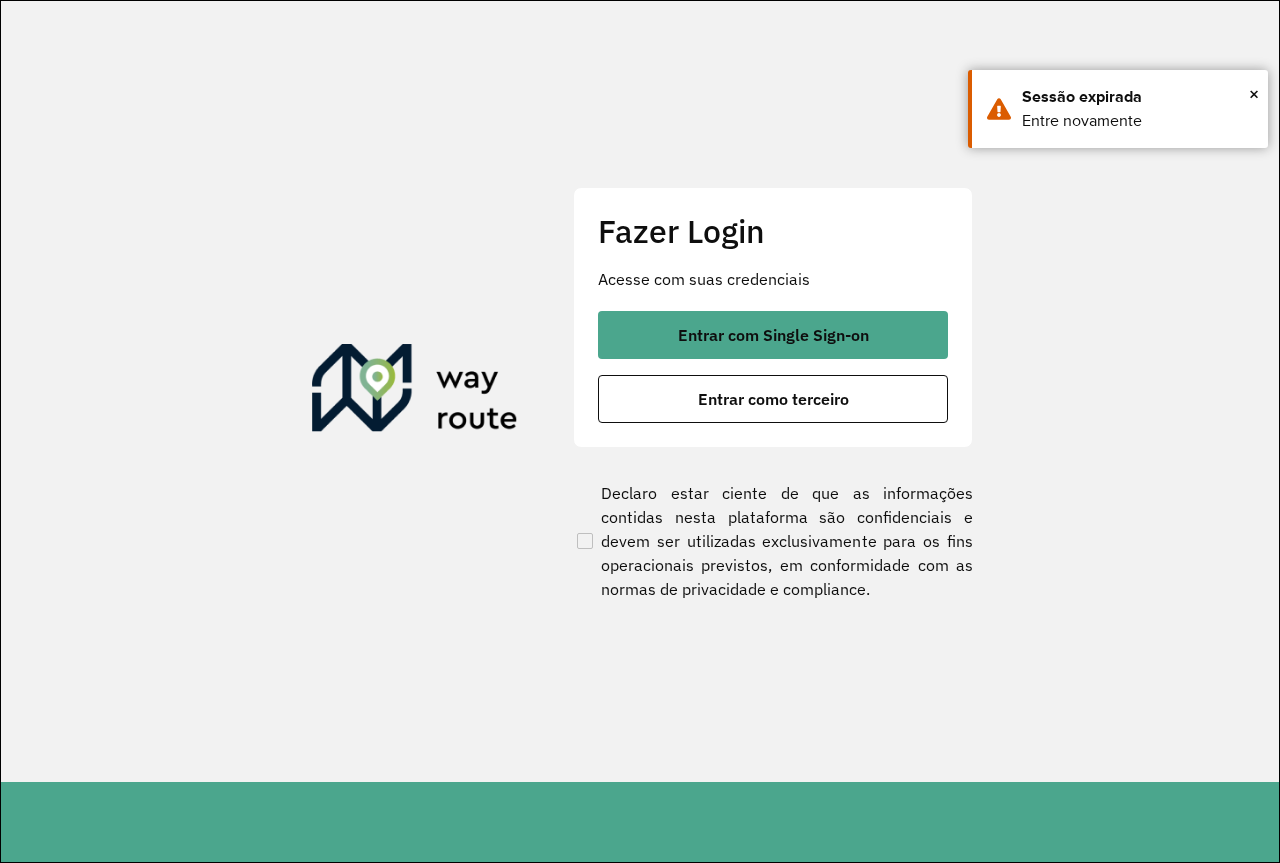 scroll, scrollTop: 0, scrollLeft: 0, axis: both 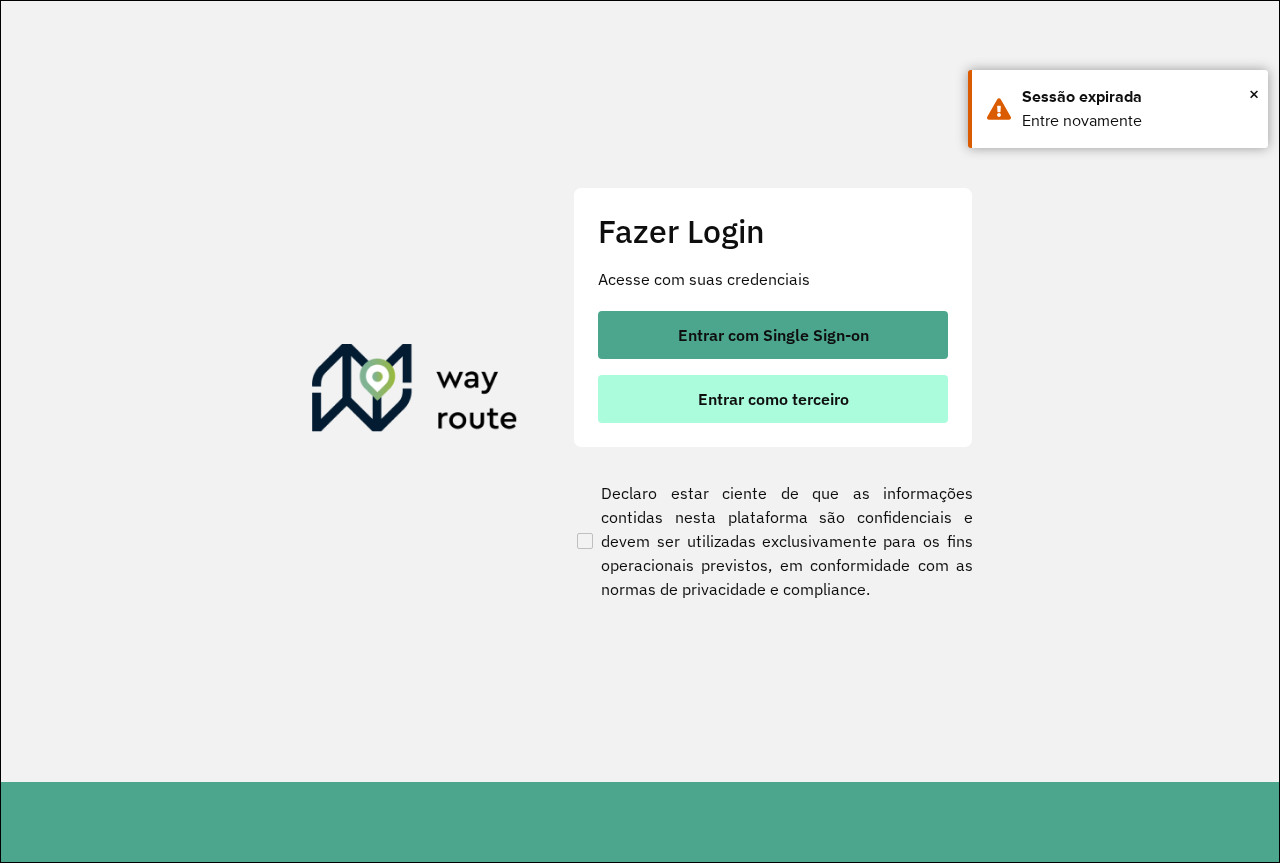 click on "Entrar como terceiro" at bounding box center (773, 399) 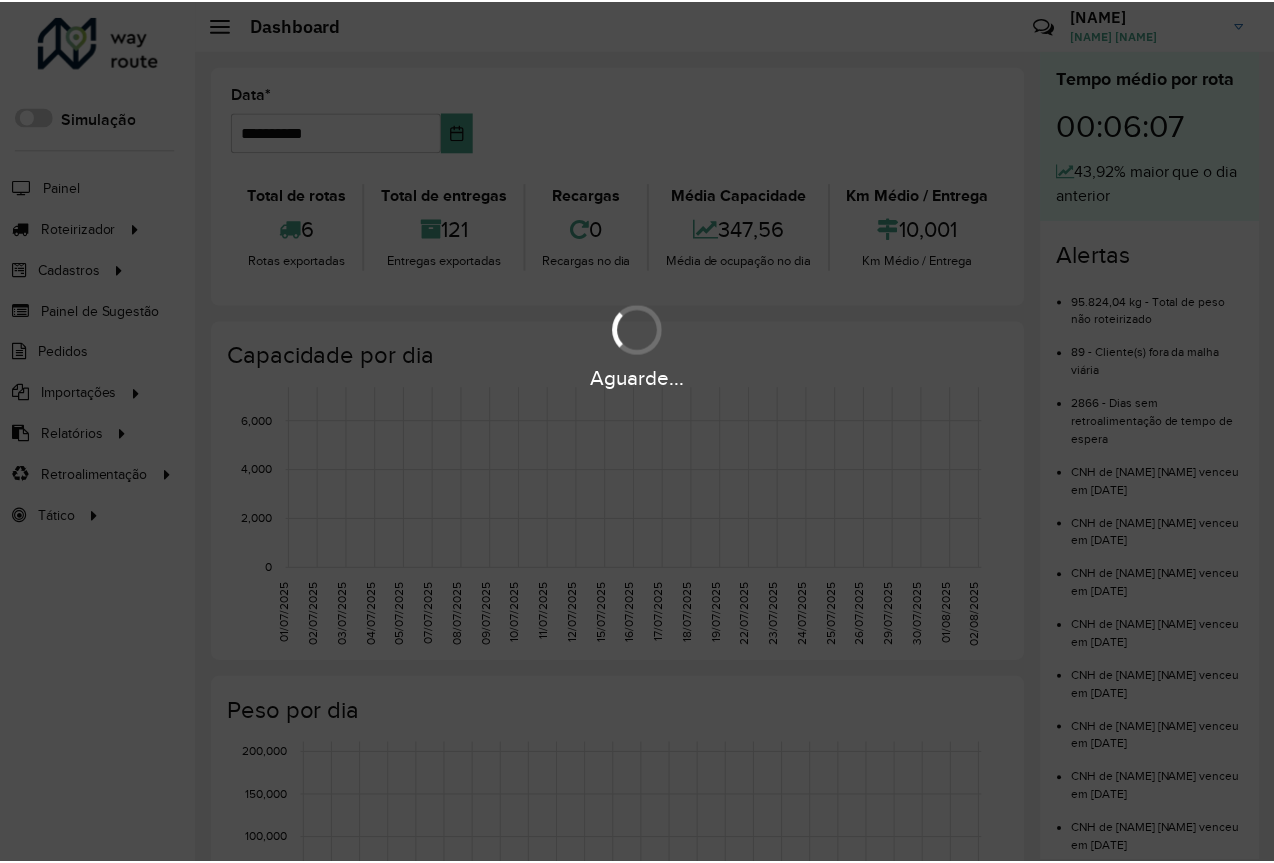 scroll, scrollTop: 0, scrollLeft: 0, axis: both 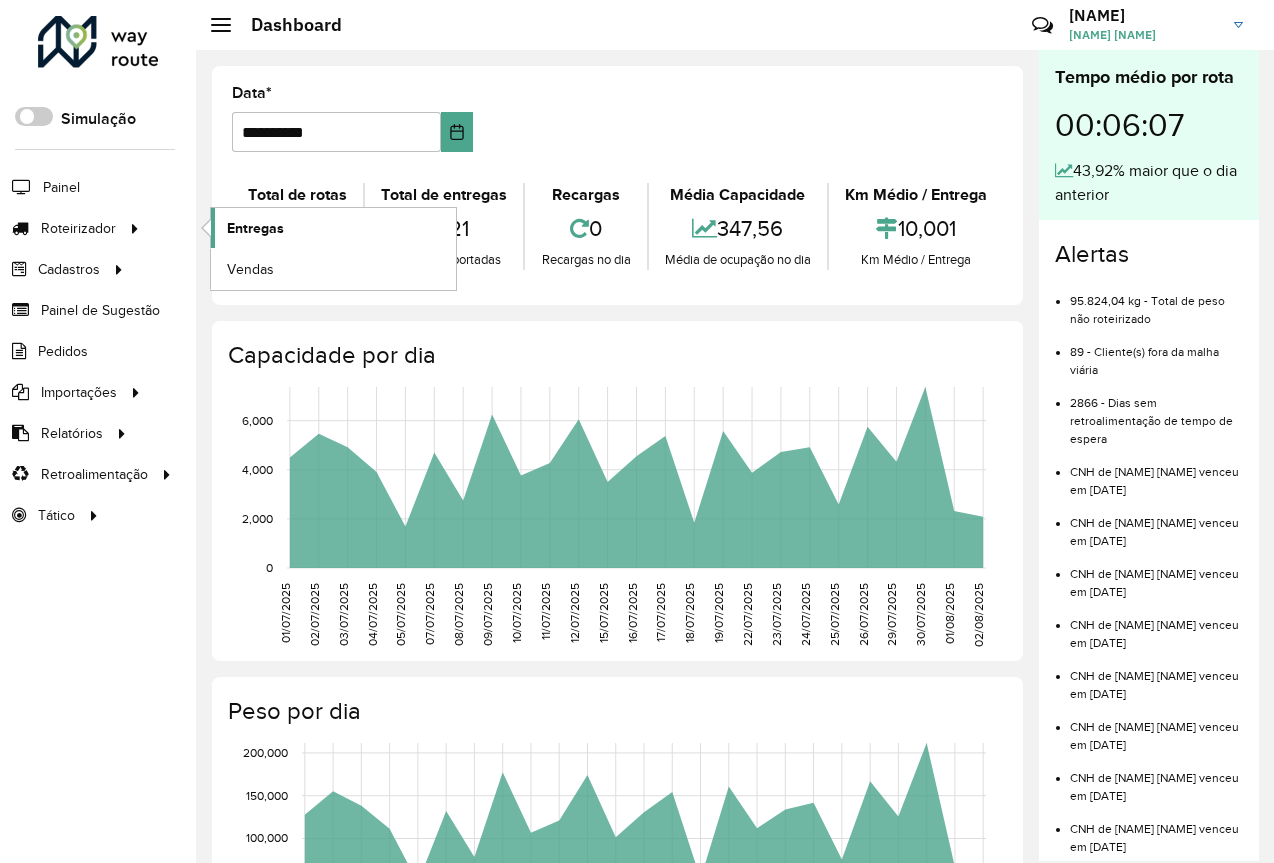 click on "Entregas" 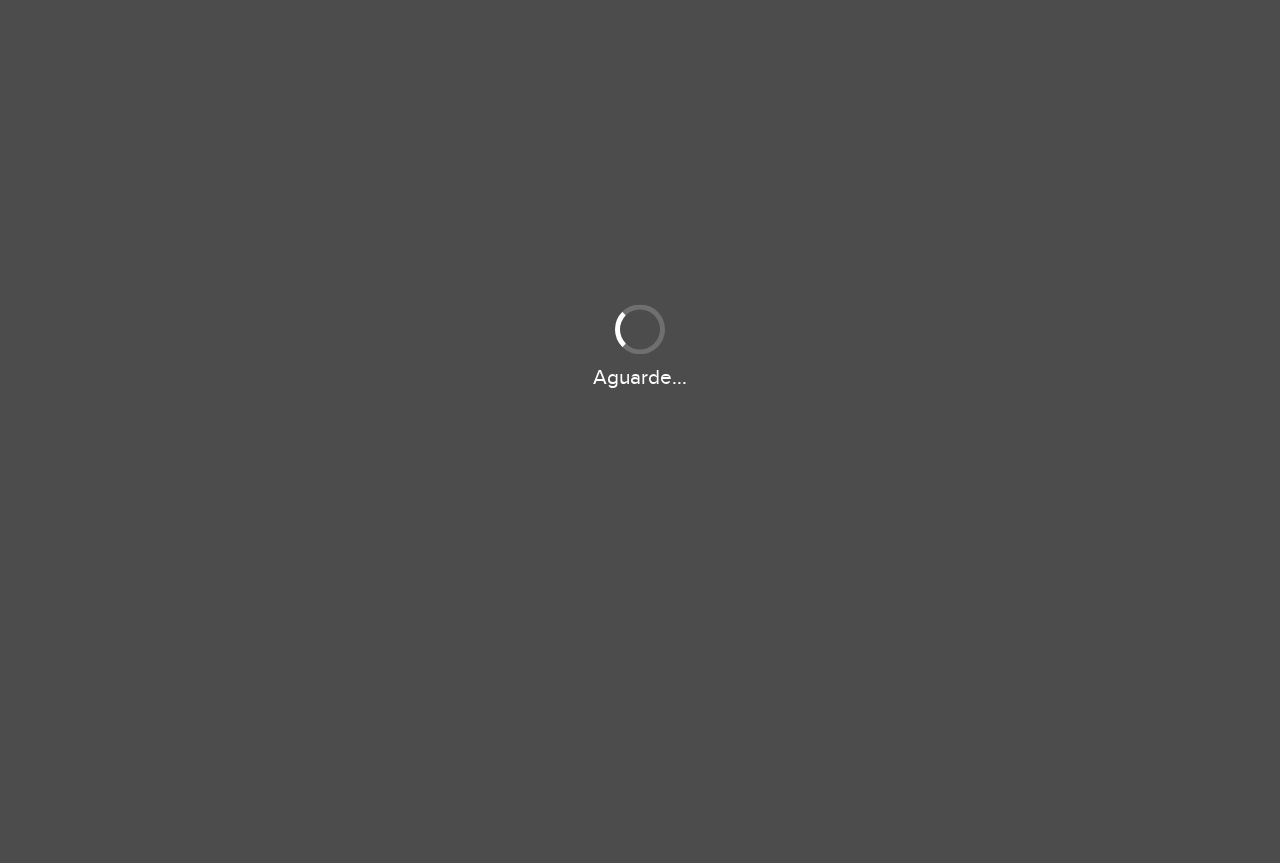 scroll, scrollTop: 0, scrollLeft: 0, axis: both 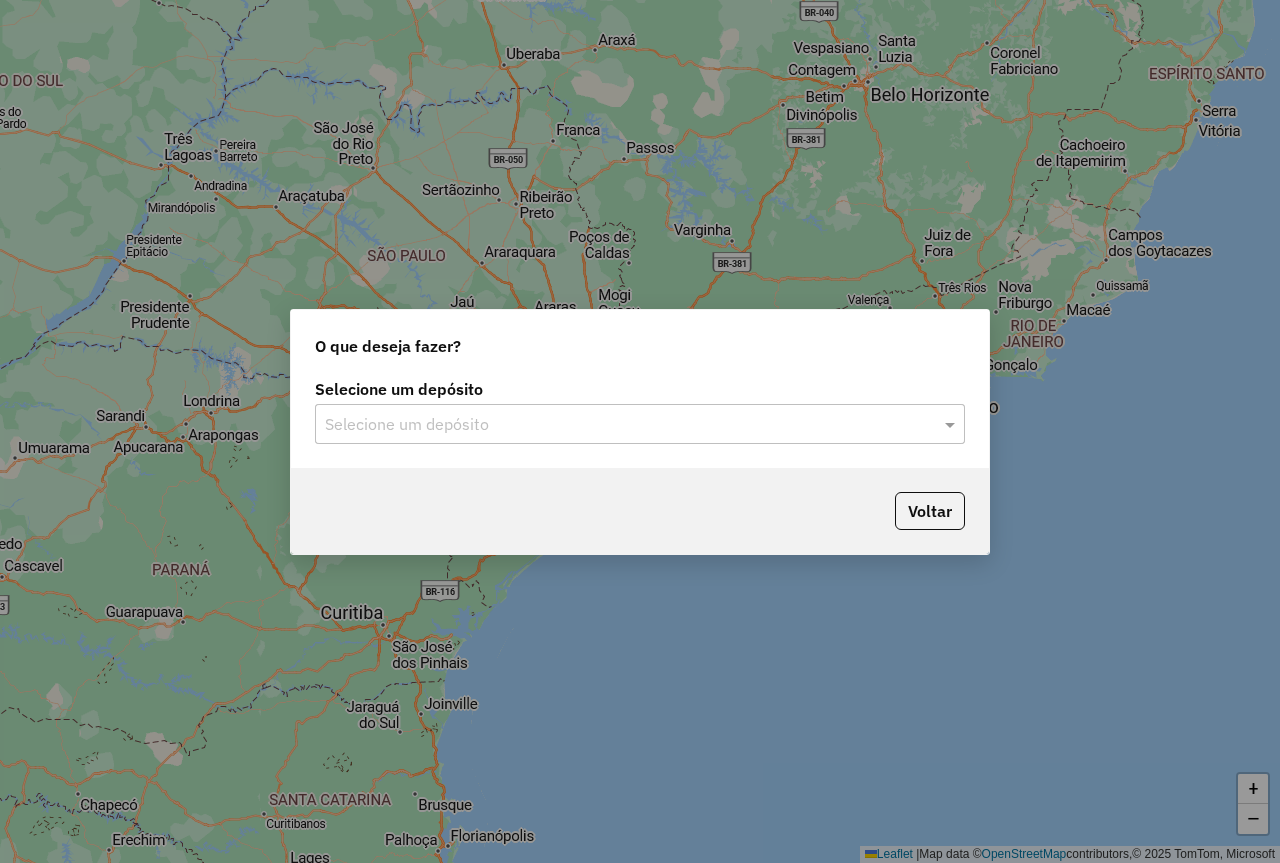 click 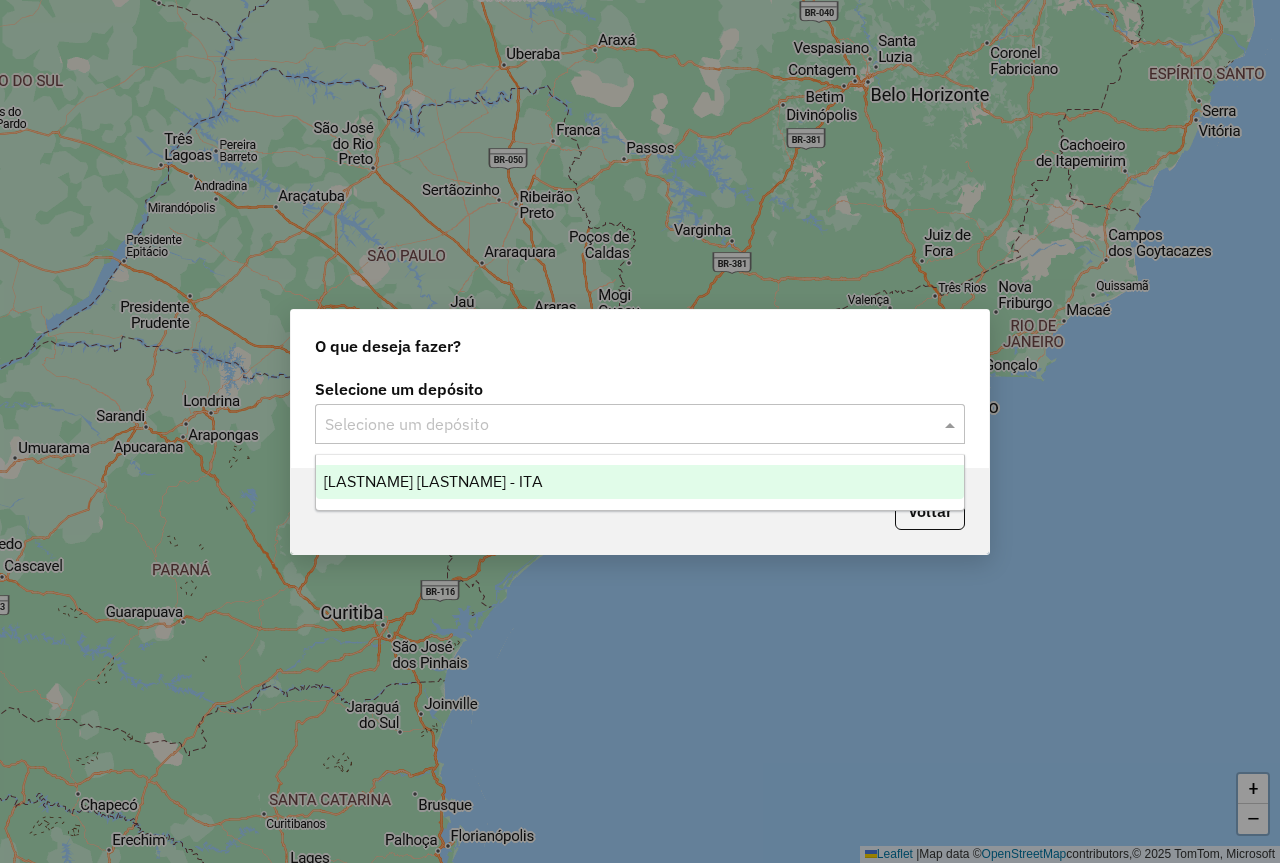 click on "[LASTNAME] [LASTNAME] - ITA" at bounding box center (433, 481) 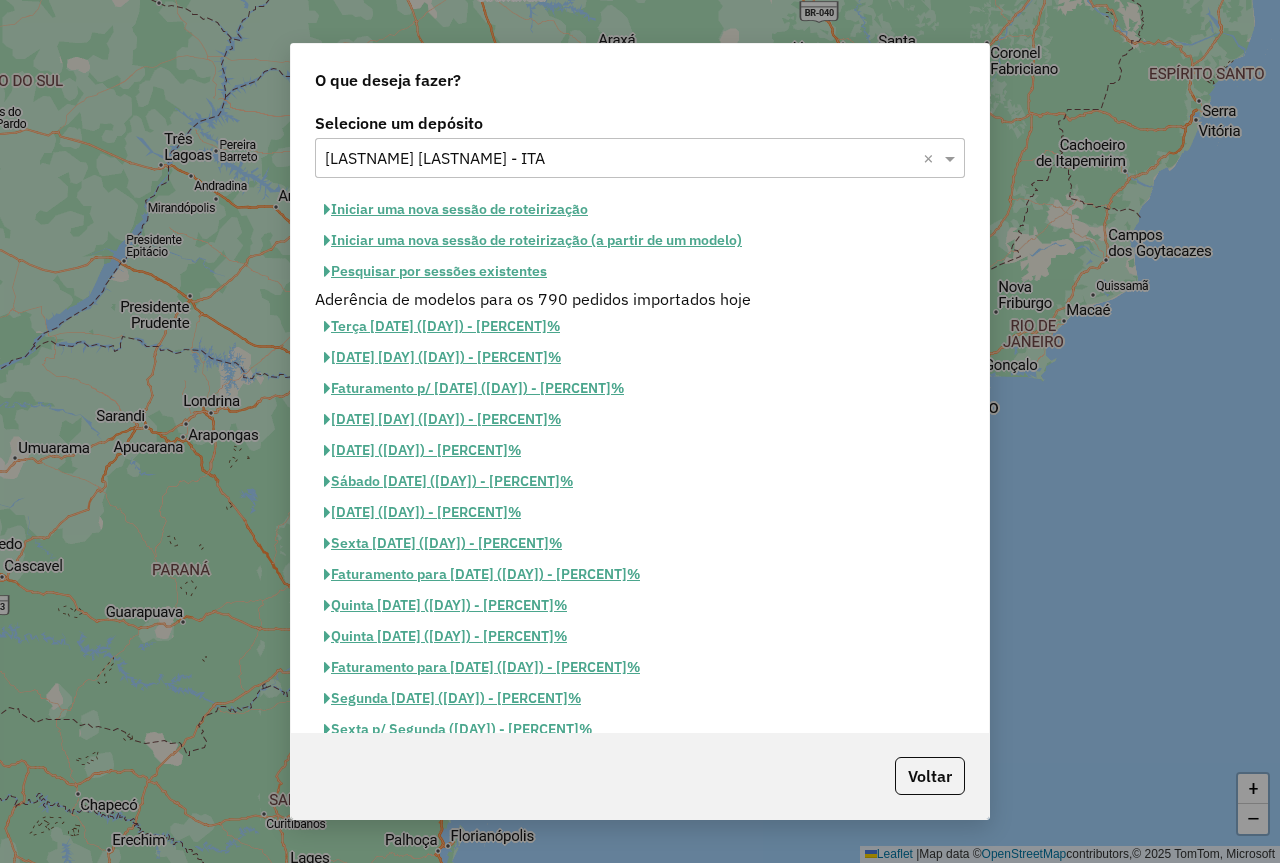 click on "Pesquisar por sessões existentes" 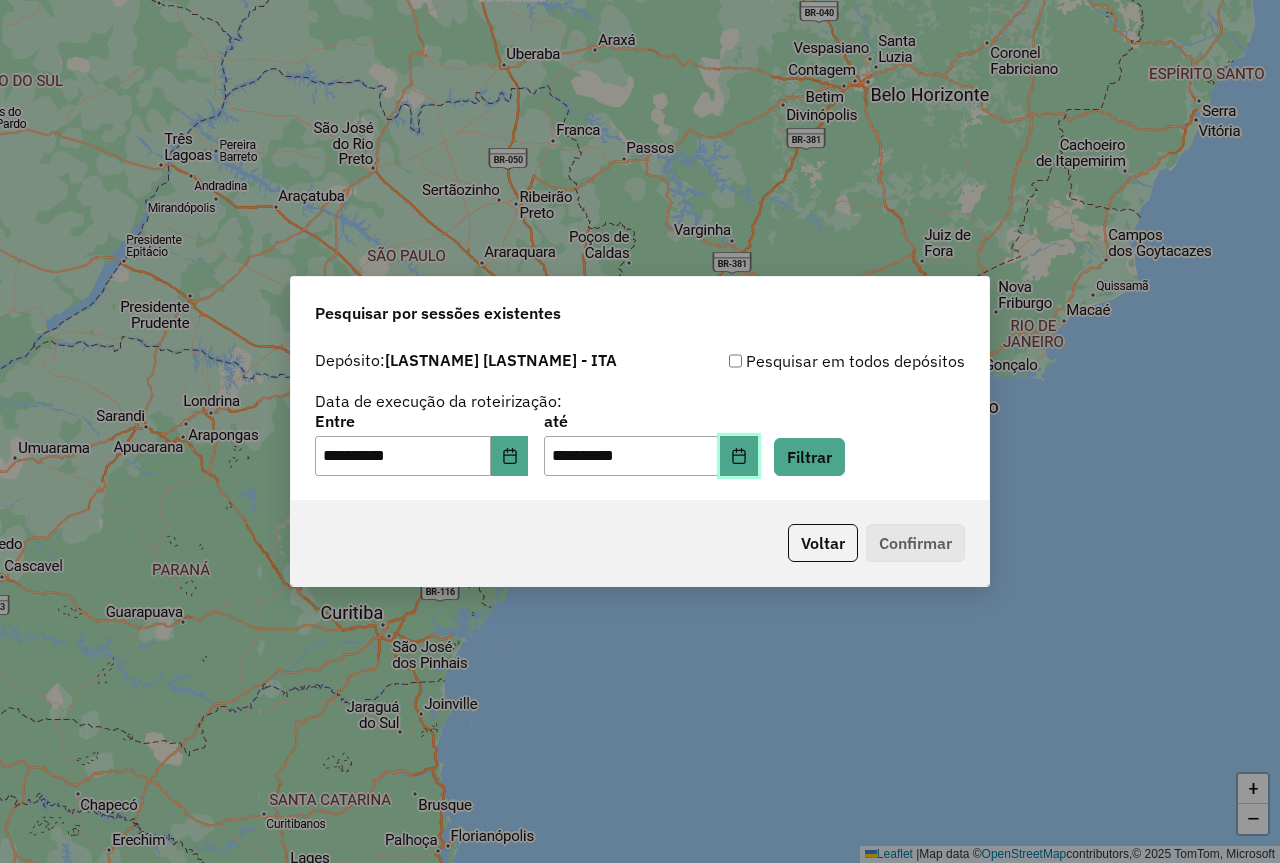 click 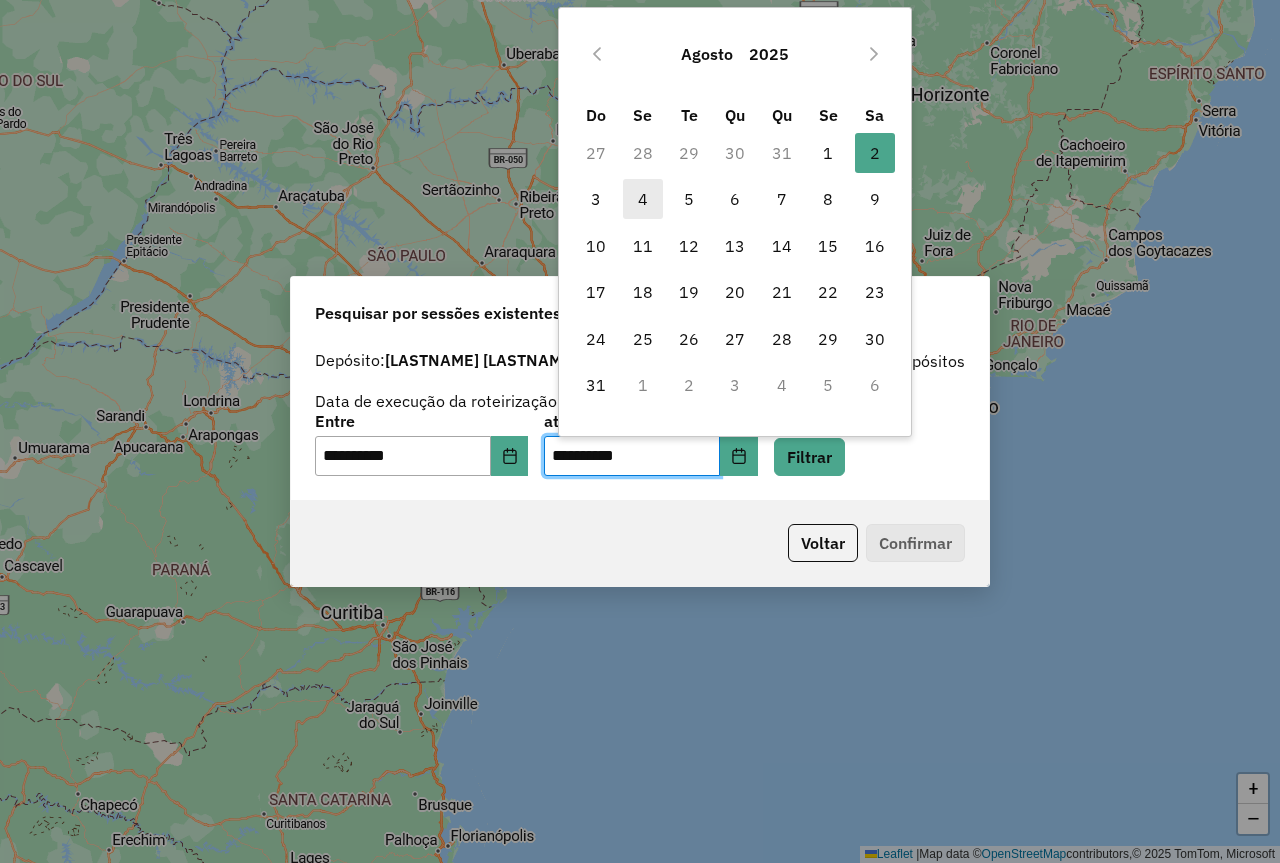 click on "4" at bounding box center (643, 199) 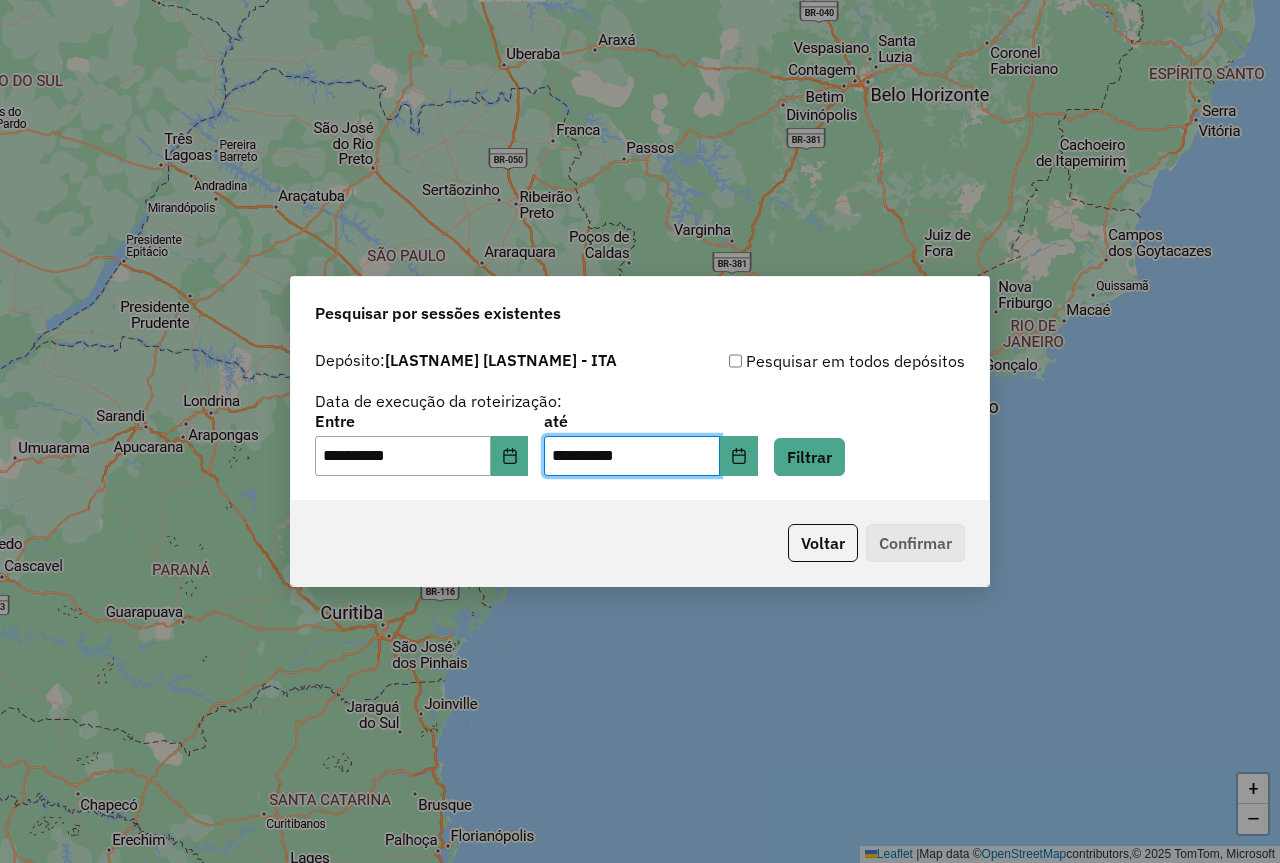 click on "**********" 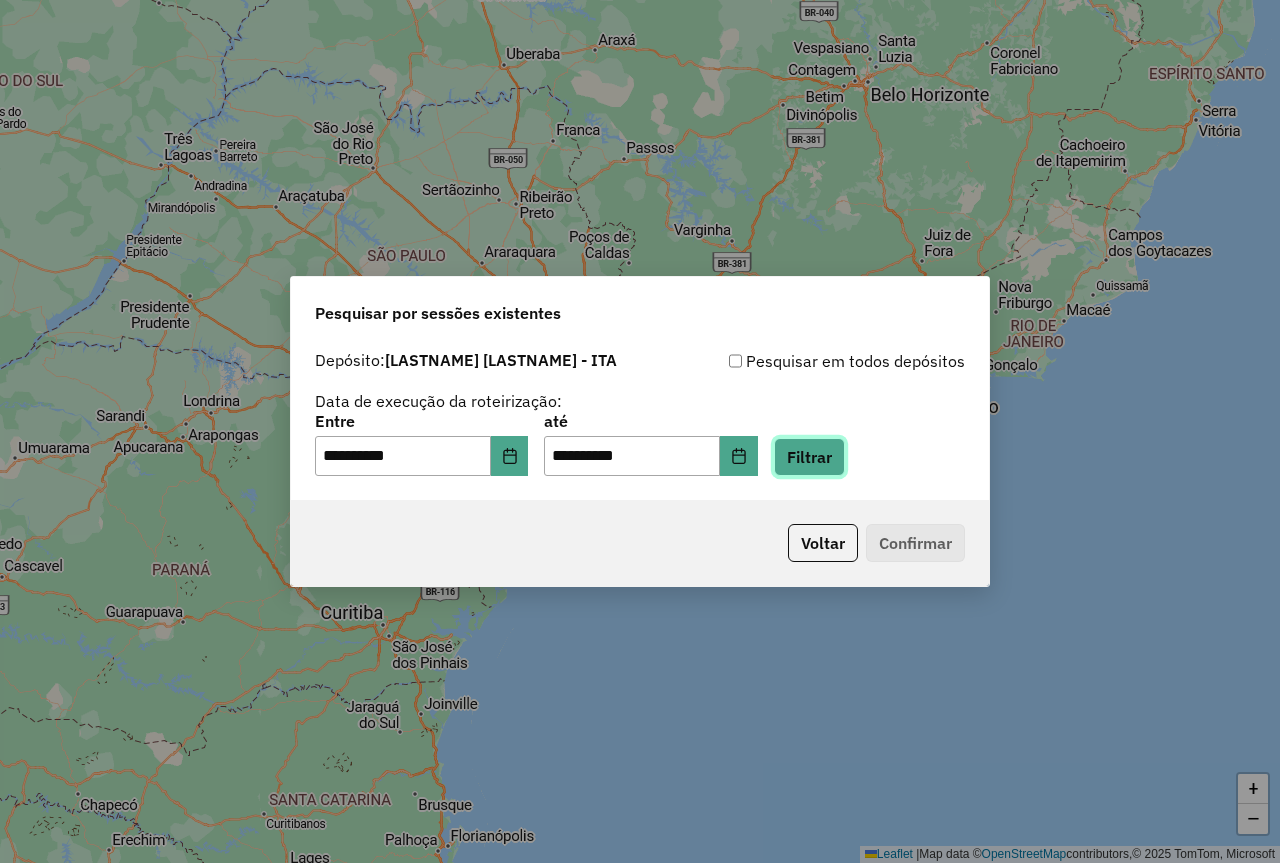 click on "Filtrar" 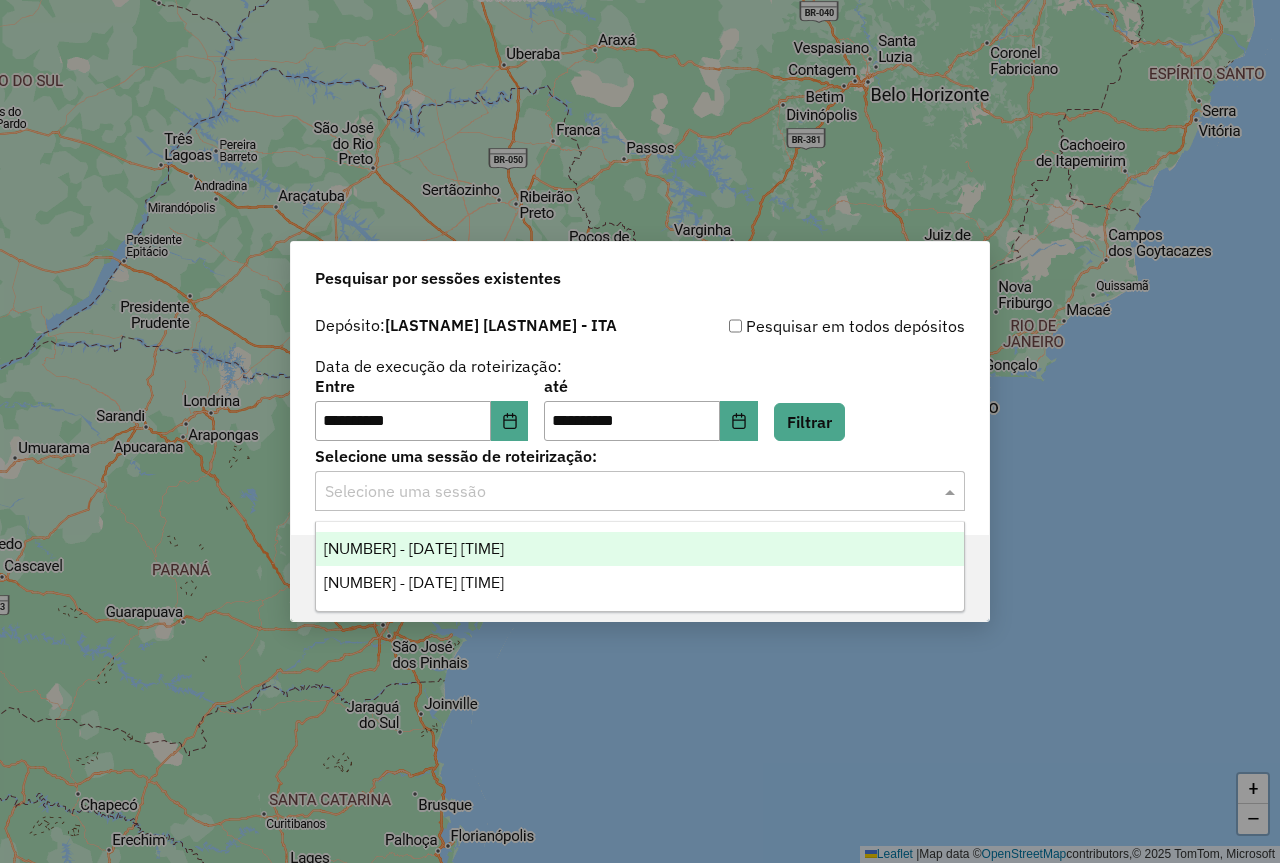 click 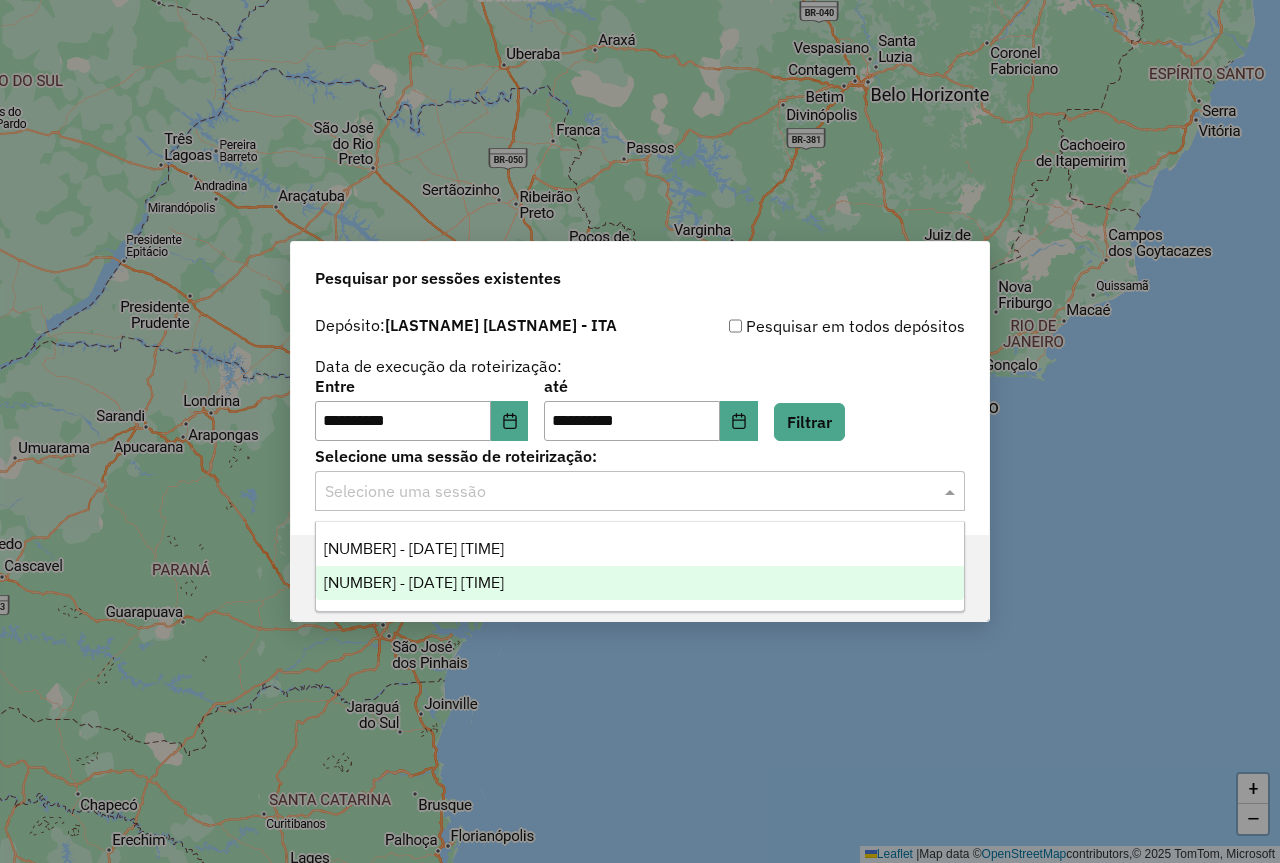 click on "974224 - 04/08/2025 12:12" at bounding box center [414, 582] 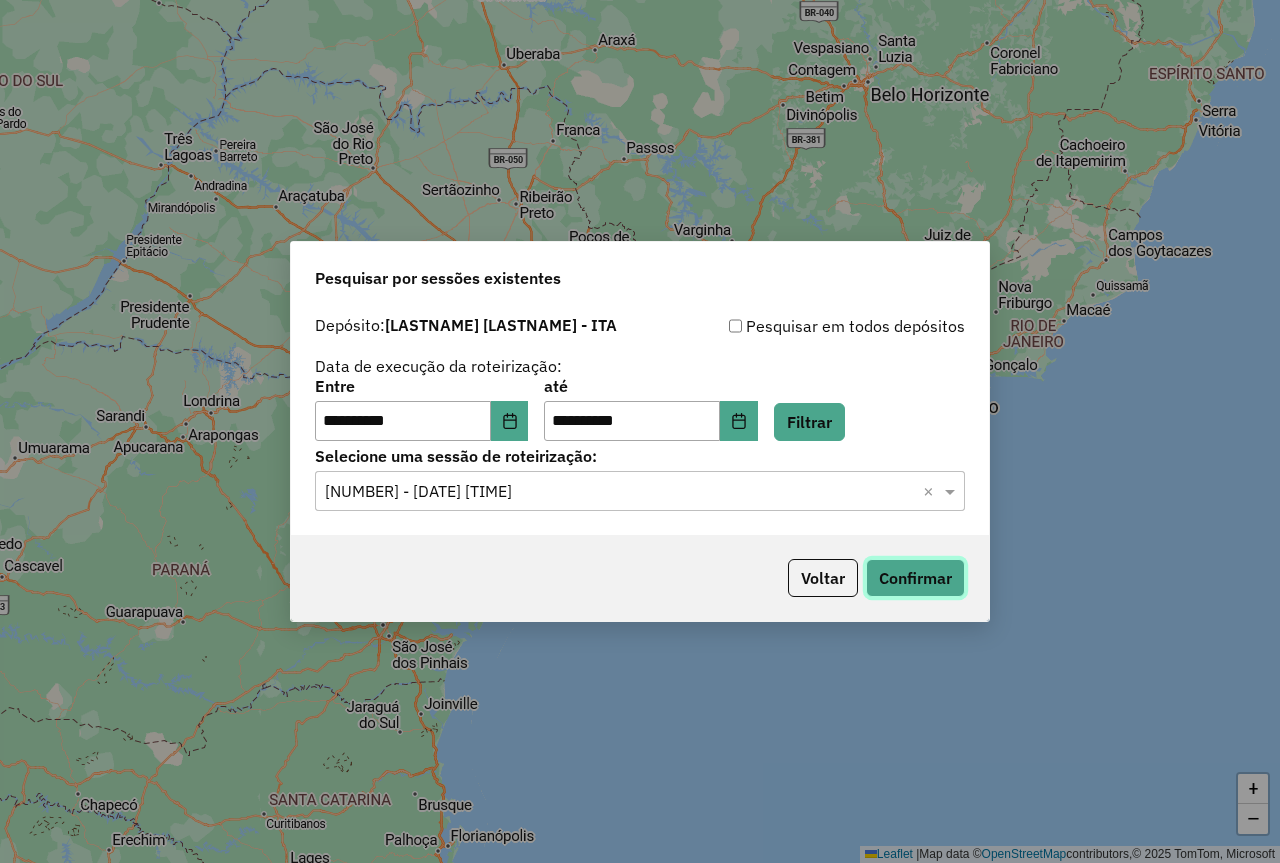 click on "Confirmar" 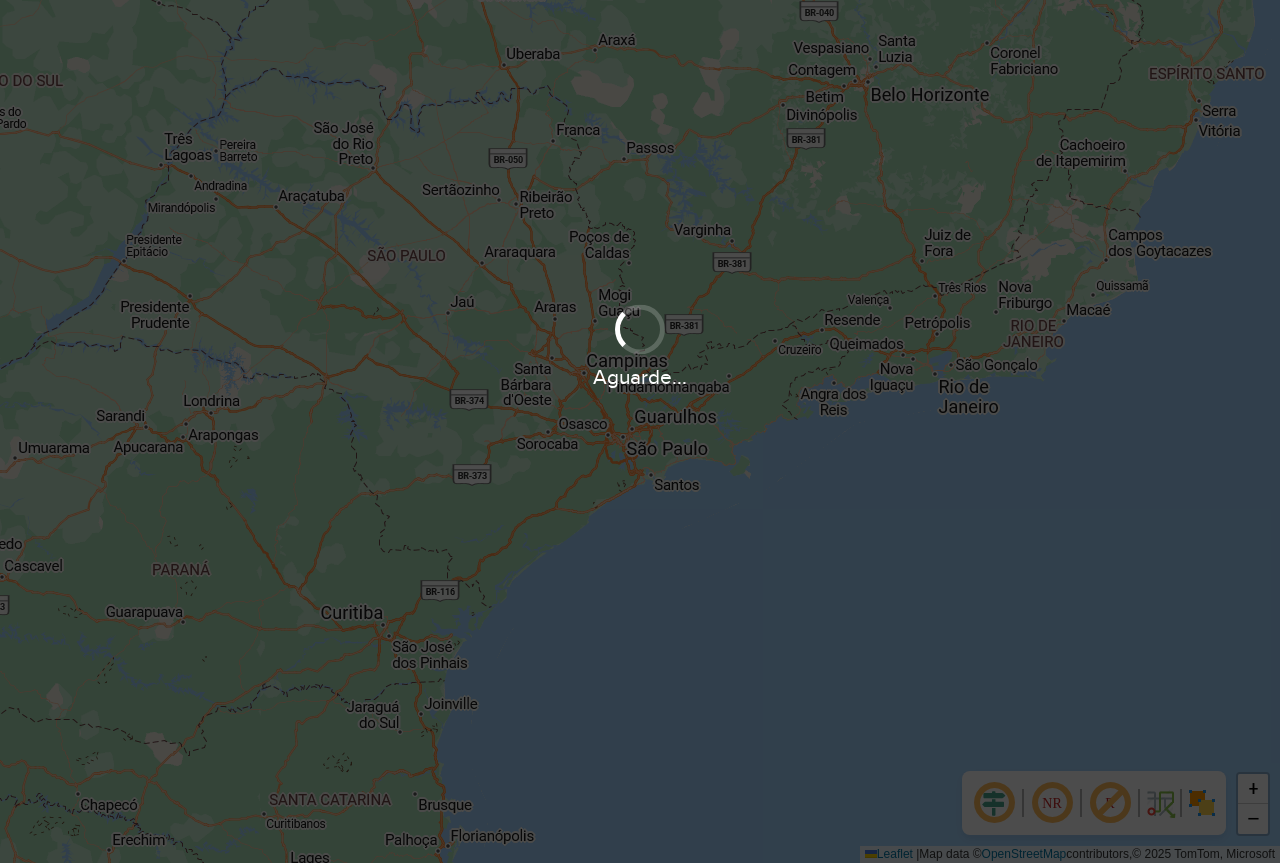scroll, scrollTop: 0, scrollLeft: 0, axis: both 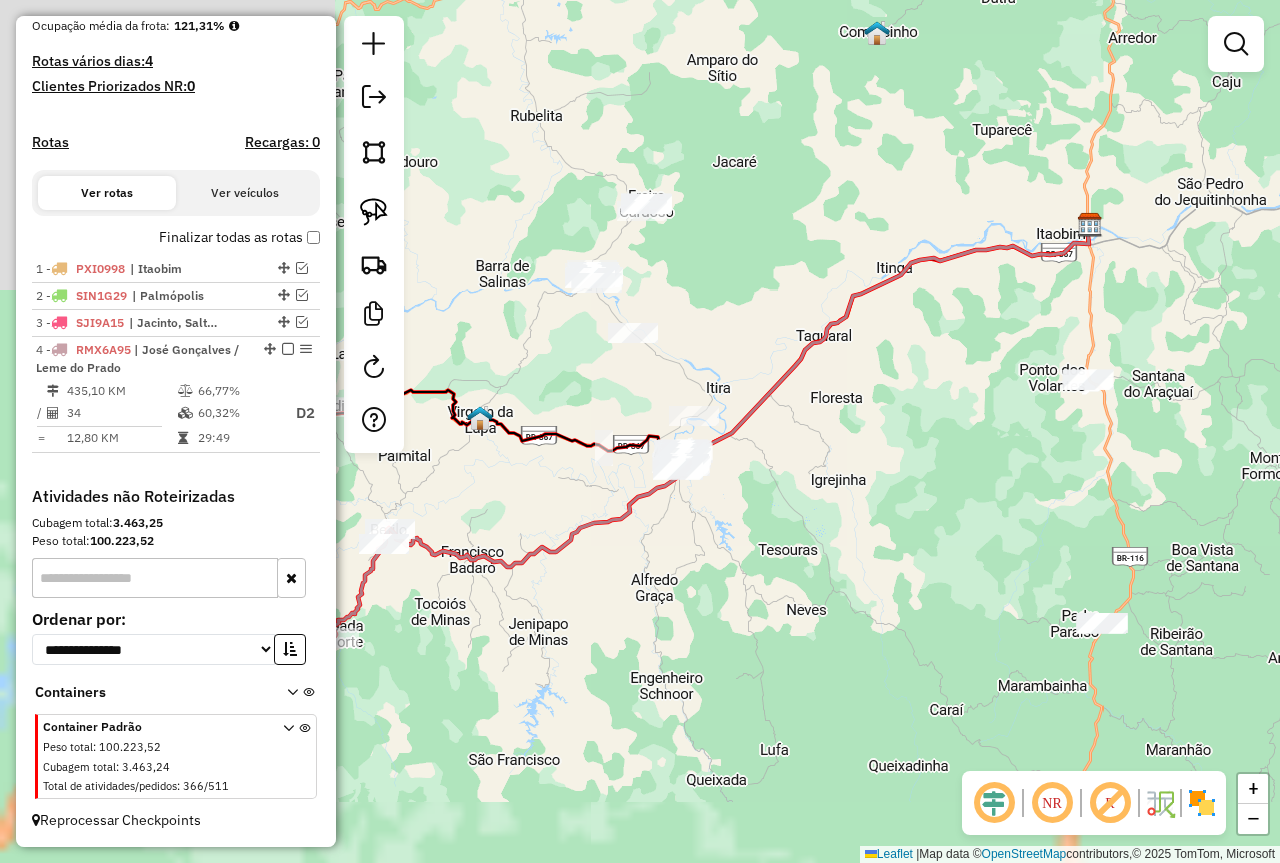 drag, startPoint x: 615, startPoint y: 449, endPoint x: 894, endPoint y: 376, distance: 288.3921 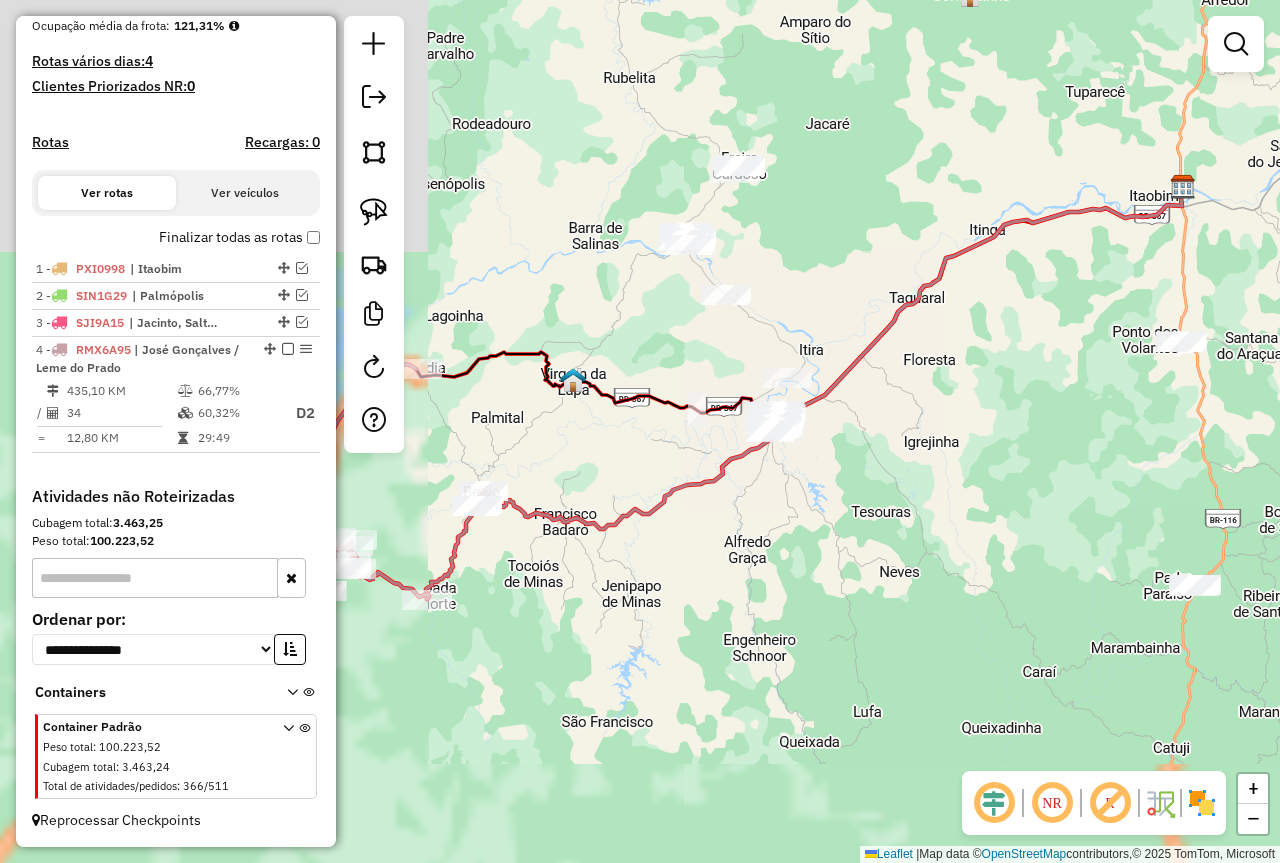 drag, startPoint x: 735, startPoint y: 528, endPoint x: 1082, endPoint y: 368, distance: 382.11124 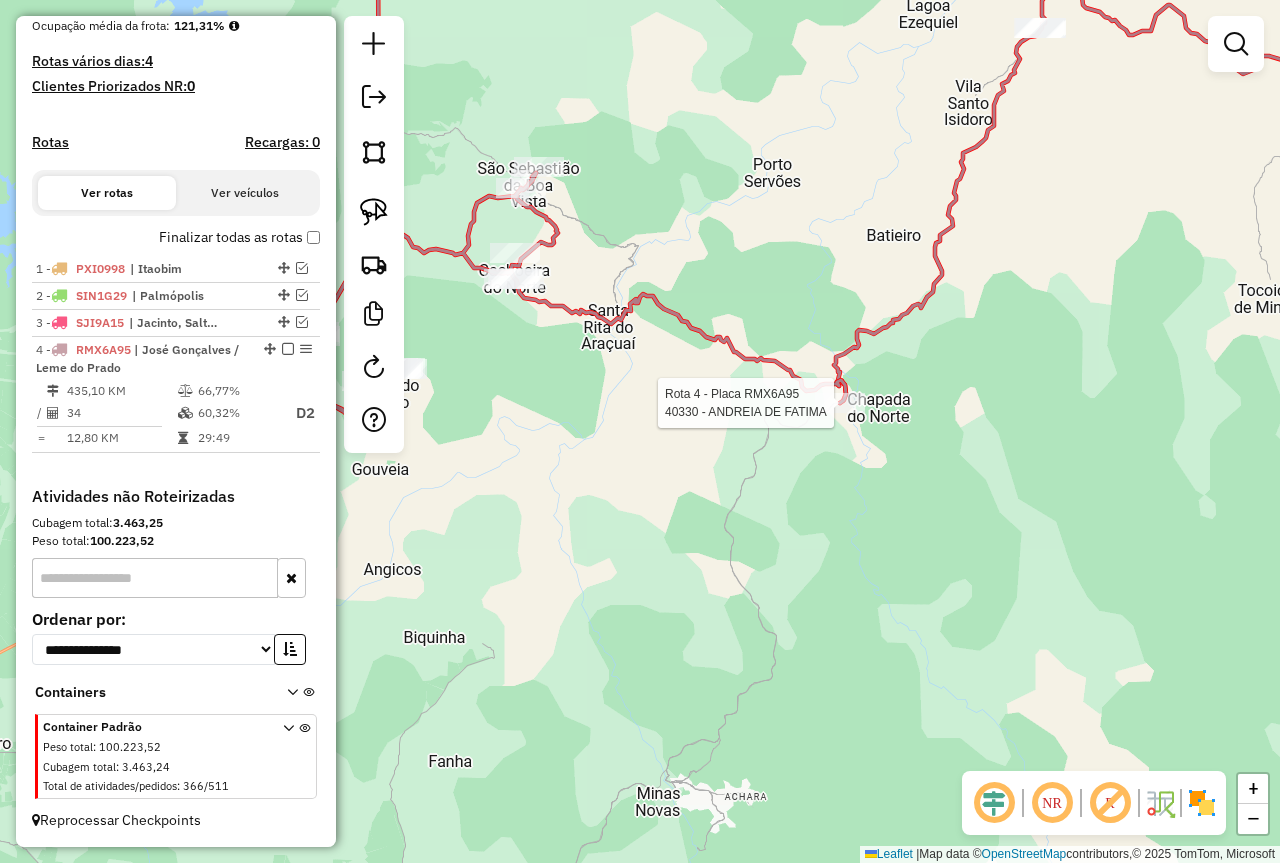 select on "**********" 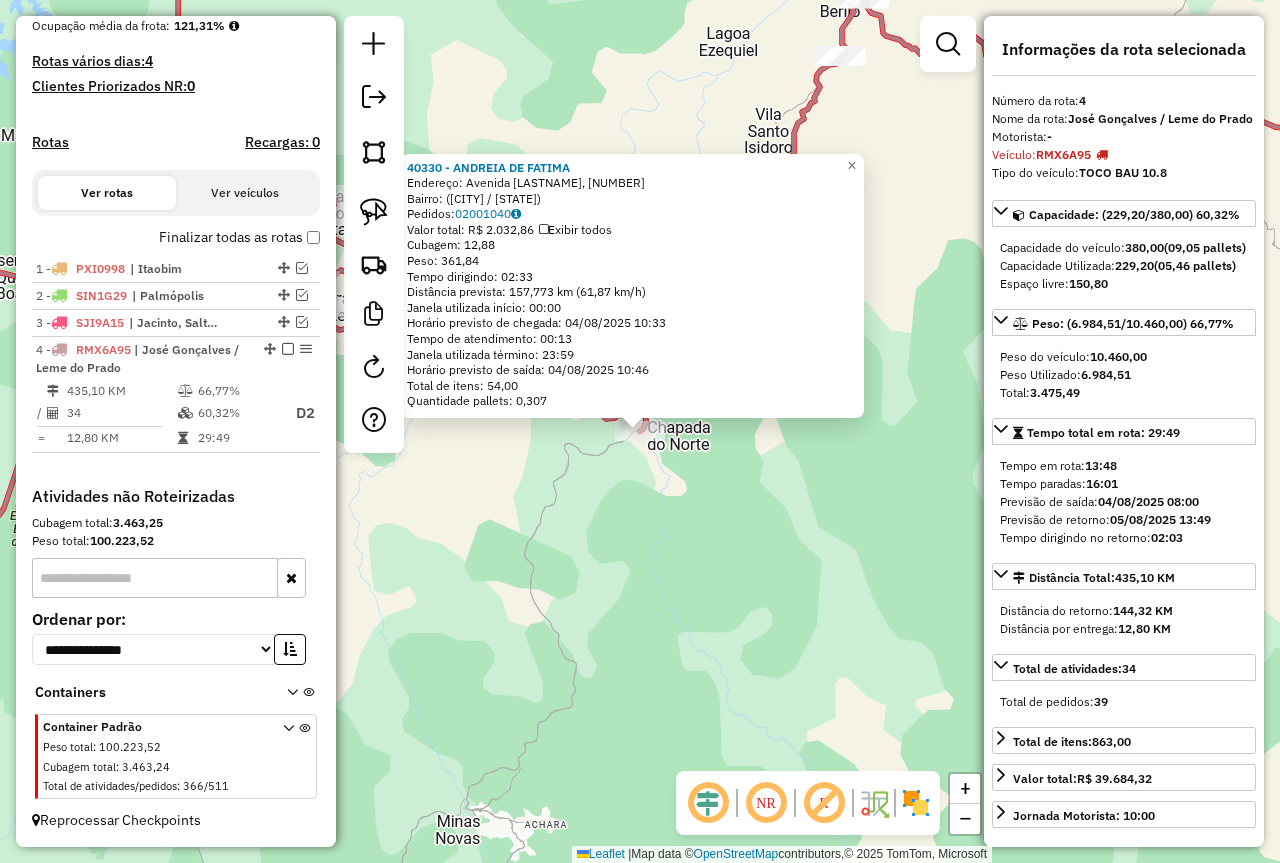 drag, startPoint x: 767, startPoint y: 489, endPoint x: 805, endPoint y: 331, distance: 162.50539 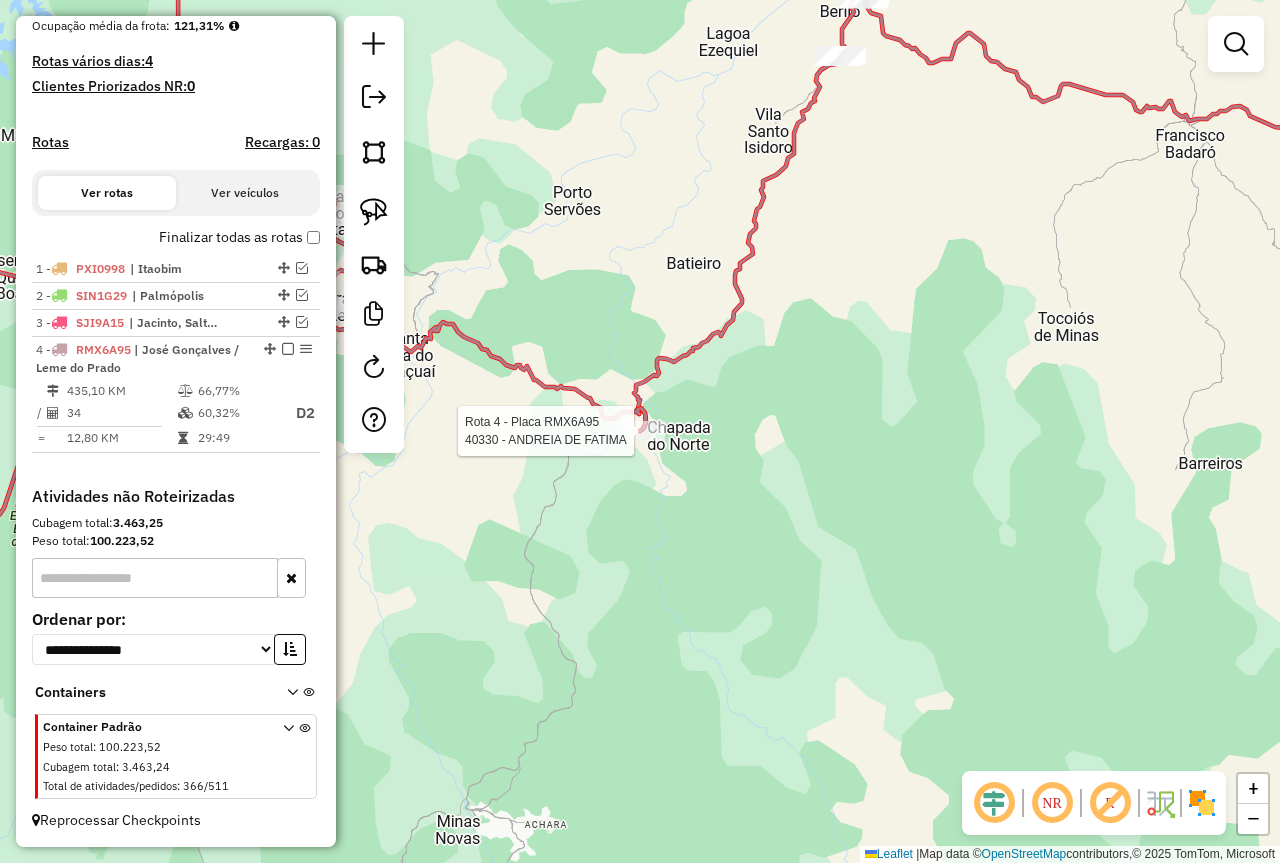 select on "**********" 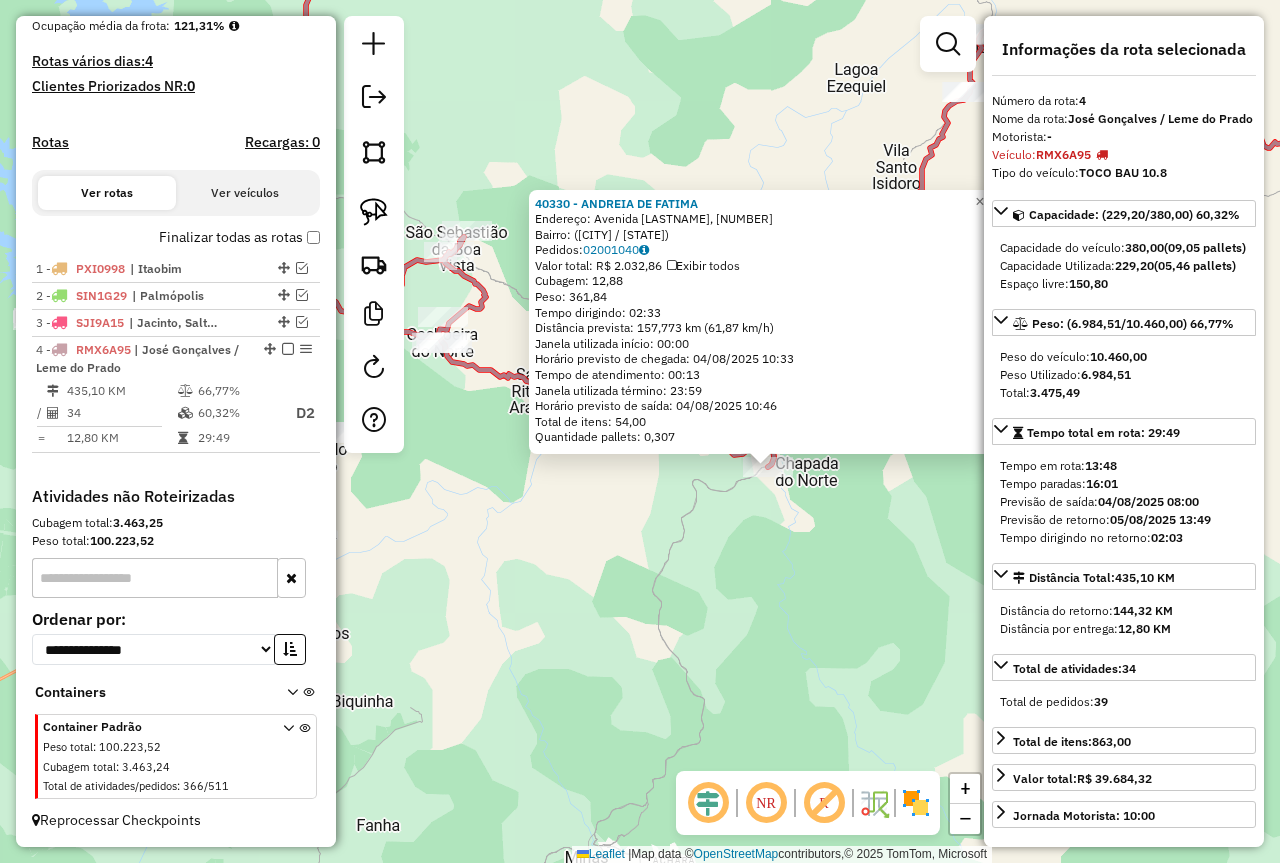 drag, startPoint x: 678, startPoint y: 545, endPoint x: 857, endPoint y: 592, distance: 185.06755 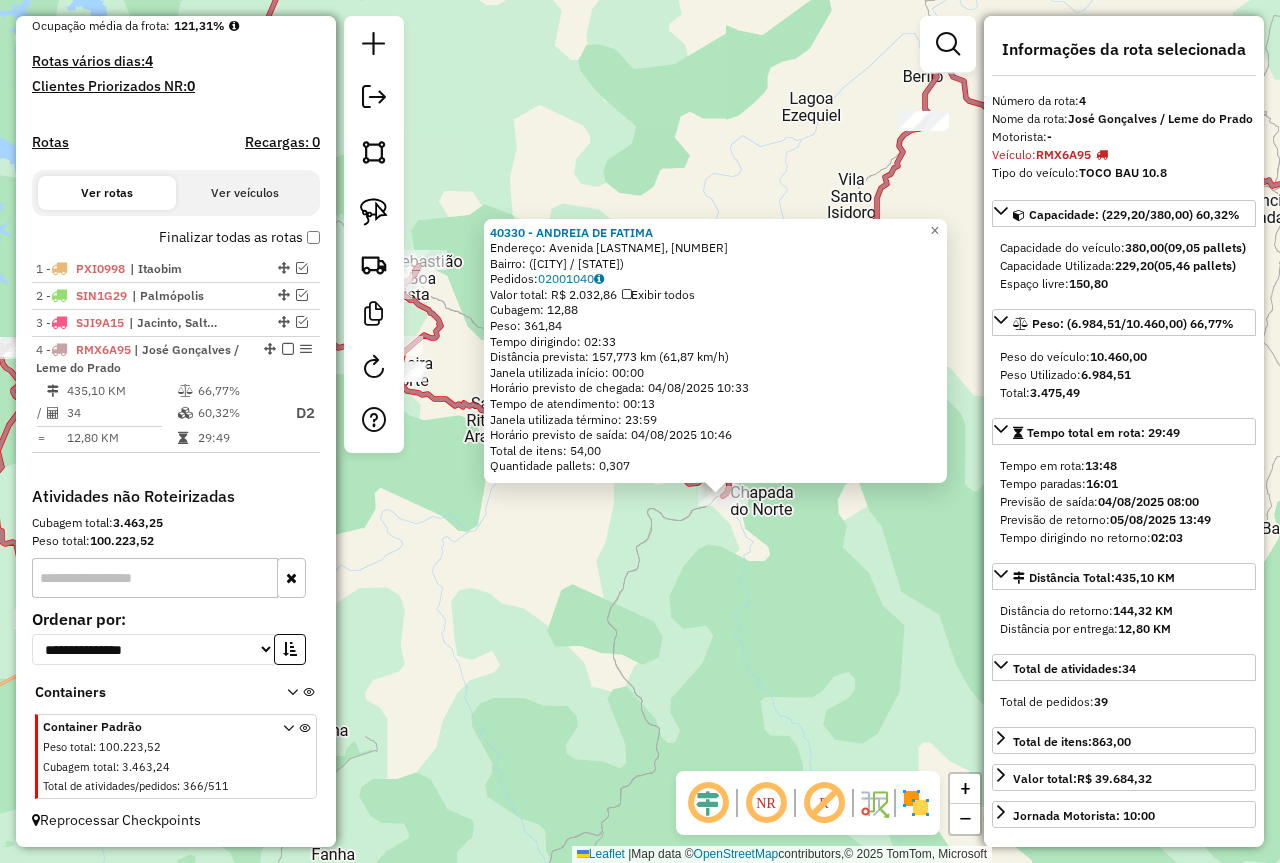 drag, startPoint x: 840, startPoint y: 593, endPoint x: 745, endPoint y: 610, distance: 96.50906 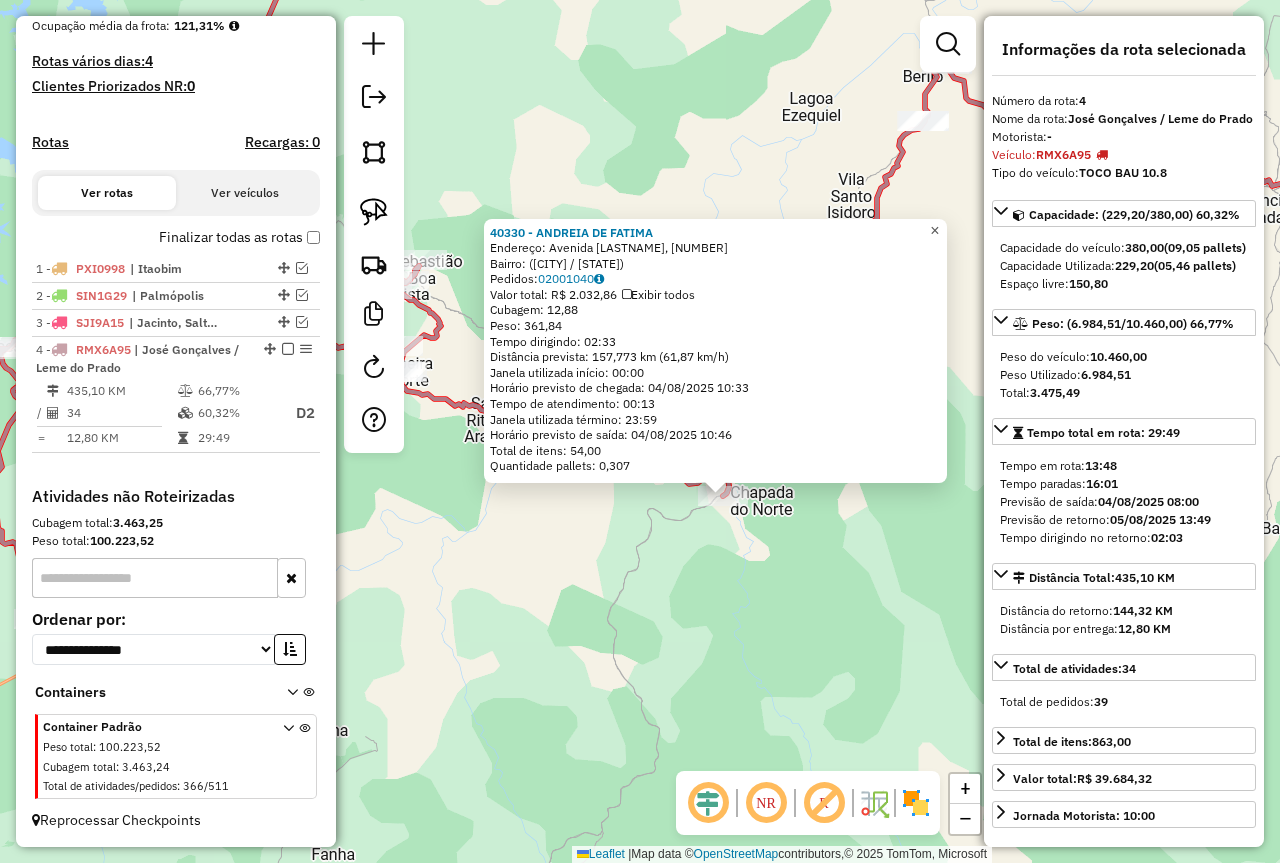 click on "×" 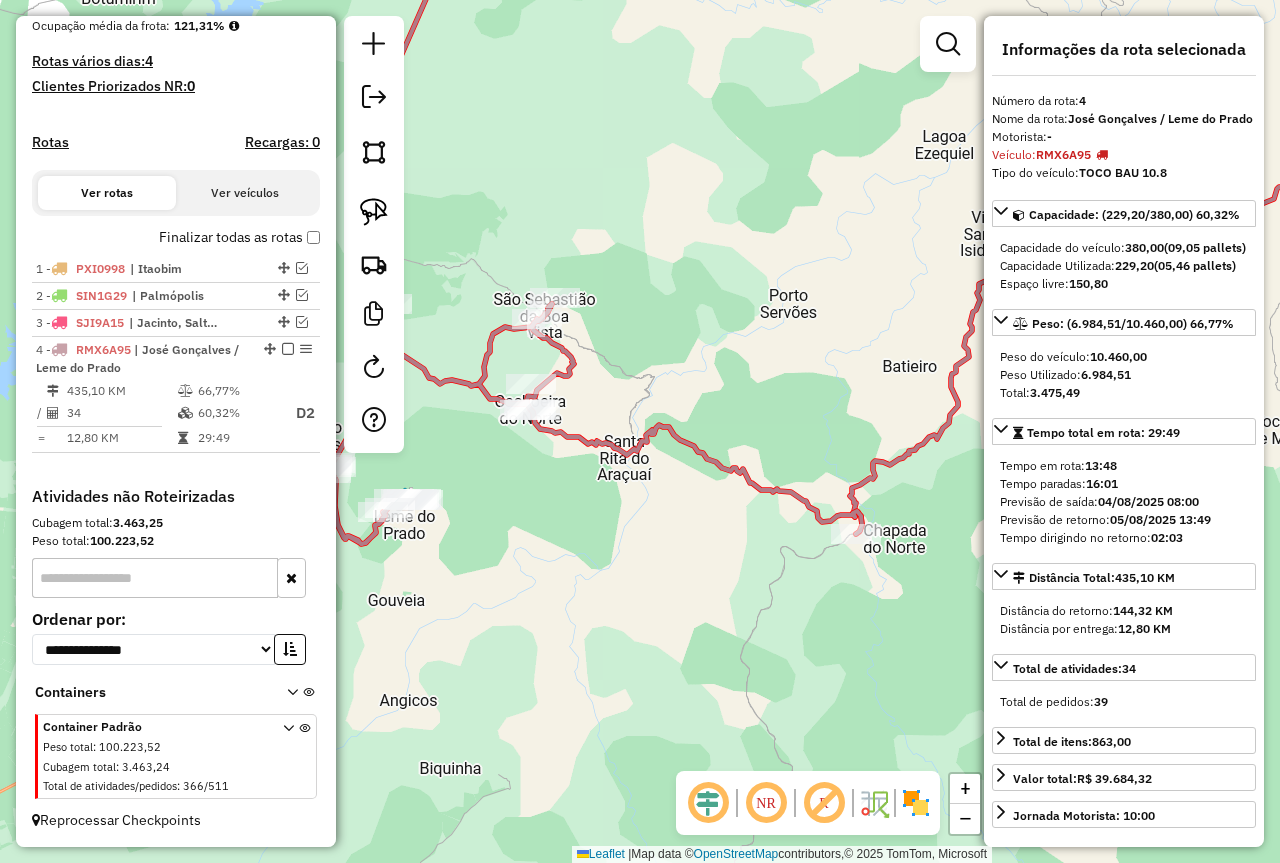 drag, startPoint x: 478, startPoint y: 323, endPoint x: 612, endPoint y: 362, distance: 139.56003 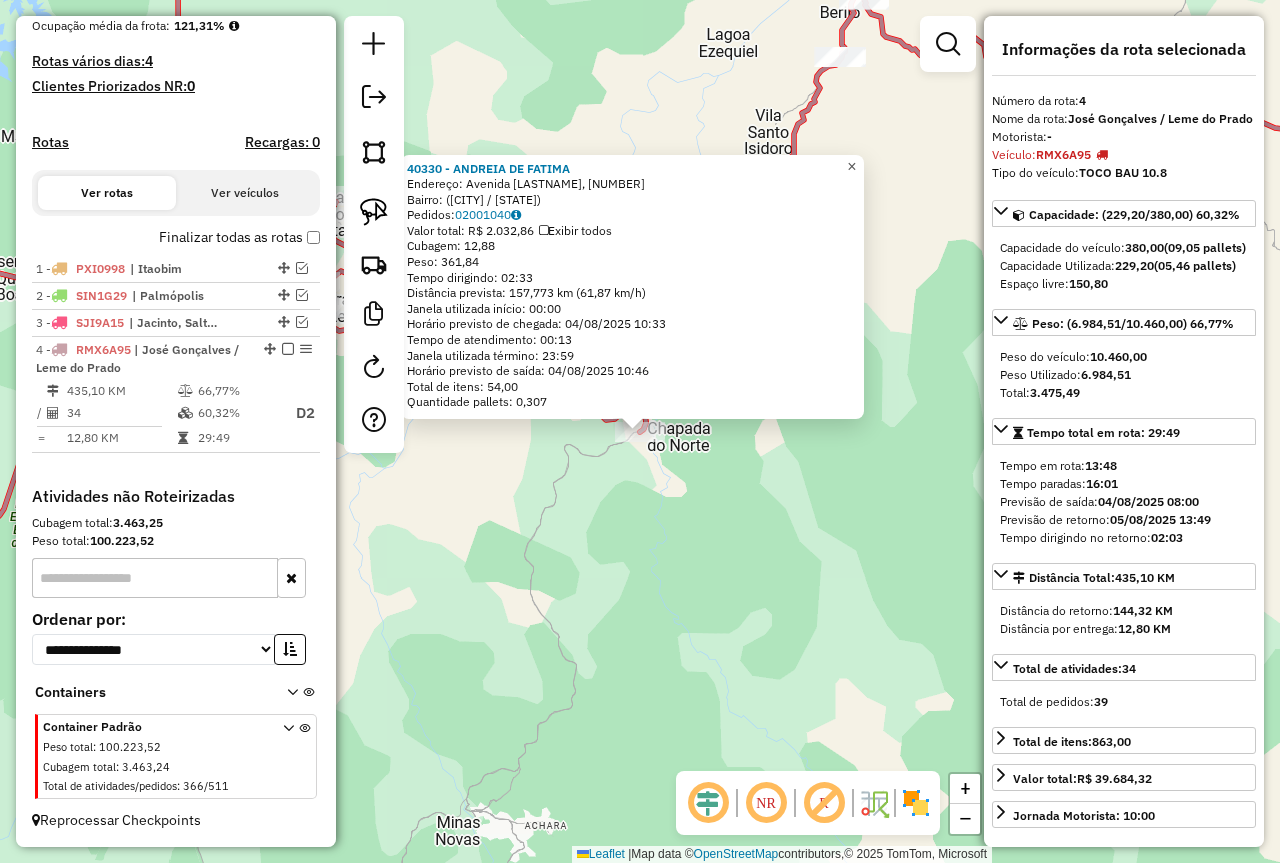 click on "×" 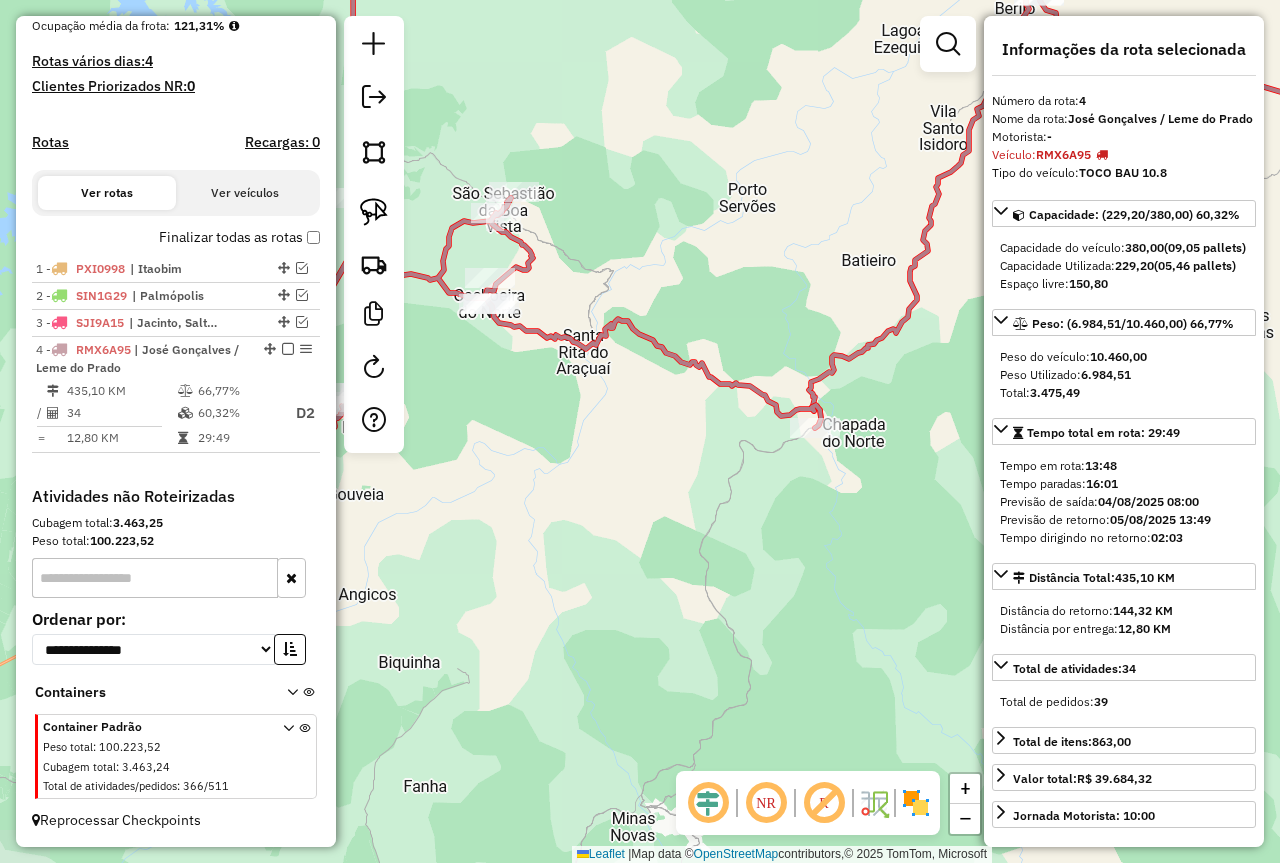 drag, startPoint x: 732, startPoint y: 684, endPoint x: 818, endPoint y: 668, distance: 87.47571 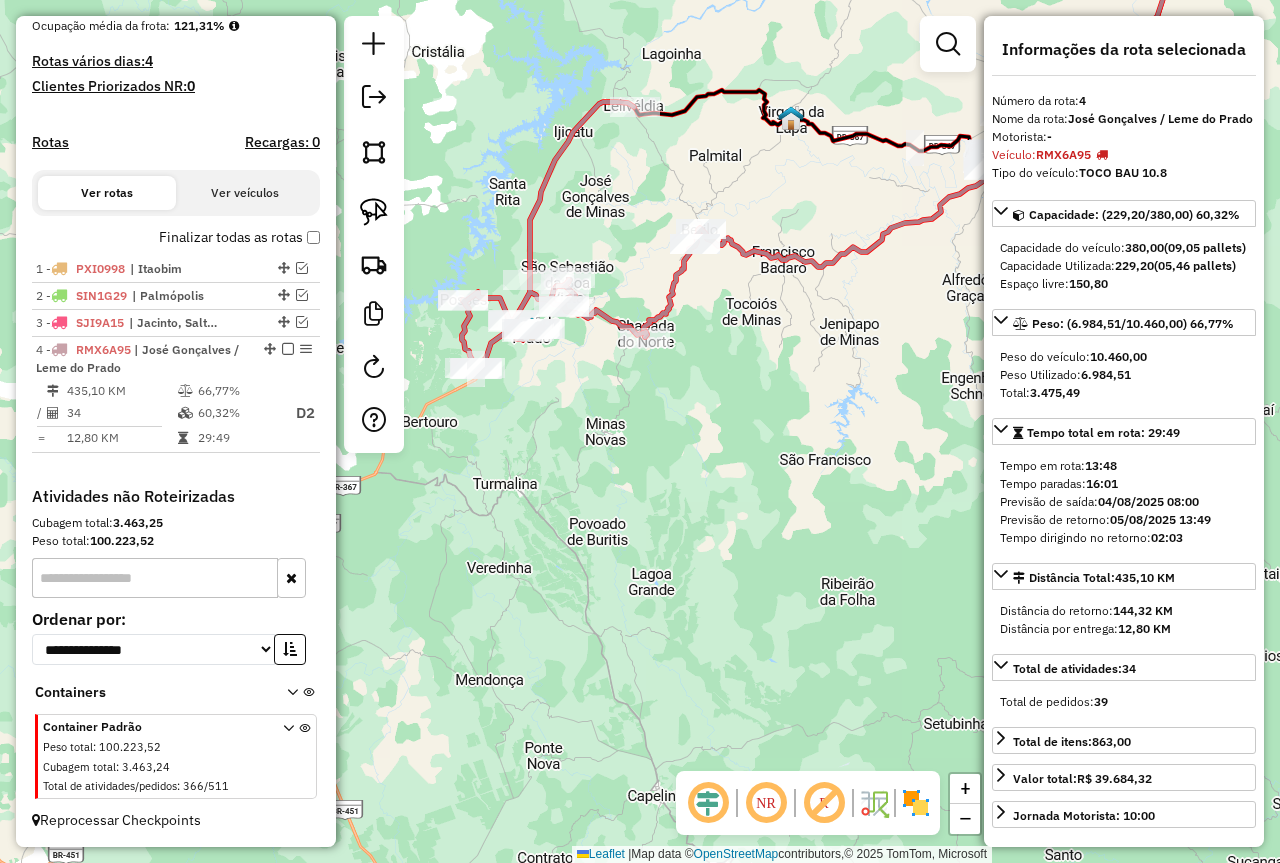 drag, startPoint x: 705, startPoint y: 429, endPoint x: 773, endPoint y: 439, distance: 68.73136 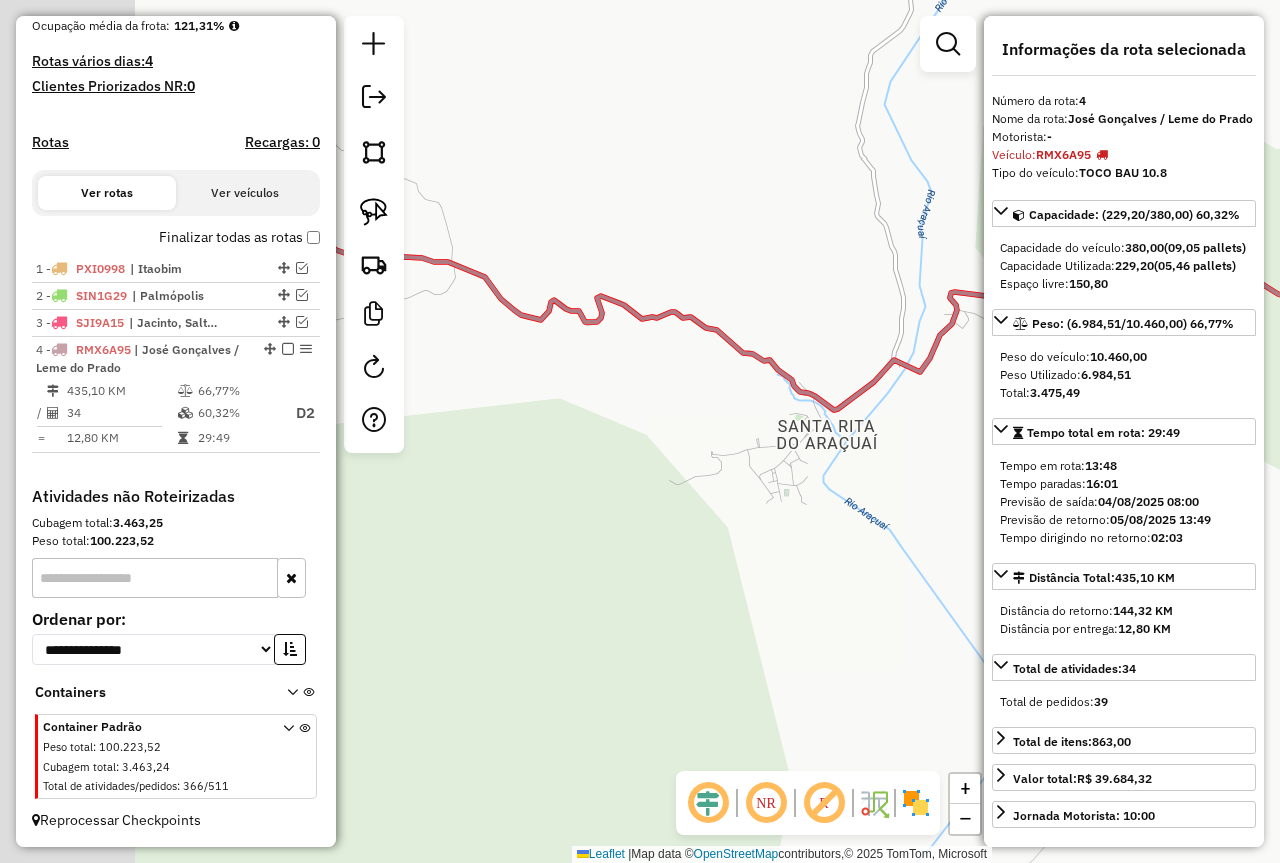 drag, startPoint x: 623, startPoint y: 514, endPoint x: 821, endPoint y: 479, distance: 201.06964 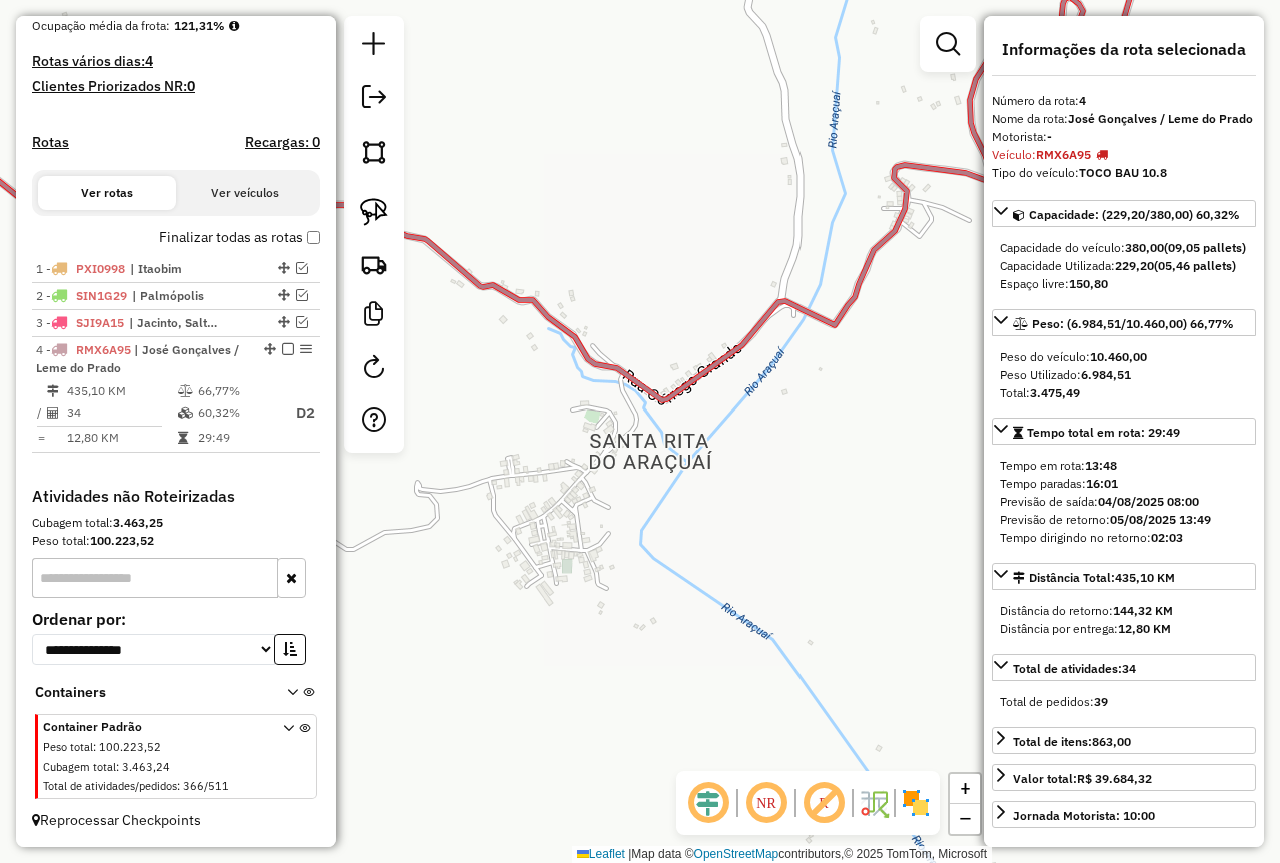 drag, startPoint x: 959, startPoint y: 456, endPoint x: 696, endPoint y: 516, distance: 269.7573 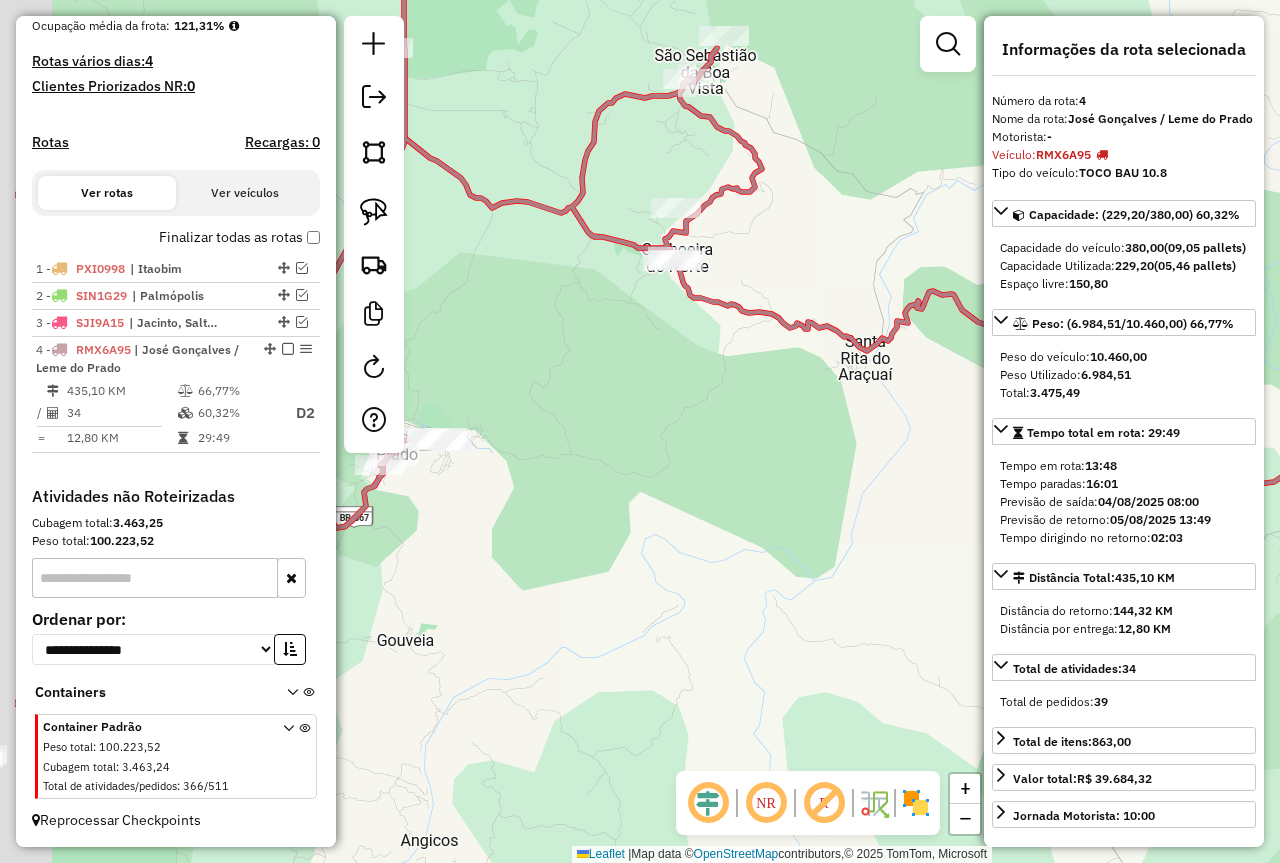 drag, startPoint x: 561, startPoint y: 383, endPoint x: 703, endPoint y: 386, distance: 142.0317 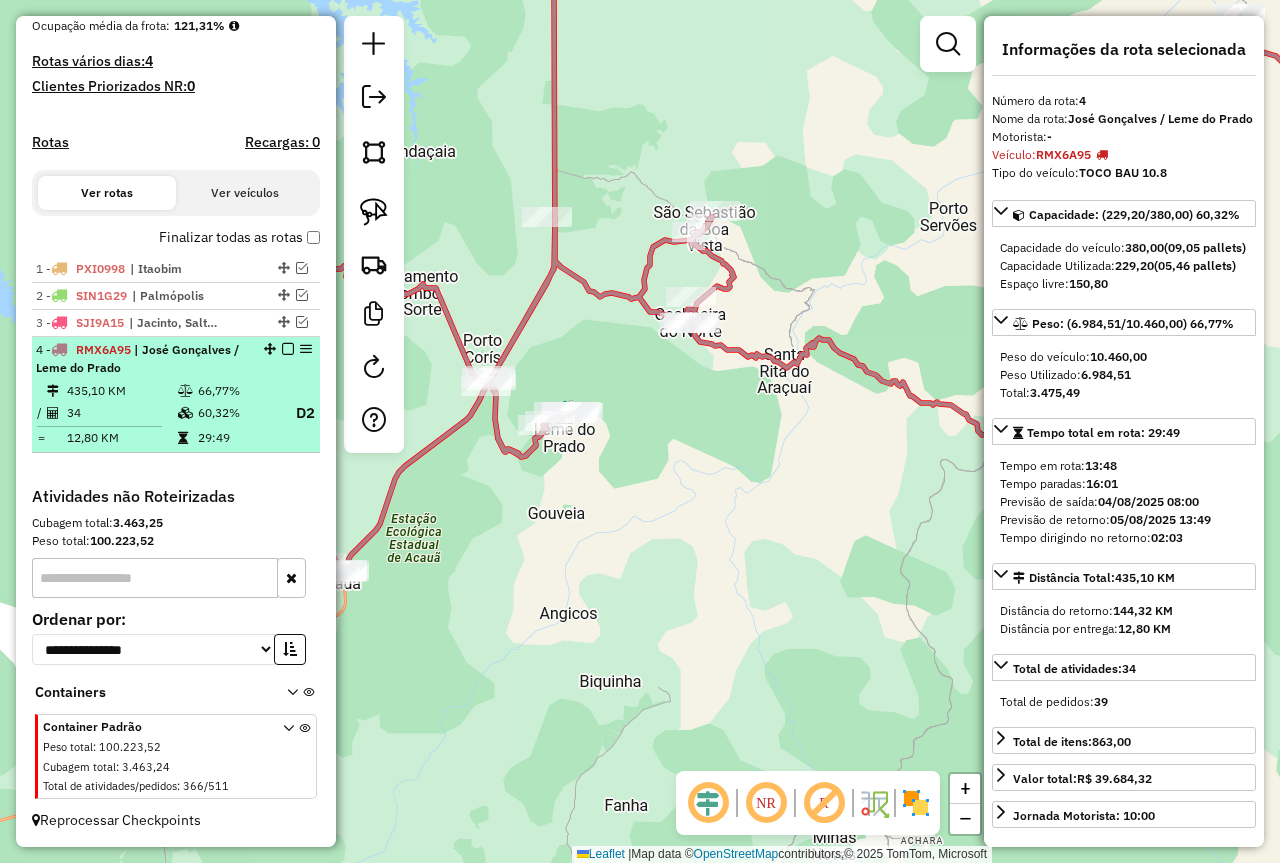 click at bounding box center (288, 349) 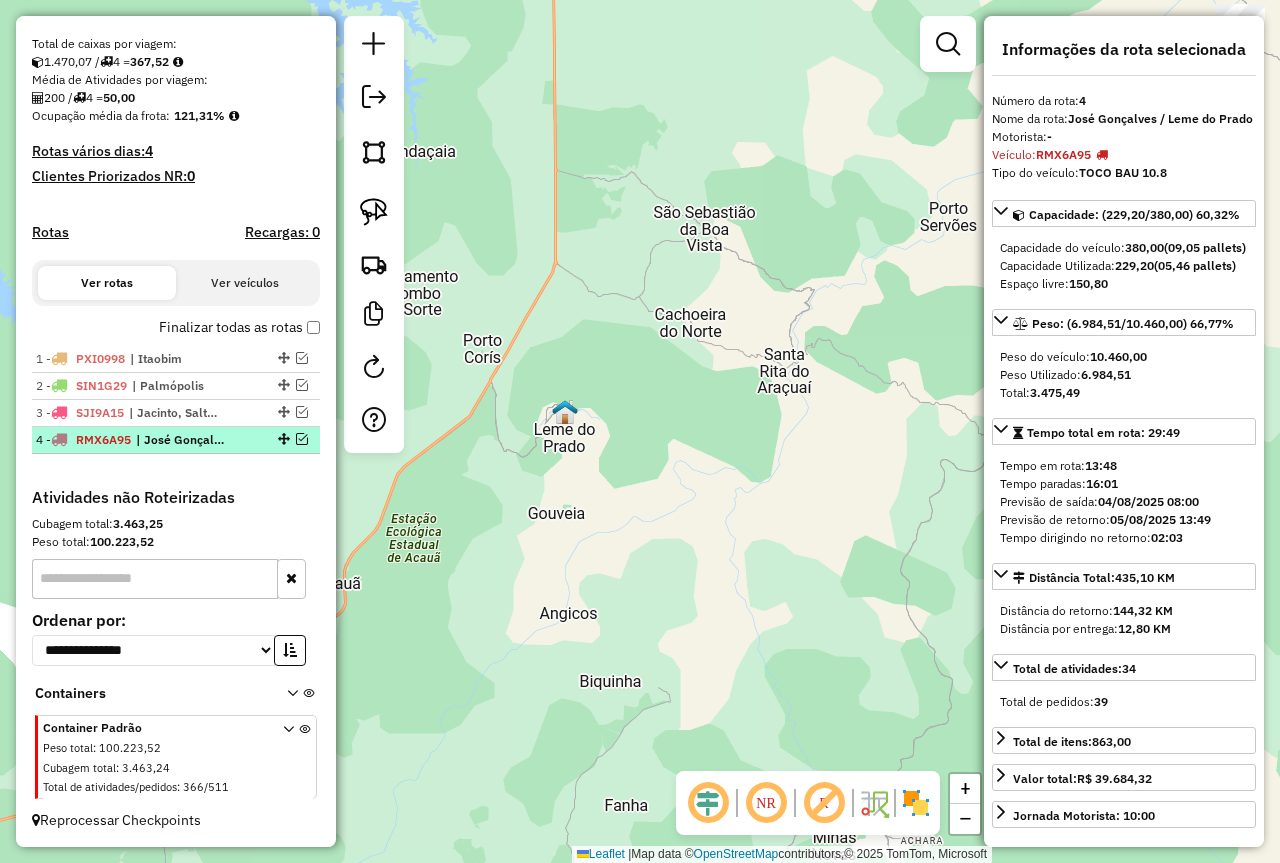 scroll, scrollTop: 420, scrollLeft: 0, axis: vertical 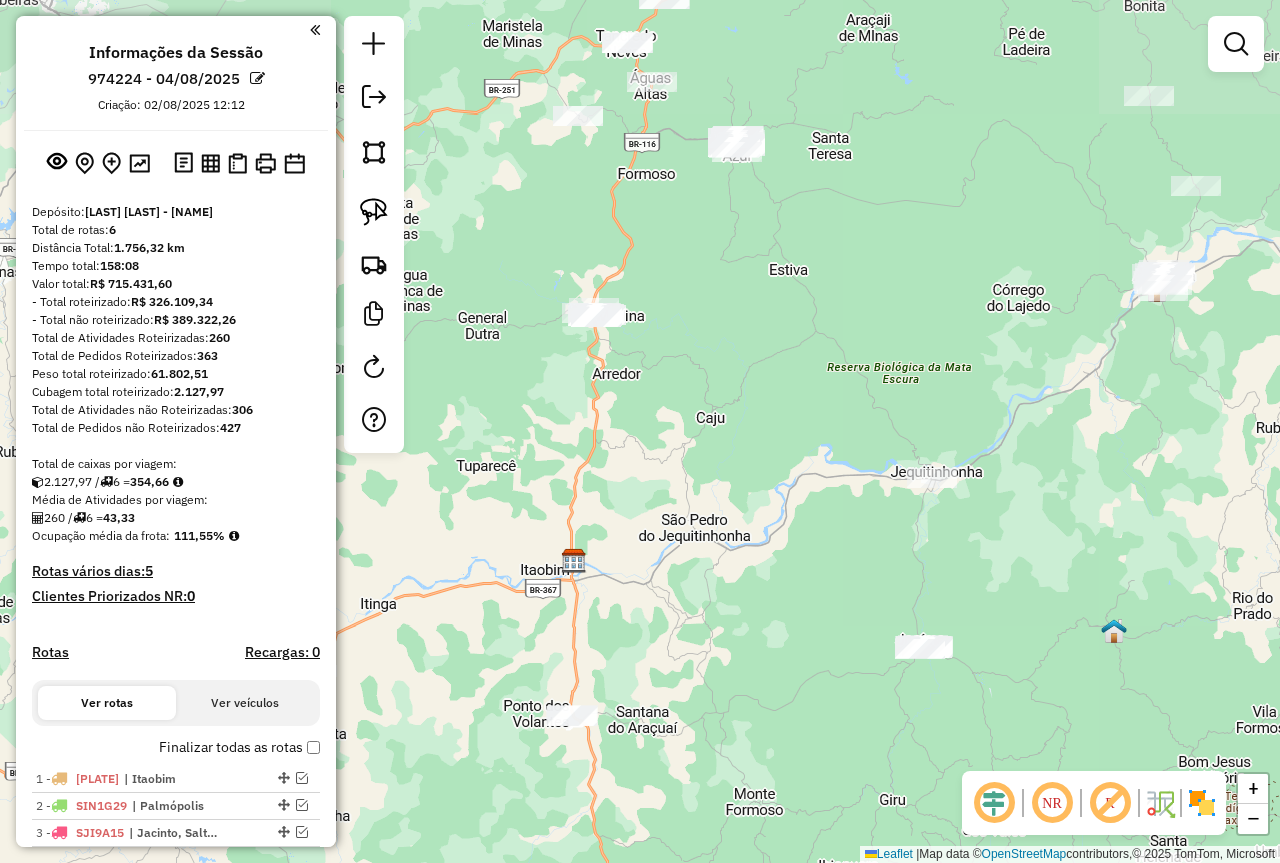 drag, startPoint x: 840, startPoint y: 326, endPoint x: 774, endPoint y: 455, distance: 144.90341 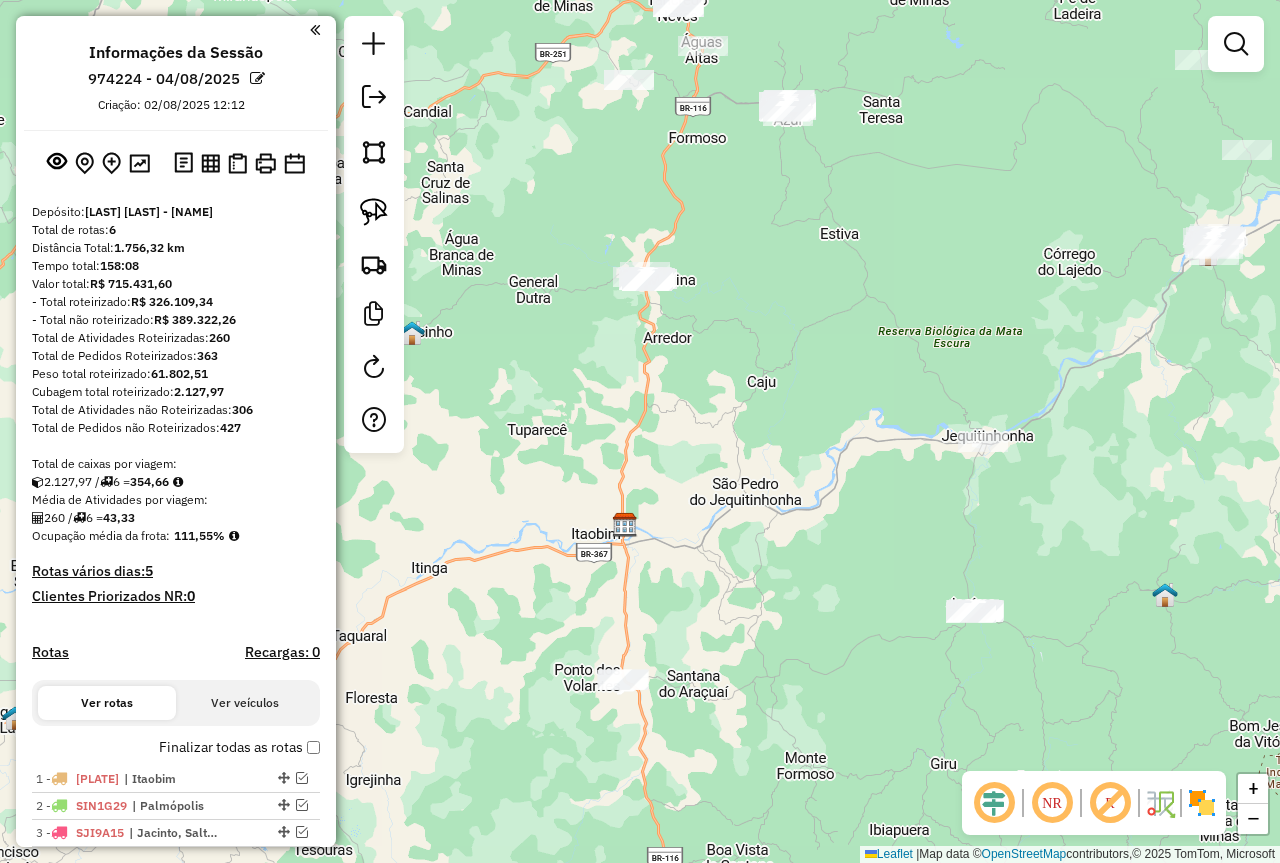 drag, startPoint x: 557, startPoint y: 527, endPoint x: 723, endPoint y: 418, distance: 198.58751 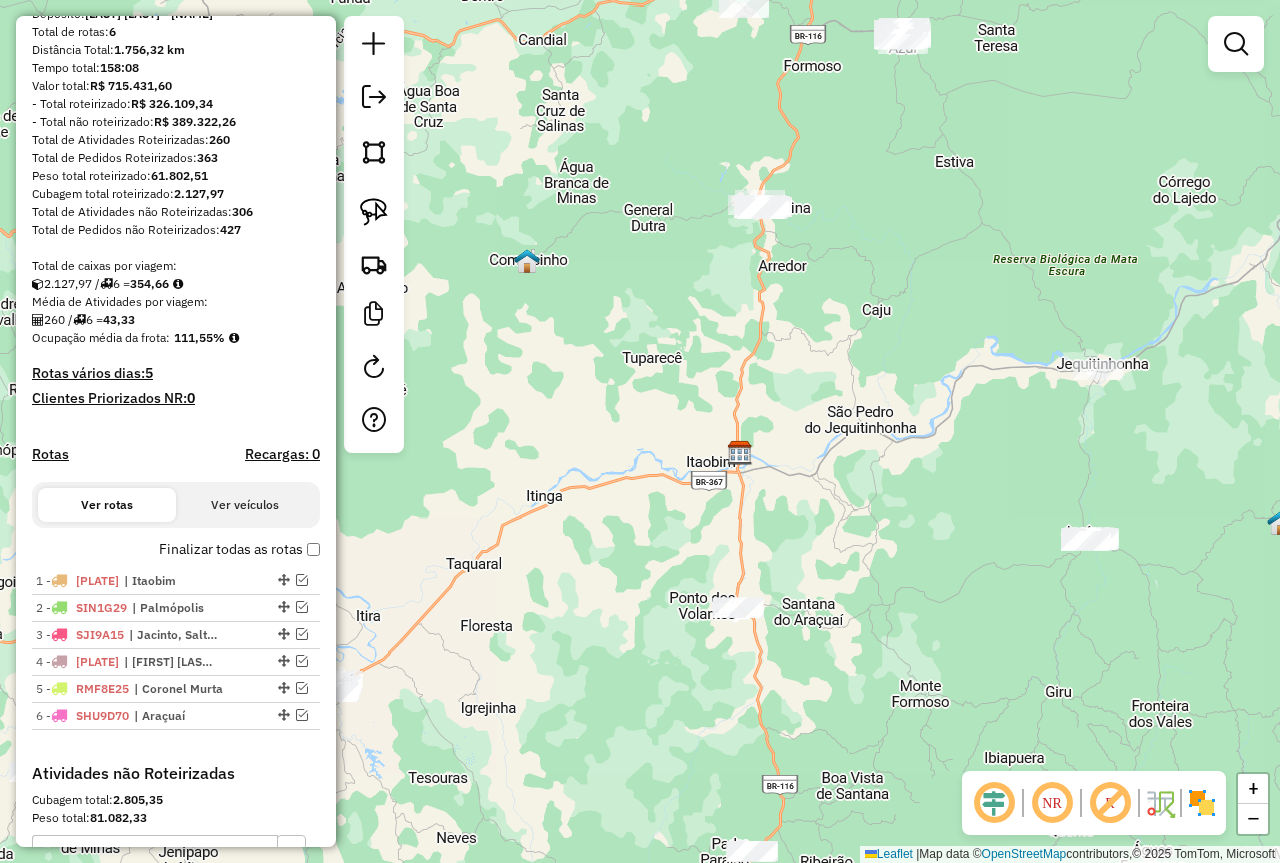 scroll, scrollTop: 200, scrollLeft: 0, axis: vertical 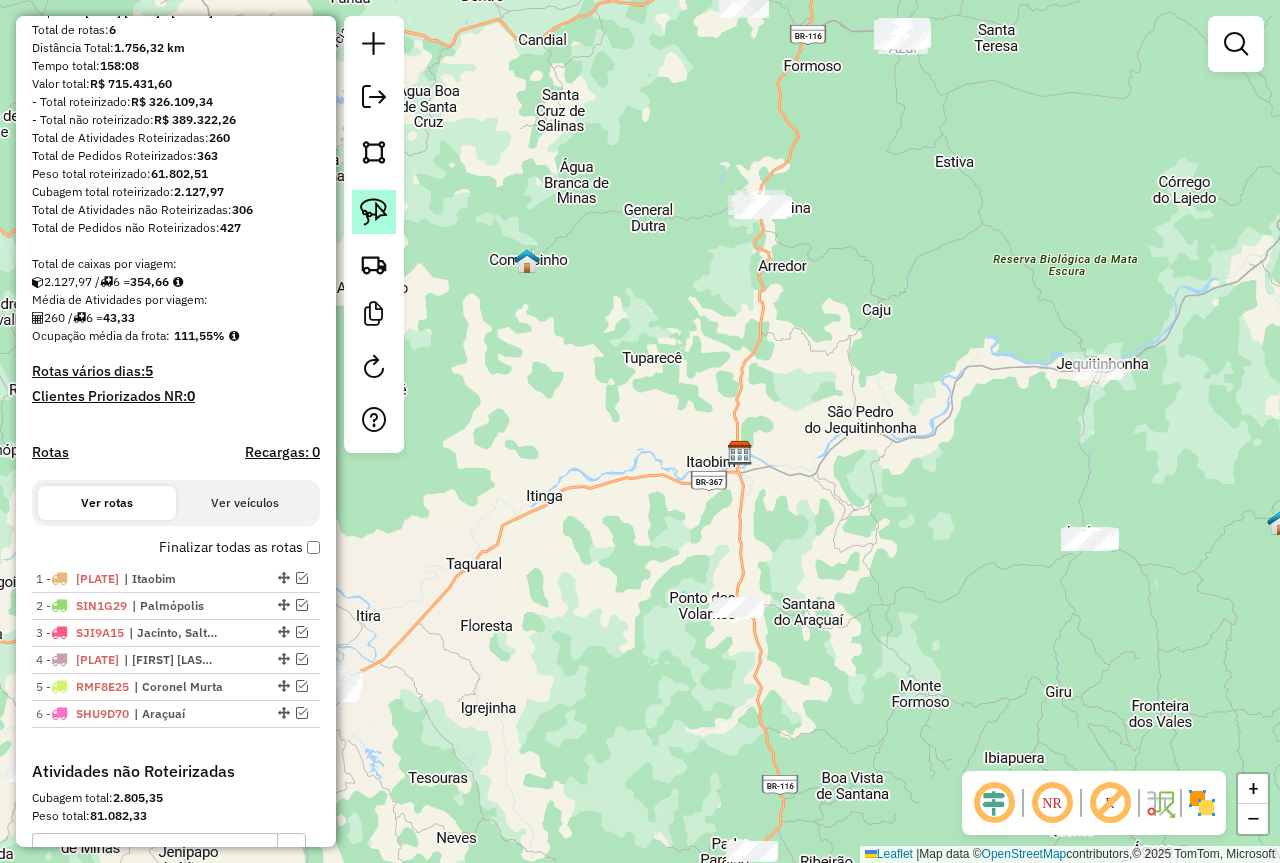 click 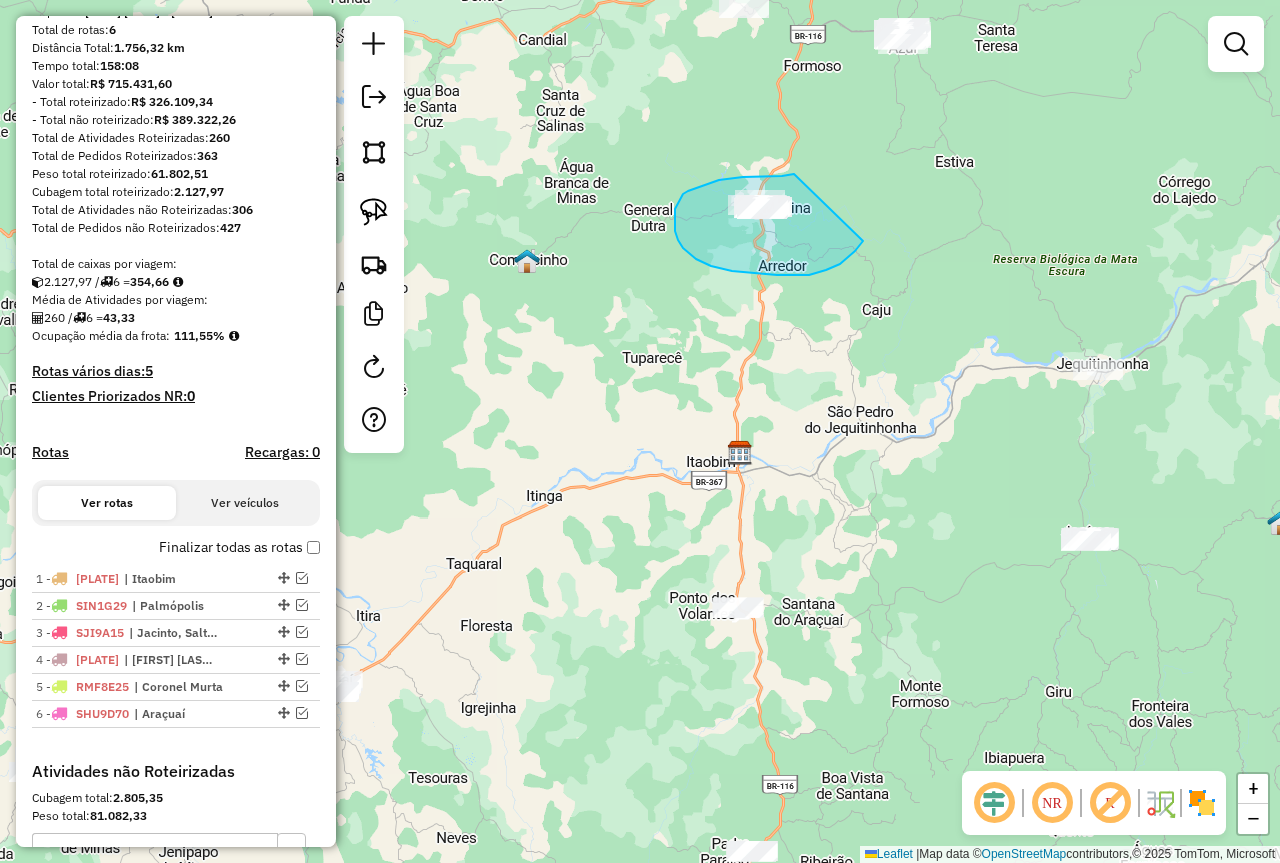 drag, startPoint x: 794, startPoint y: 174, endPoint x: 863, endPoint y: 241, distance: 96.17692 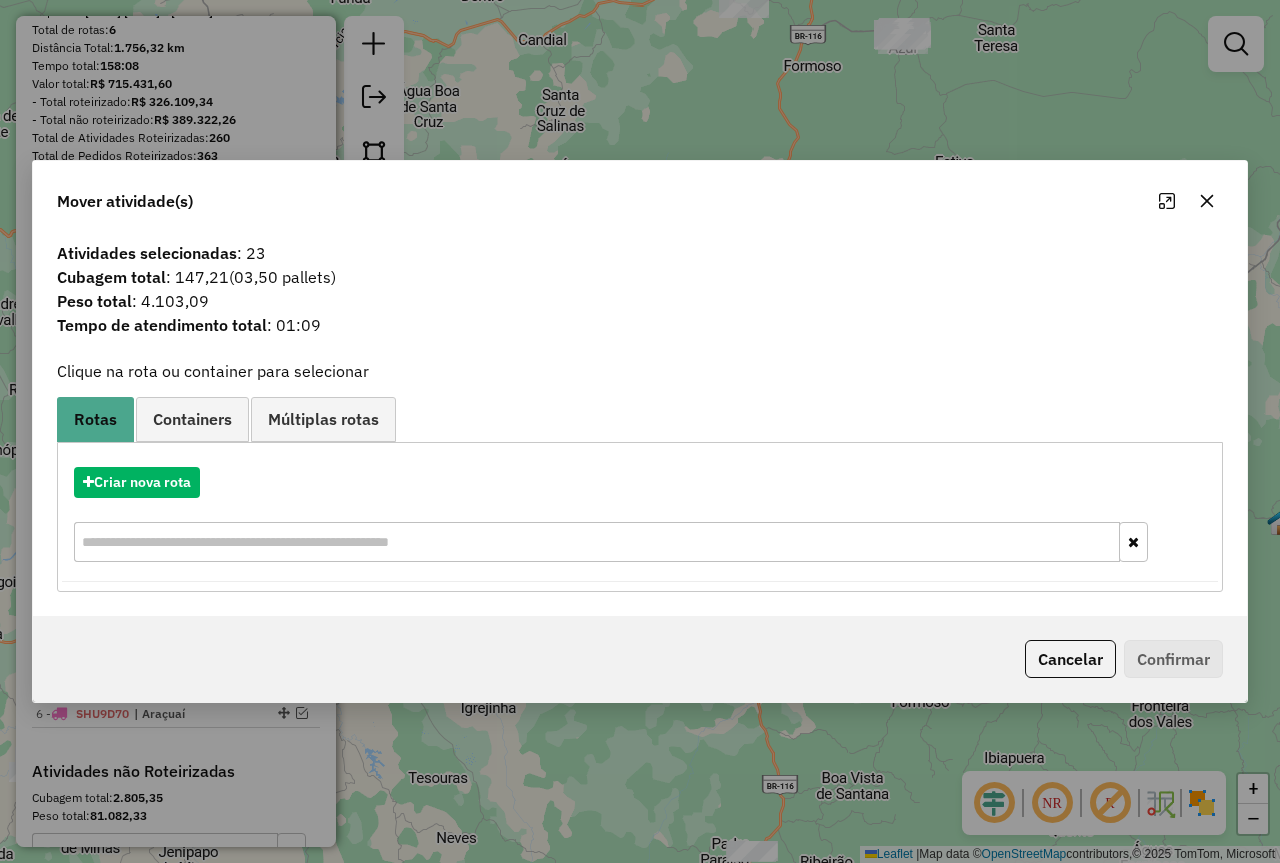 click 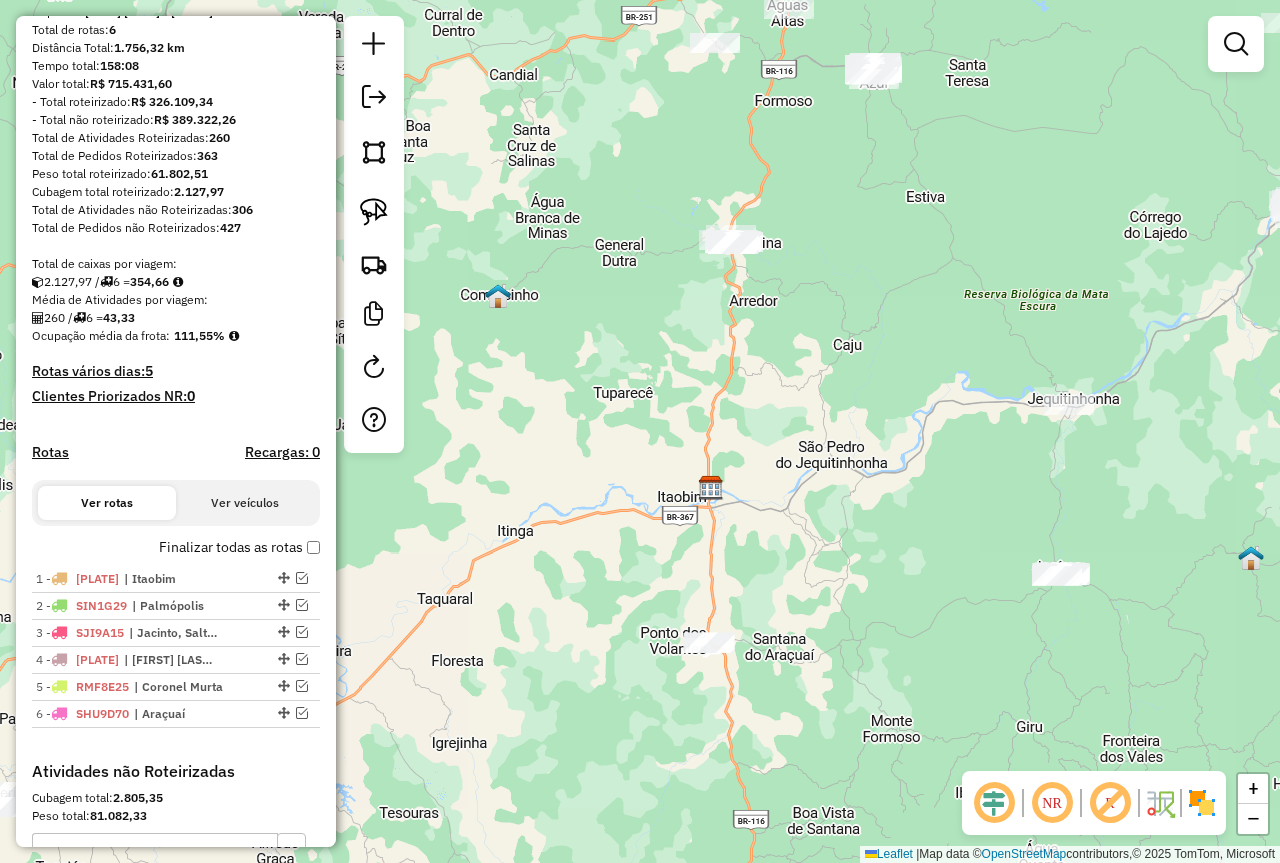drag, startPoint x: 944, startPoint y: 306, endPoint x: 906, endPoint y: 323, distance: 41.62932 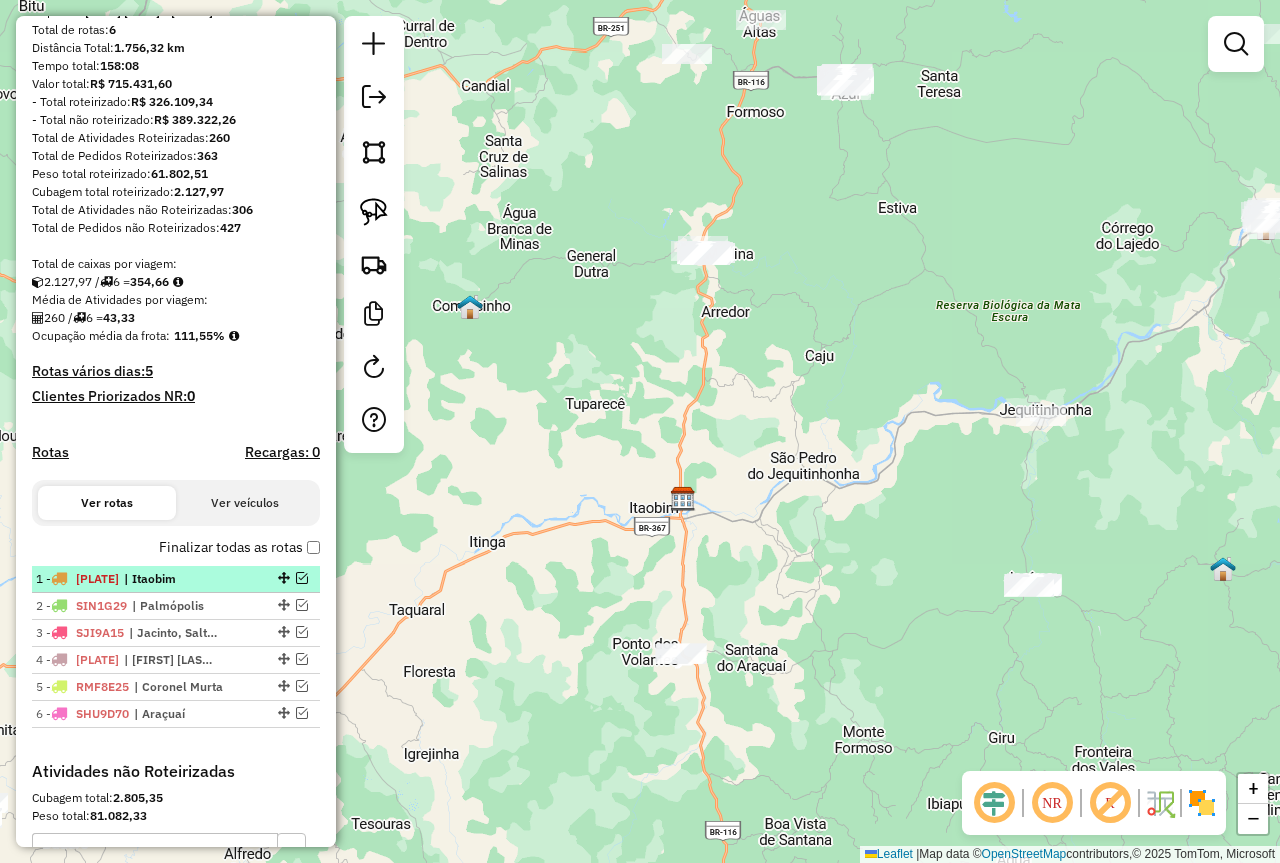 click at bounding box center [302, 578] 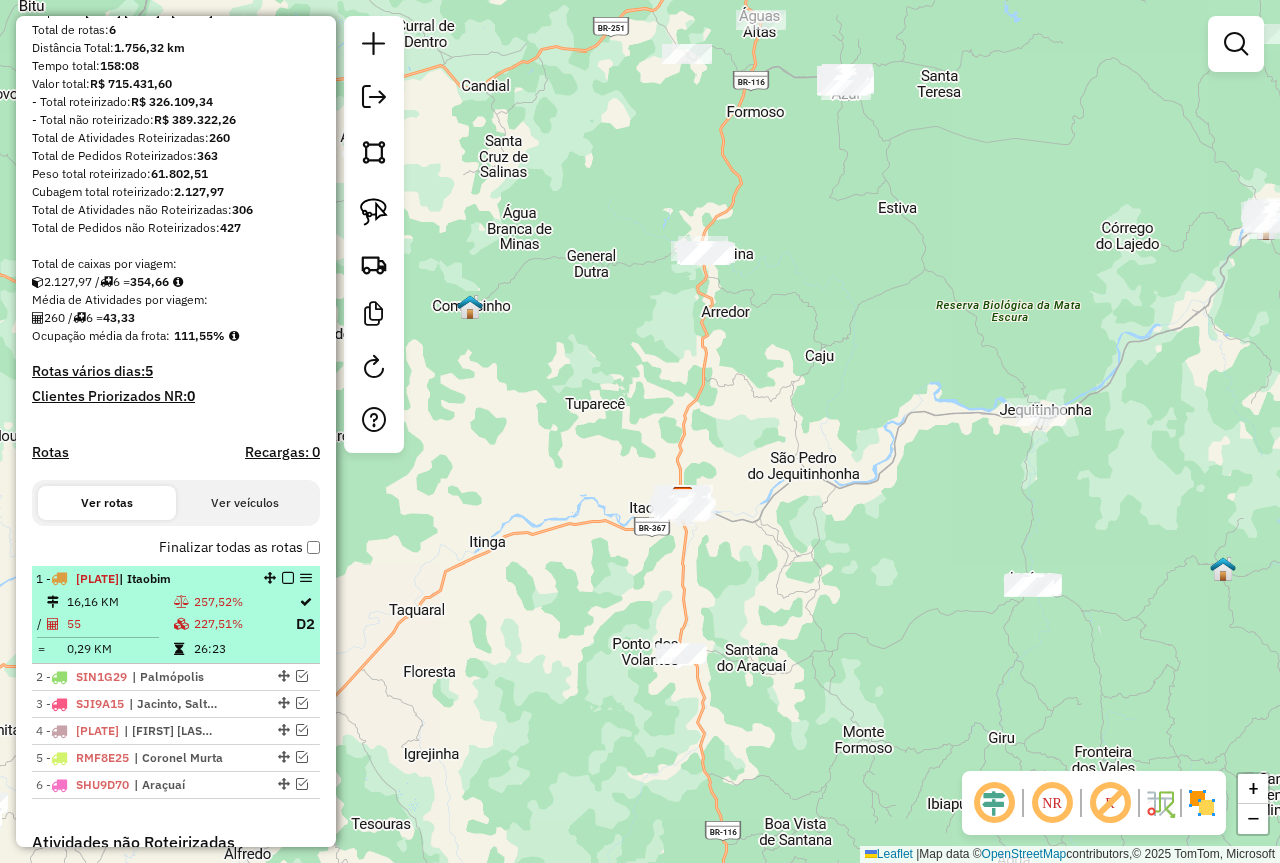 click on "227,51%" at bounding box center [244, 624] 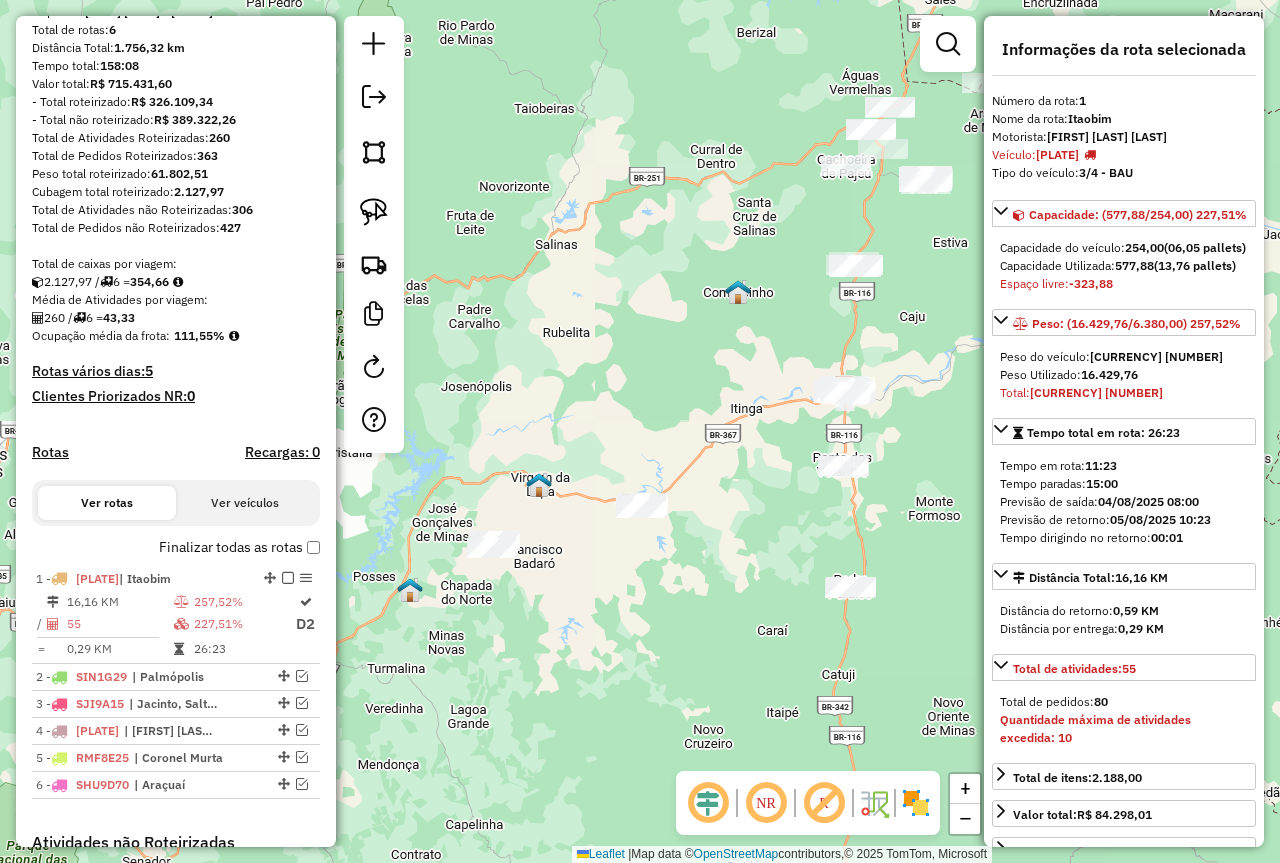 drag, startPoint x: 689, startPoint y: 636, endPoint x: 759, endPoint y: 464, distance: 185.69868 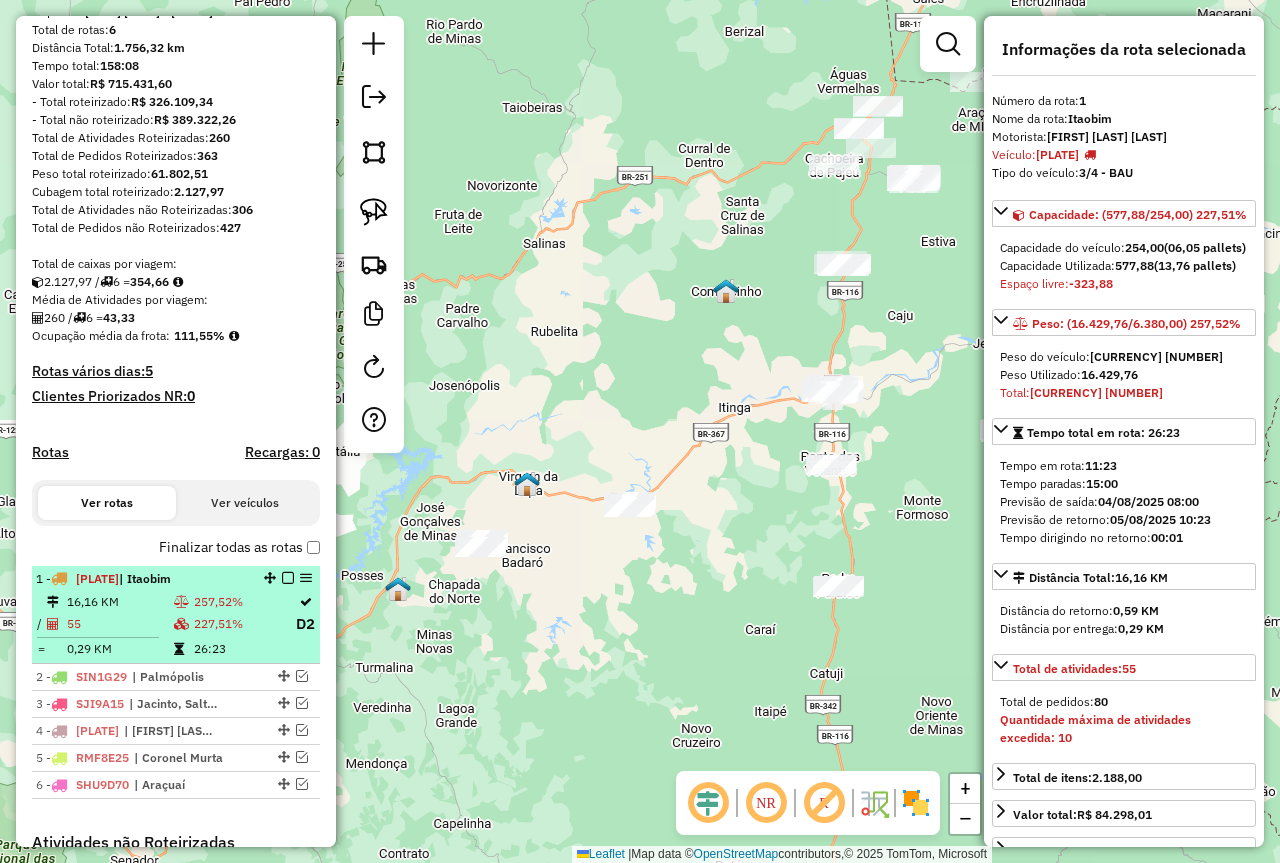 click on "227,51%" at bounding box center [244, 624] 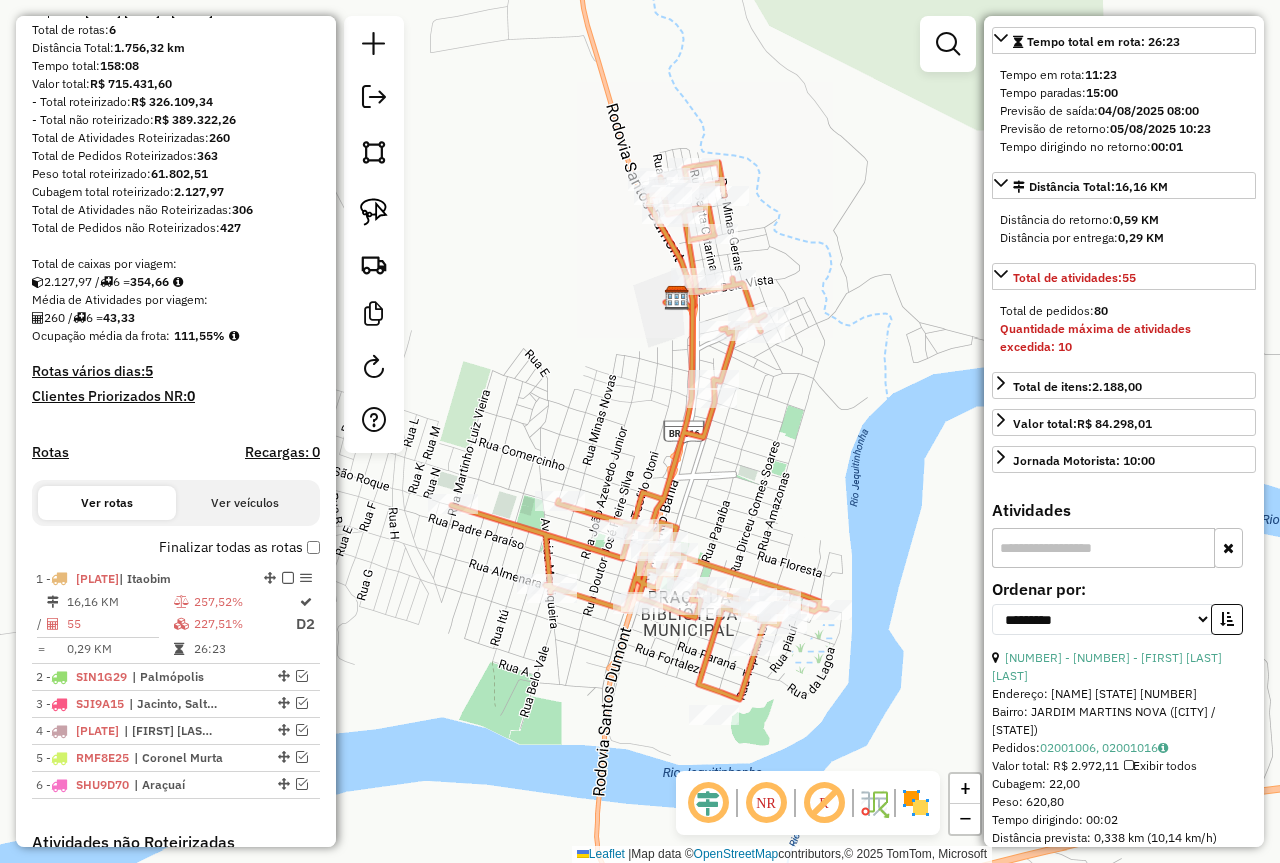 scroll, scrollTop: 400, scrollLeft: 0, axis: vertical 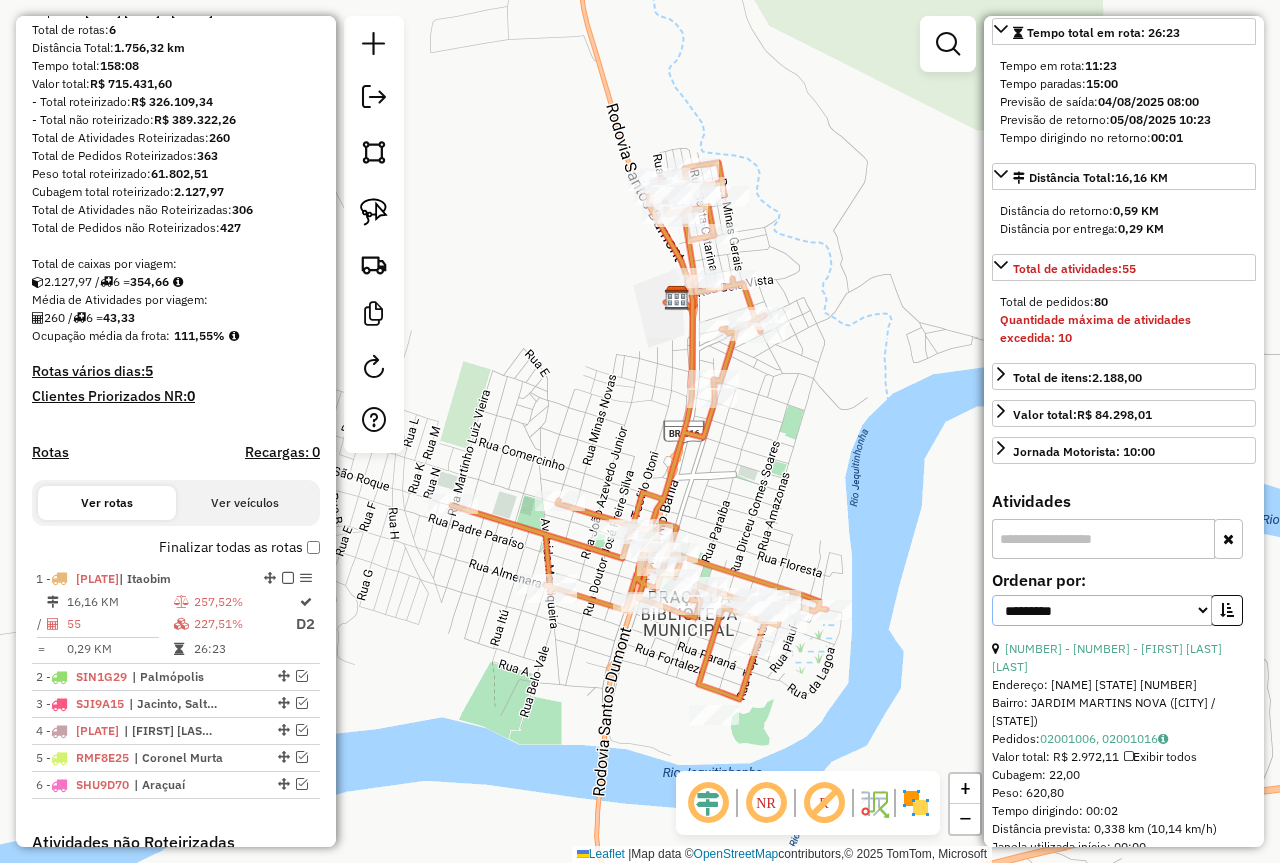click on "**********" at bounding box center (1102, 610) 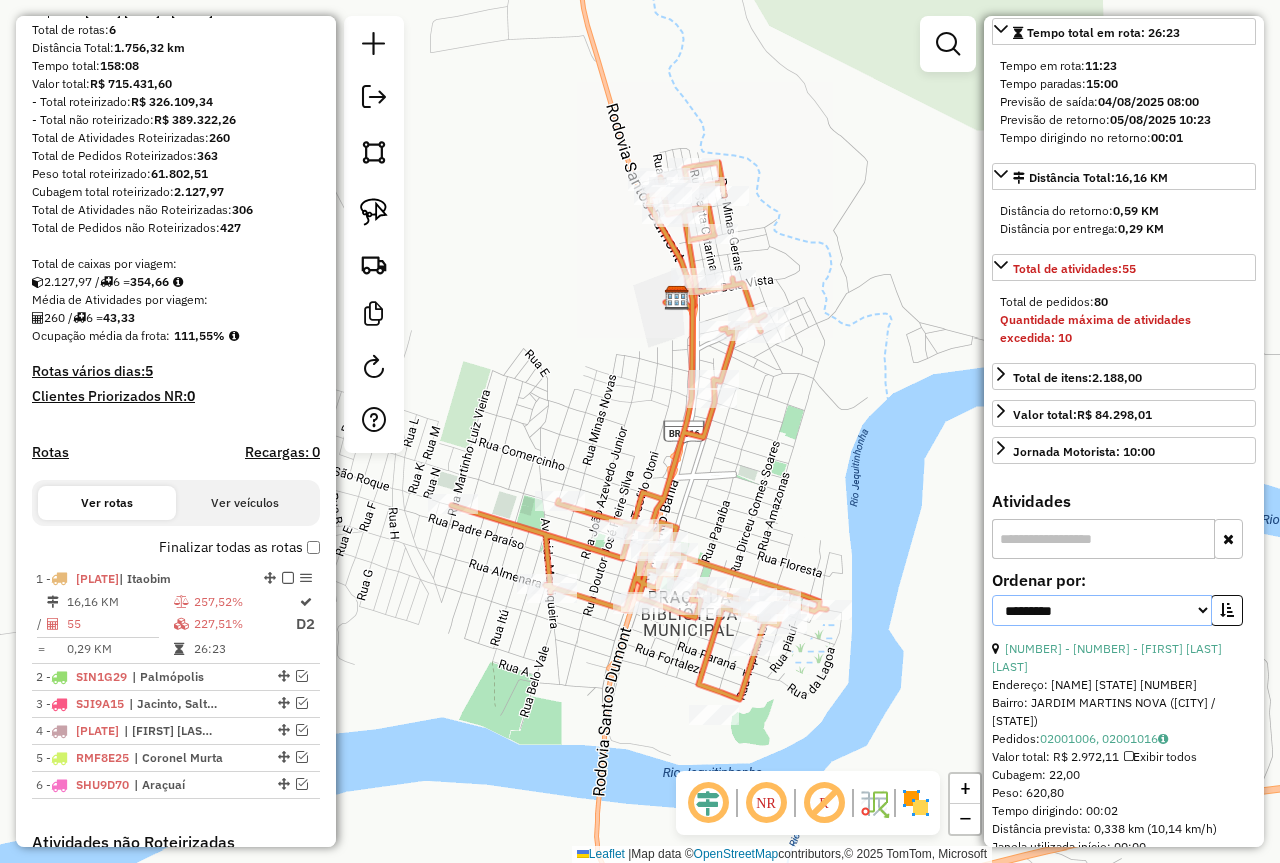select on "*********" 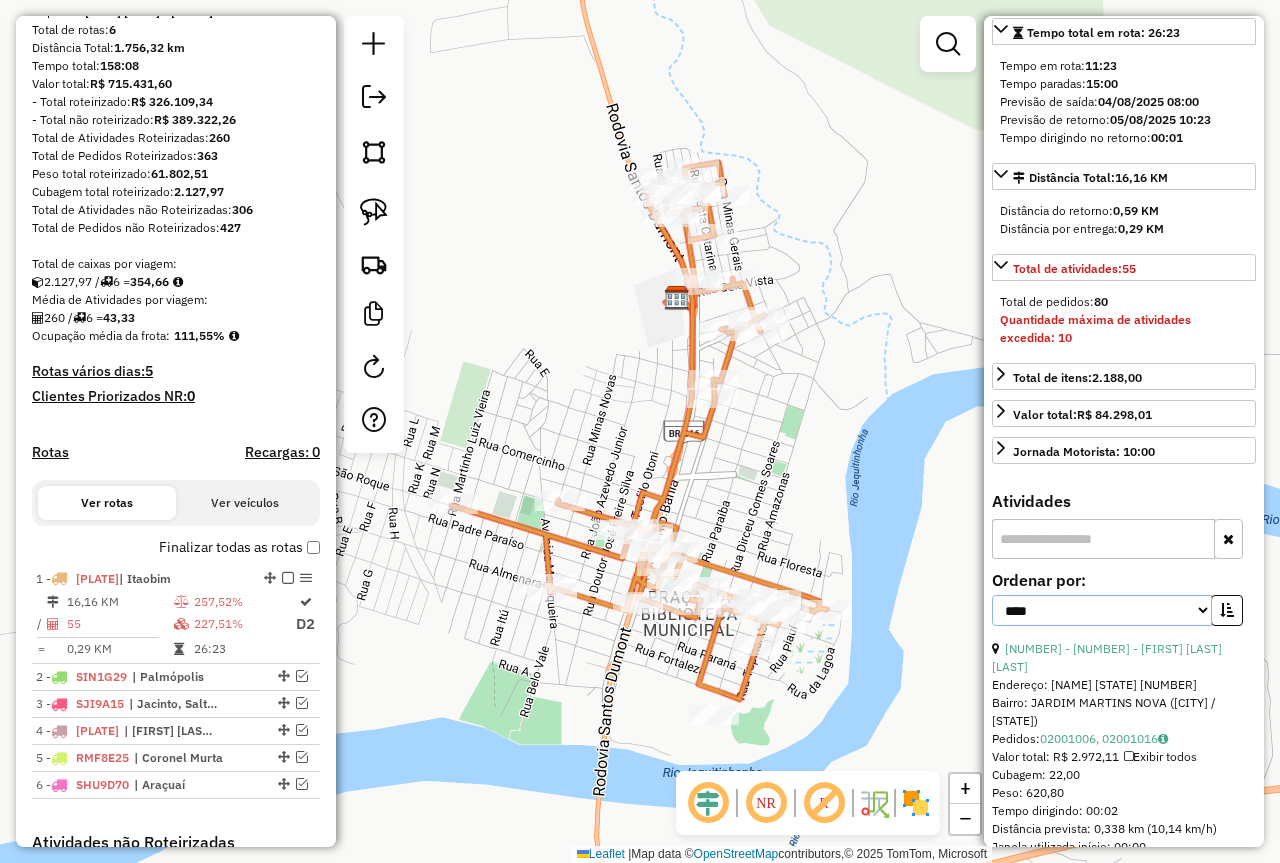 click on "**********" at bounding box center (1102, 610) 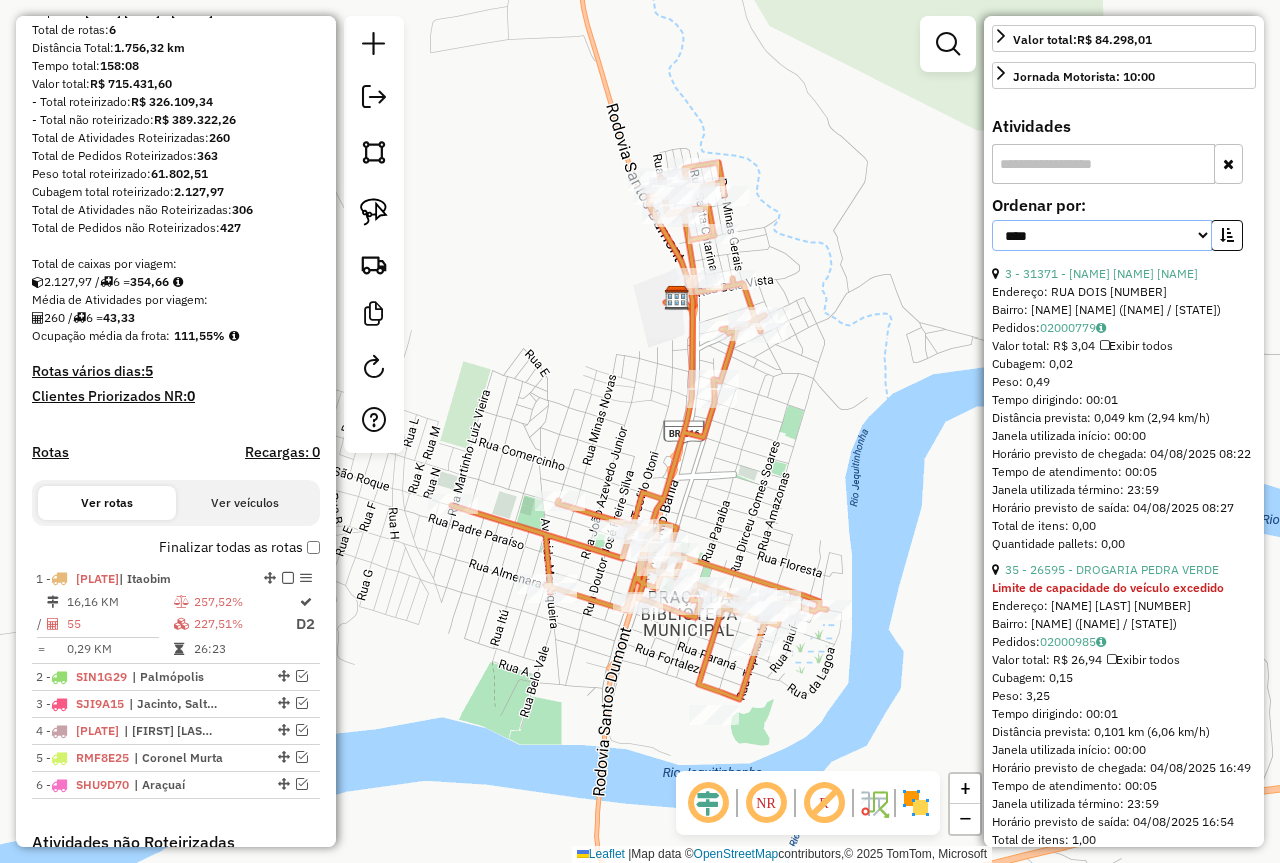 scroll, scrollTop: 800, scrollLeft: 0, axis: vertical 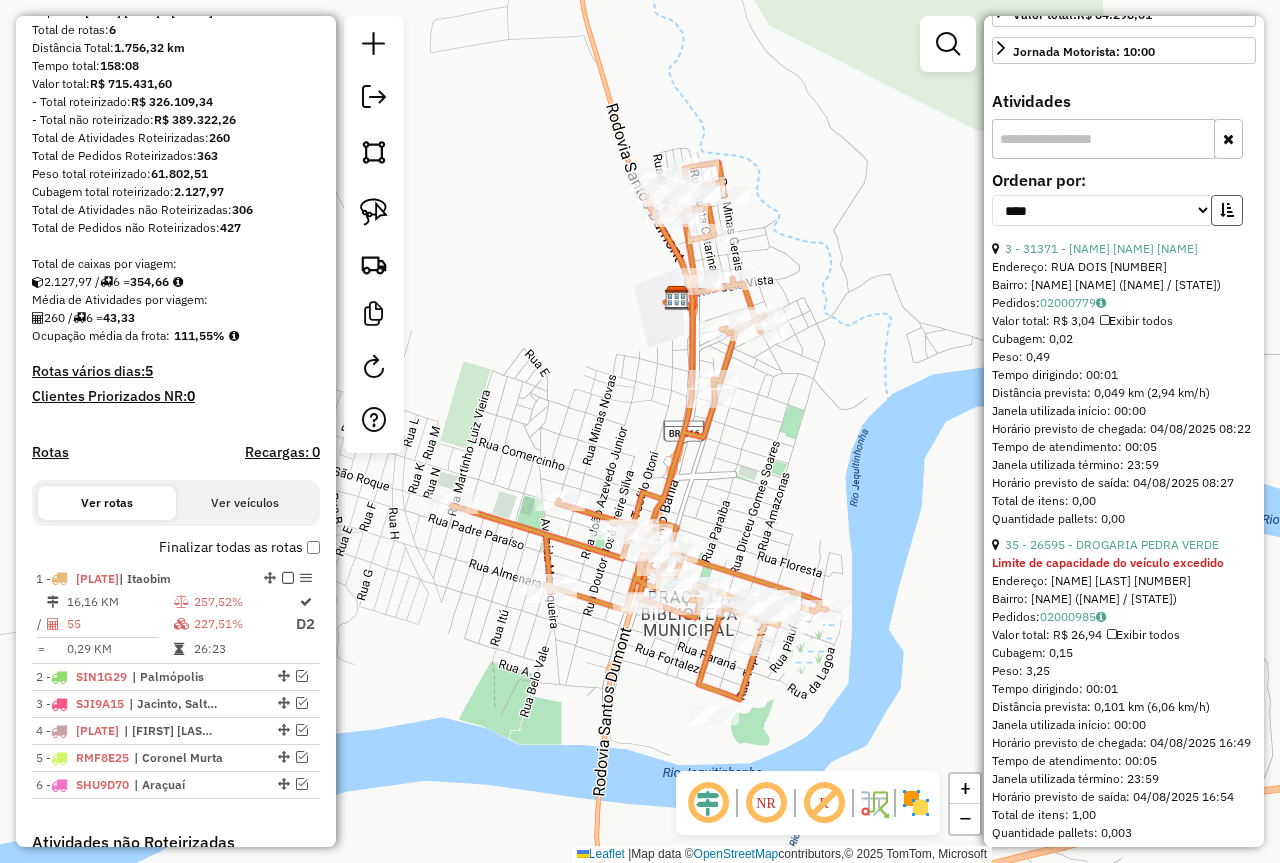 click at bounding box center [1227, 210] 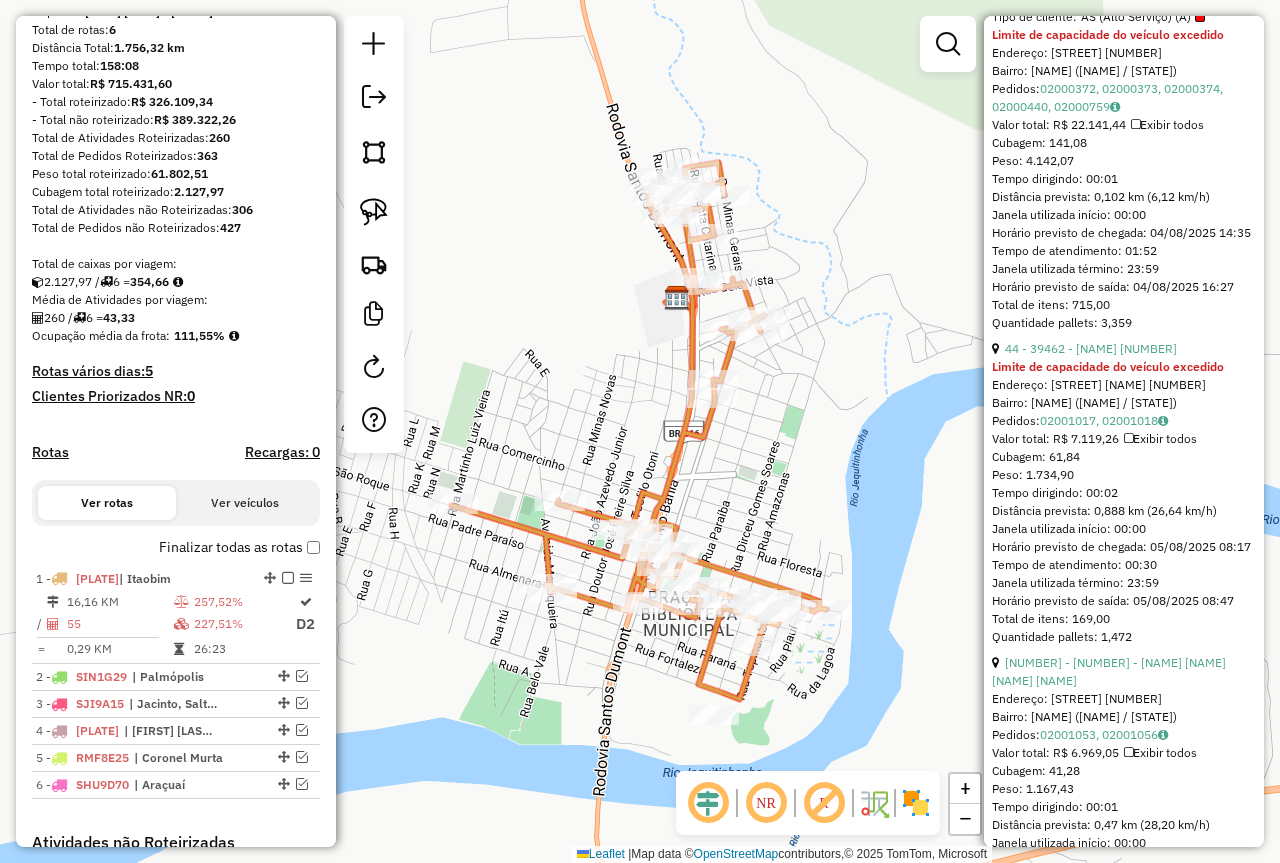 scroll, scrollTop: 1100, scrollLeft: 0, axis: vertical 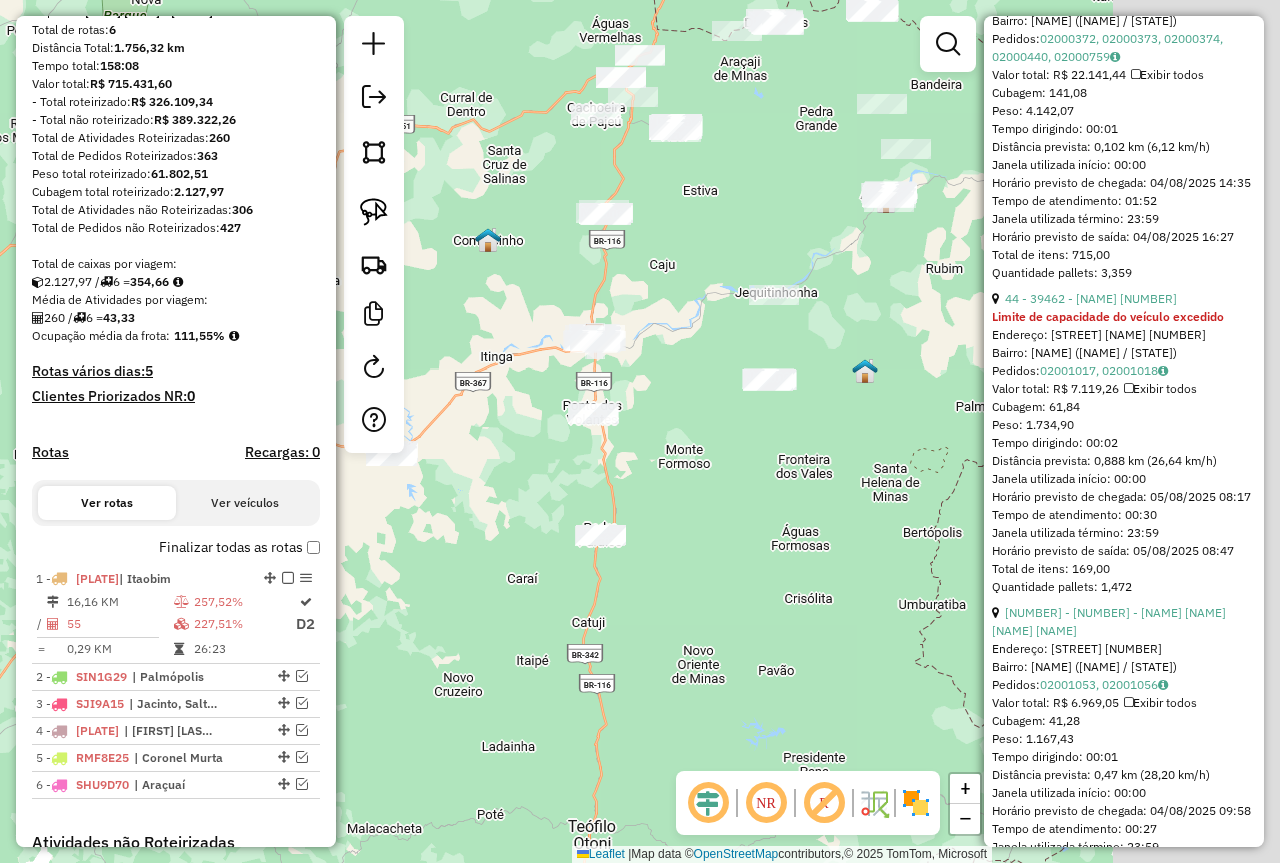 drag, startPoint x: 904, startPoint y: 514, endPoint x: 705, endPoint y: 532, distance: 199.81241 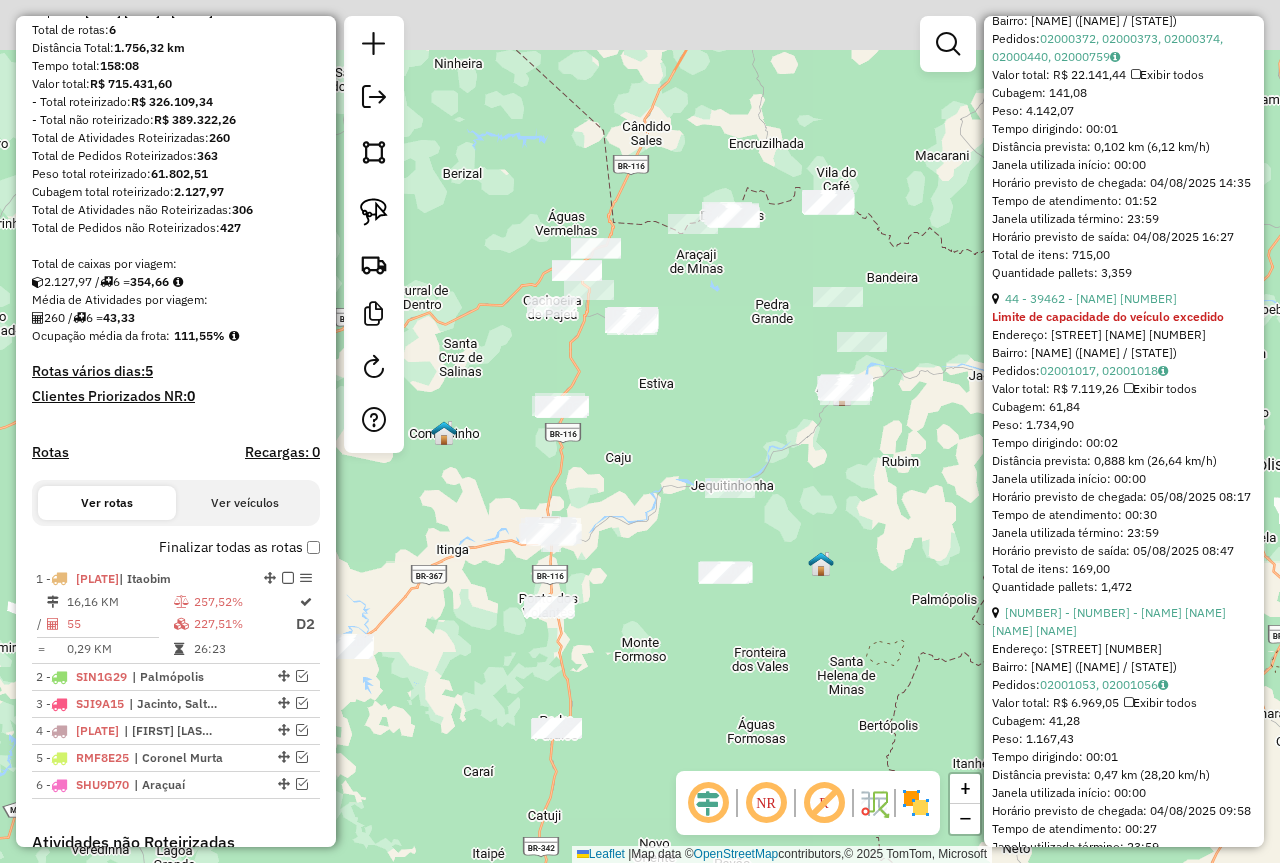drag, startPoint x: 715, startPoint y: 320, endPoint x: 681, endPoint y: 396, distance: 83.25864 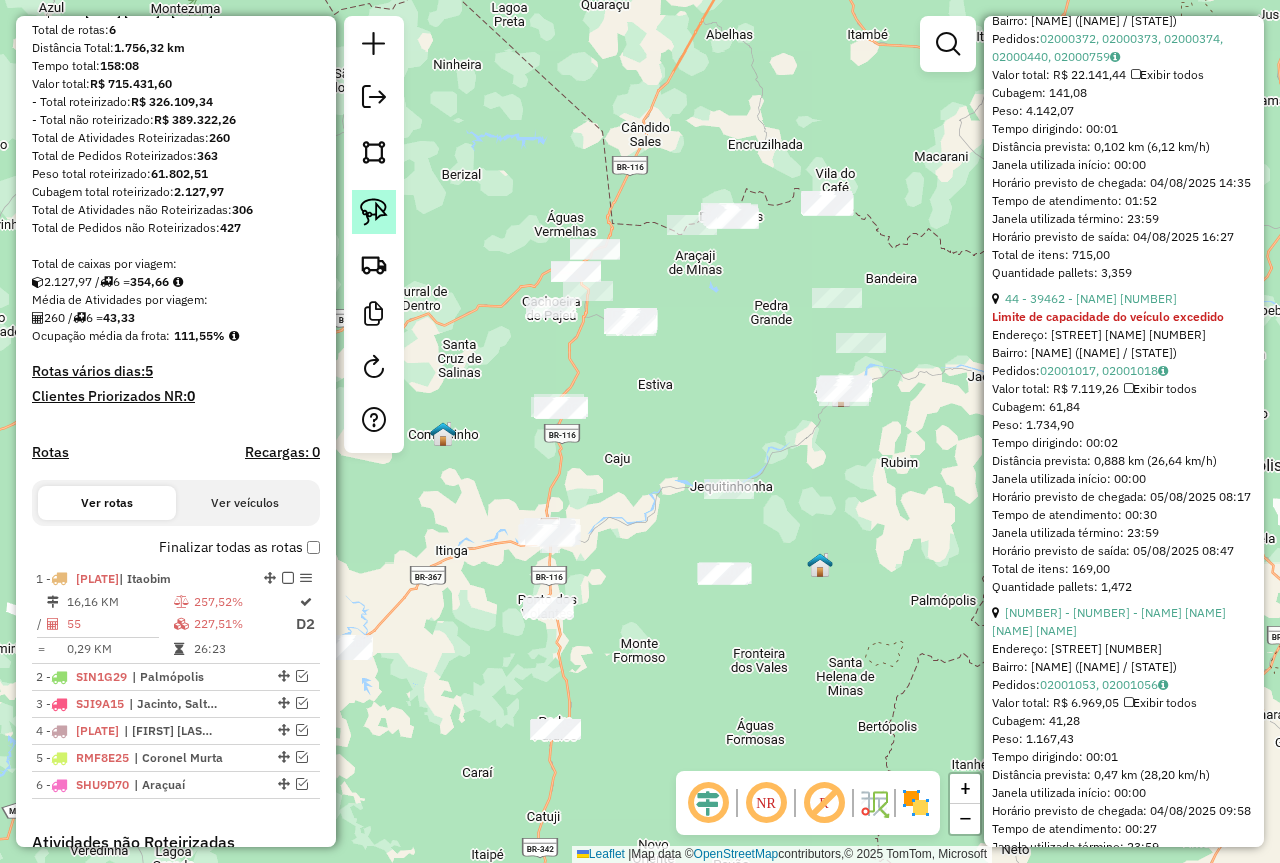 click 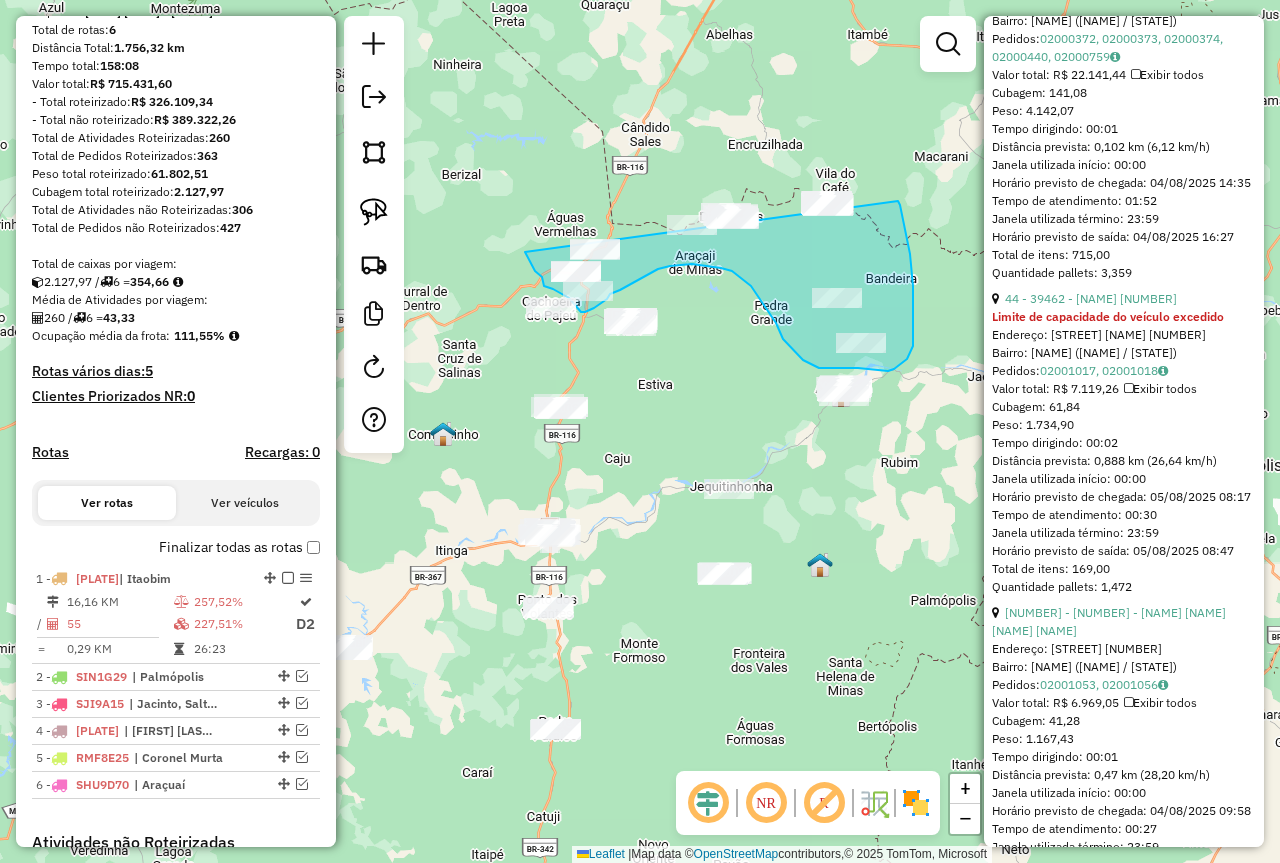 drag, startPoint x: 525, startPoint y: 252, endPoint x: 811, endPoint y: 173, distance: 296.7103 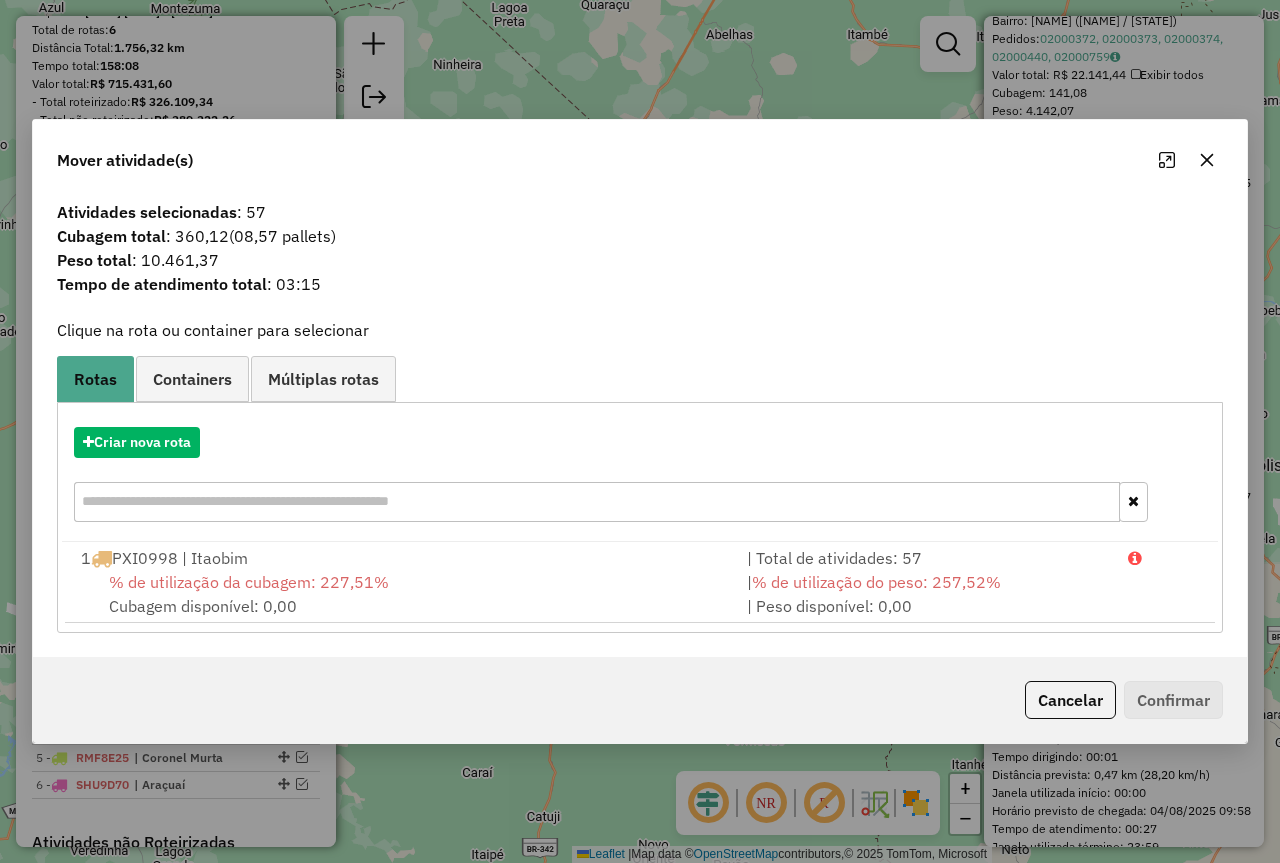click 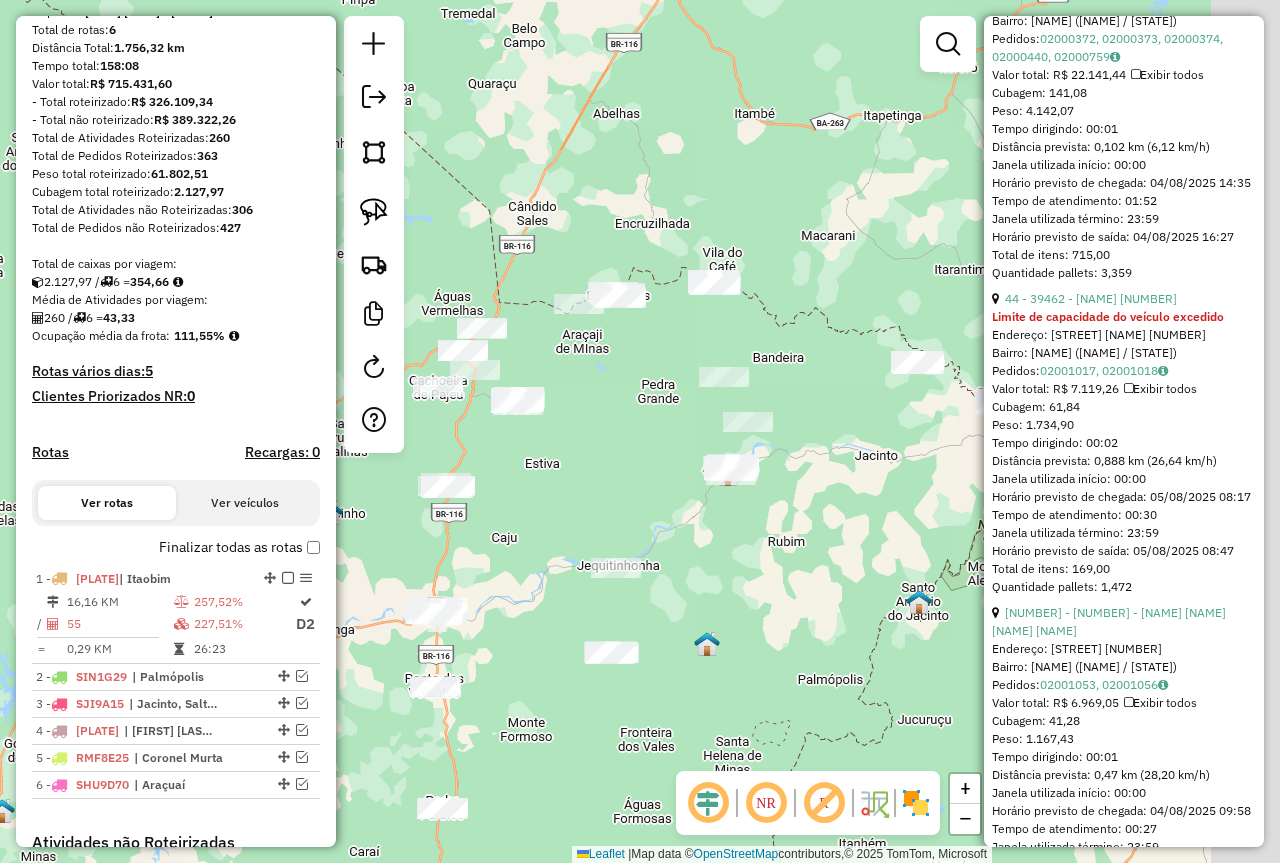 drag, startPoint x: 821, startPoint y: 510, endPoint x: 573, endPoint y: 497, distance: 248.34048 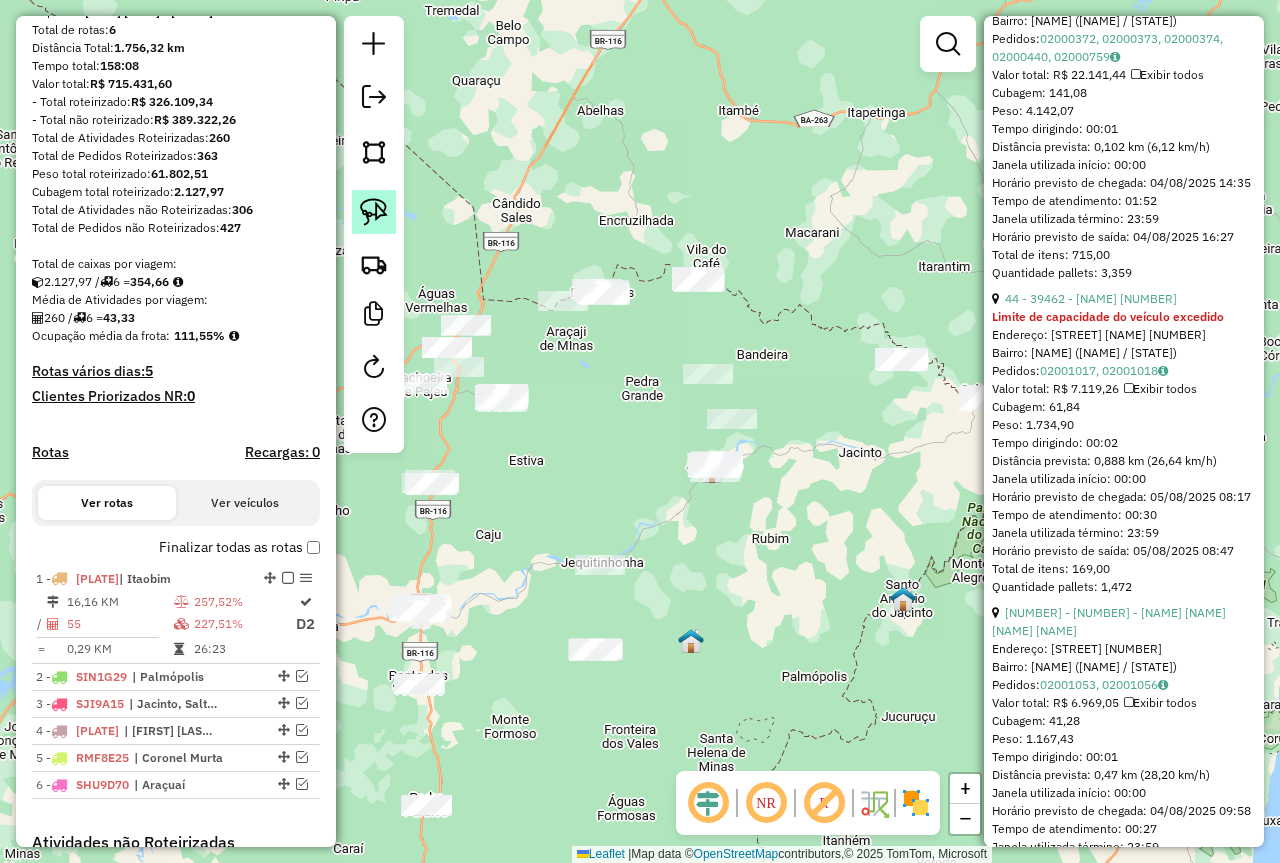 click 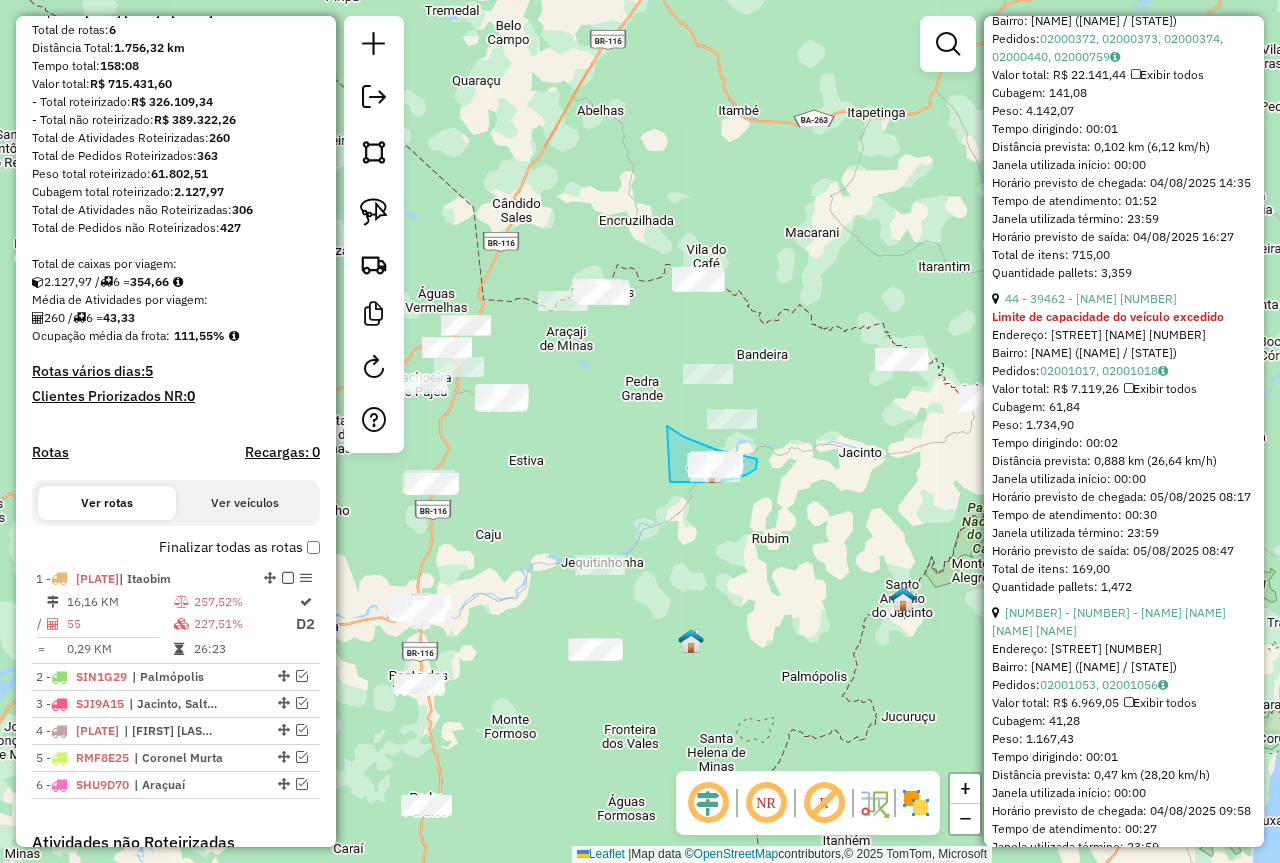 drag, startPoint x: 667, startPoint y: 426, endPoint x: 670, endPoint y: 482, distance: 56.0803 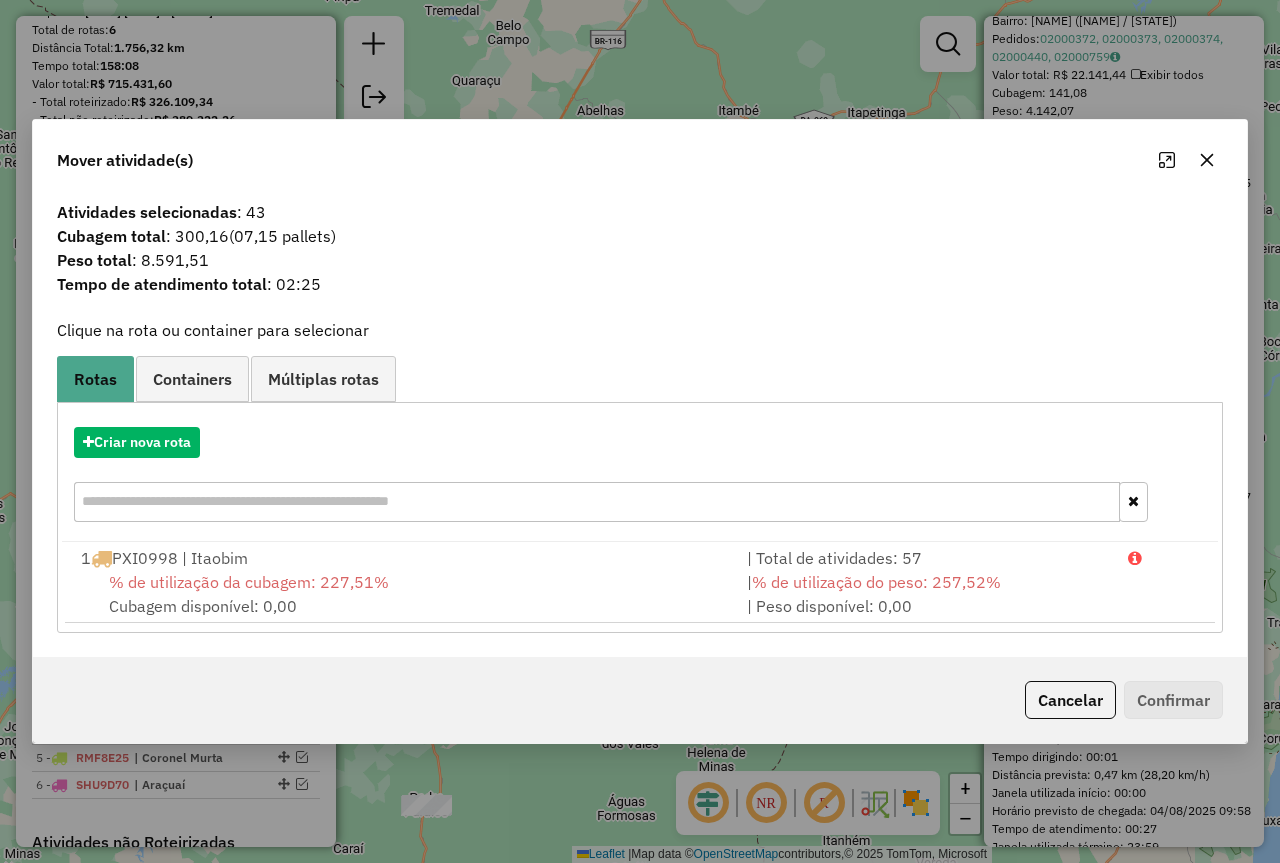 click 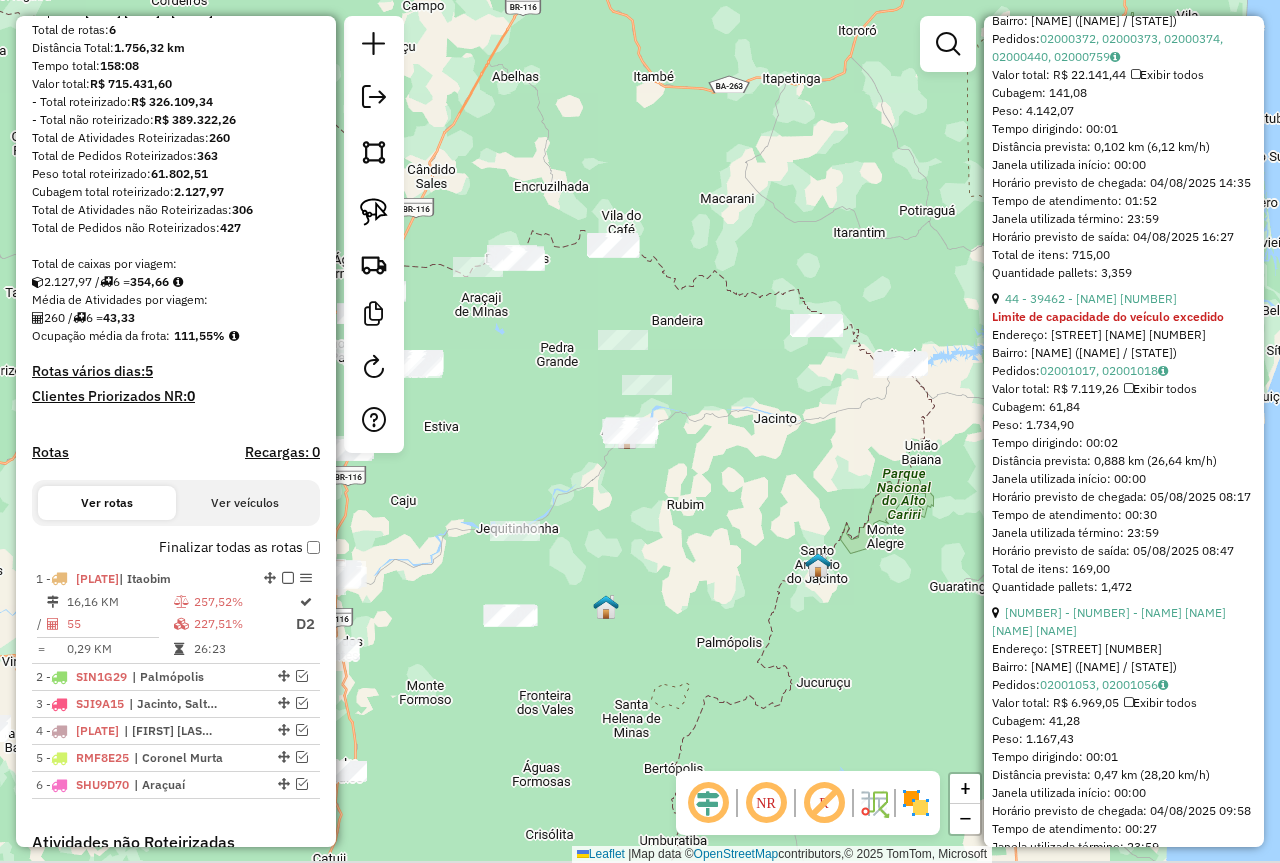 drag, startPoint x: 842, startPoint y: 464, endPoint x: 685, endPoint y: 381, distance: 177.58942 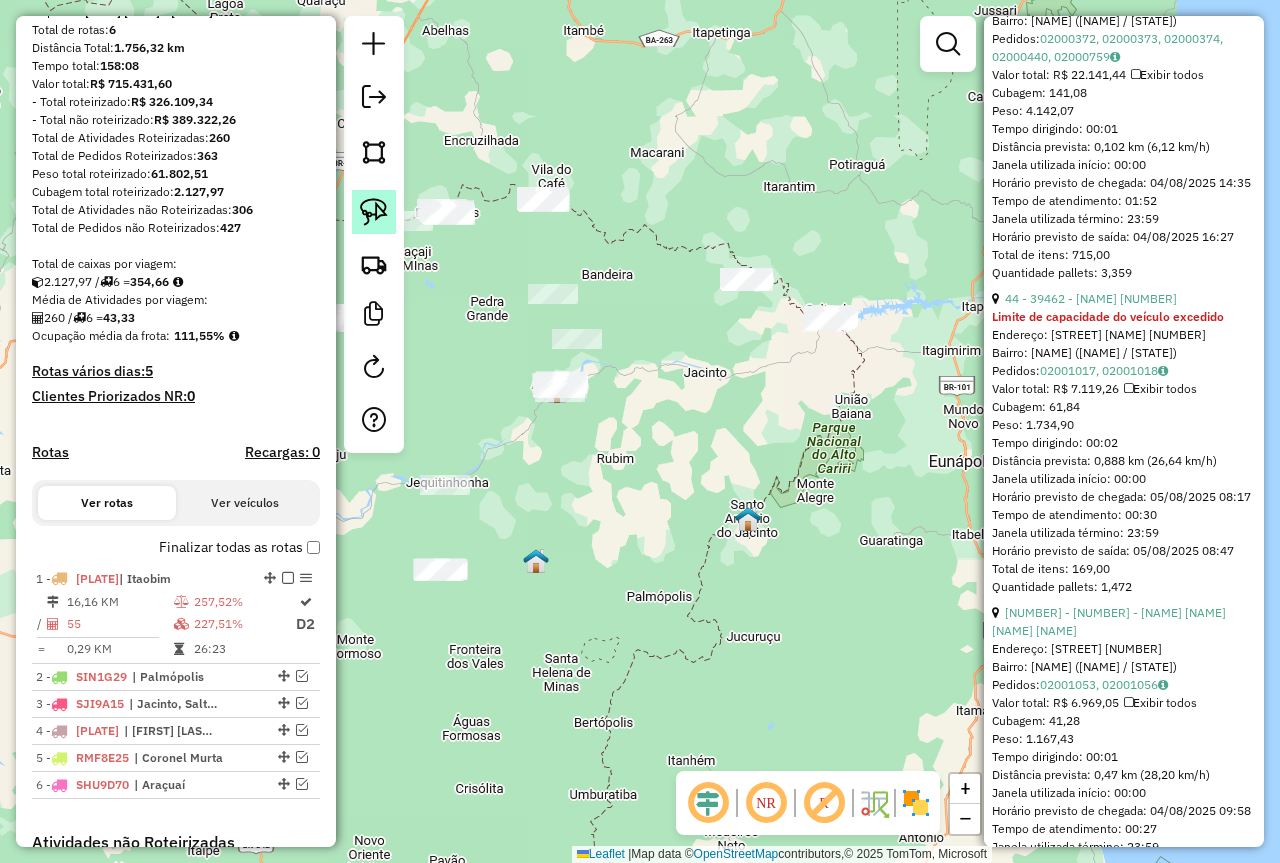 click 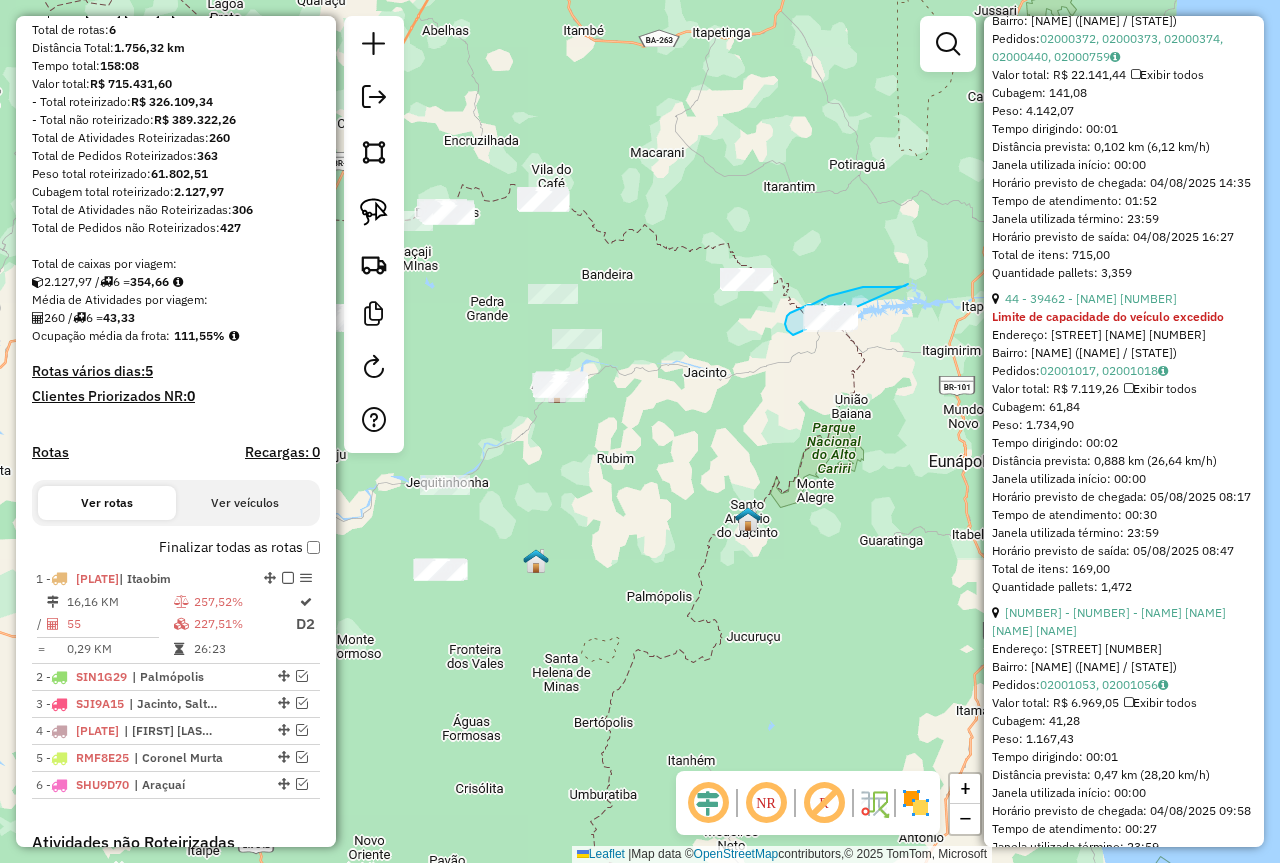 drag, startPoint x: 908, startPoint y: 284, endPoint x: 871, endPoint y: 346, distance: 72.20111 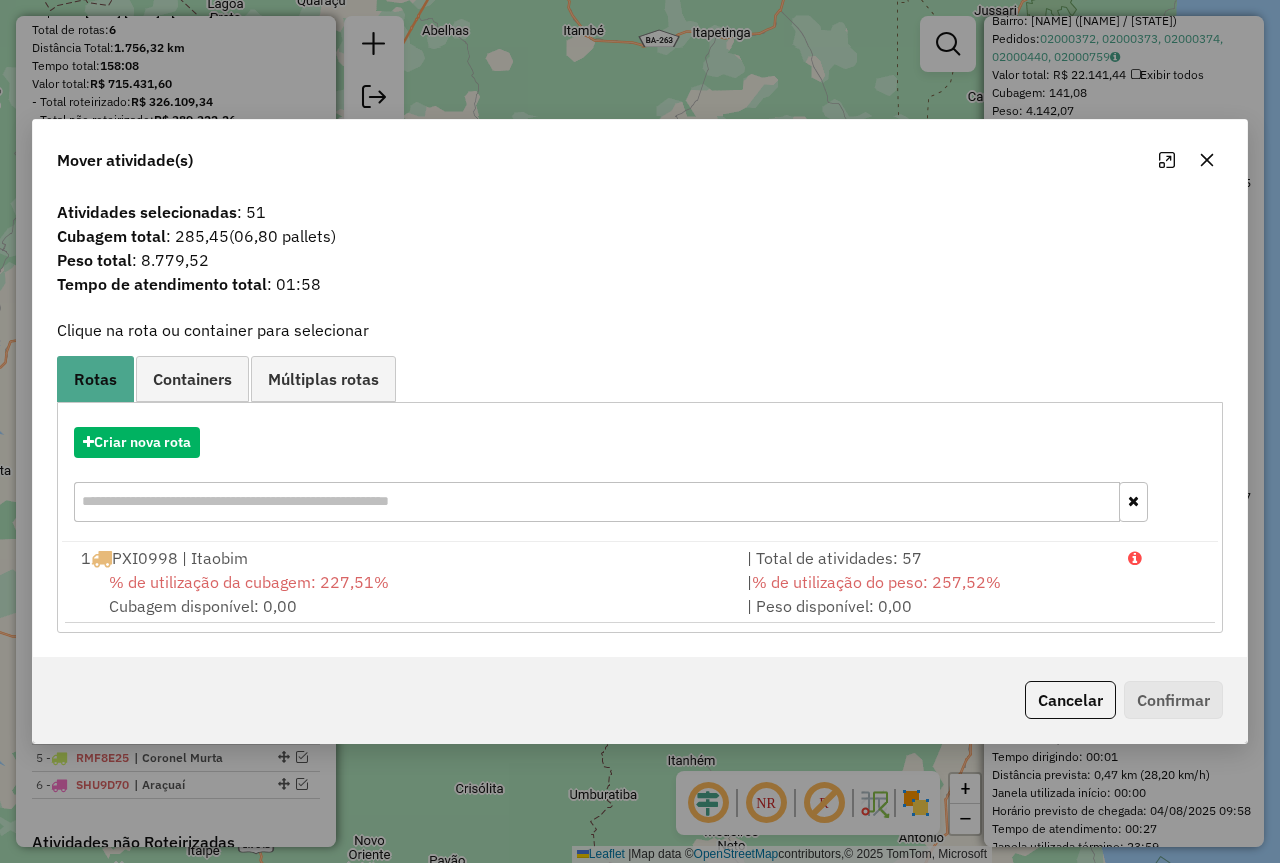 click 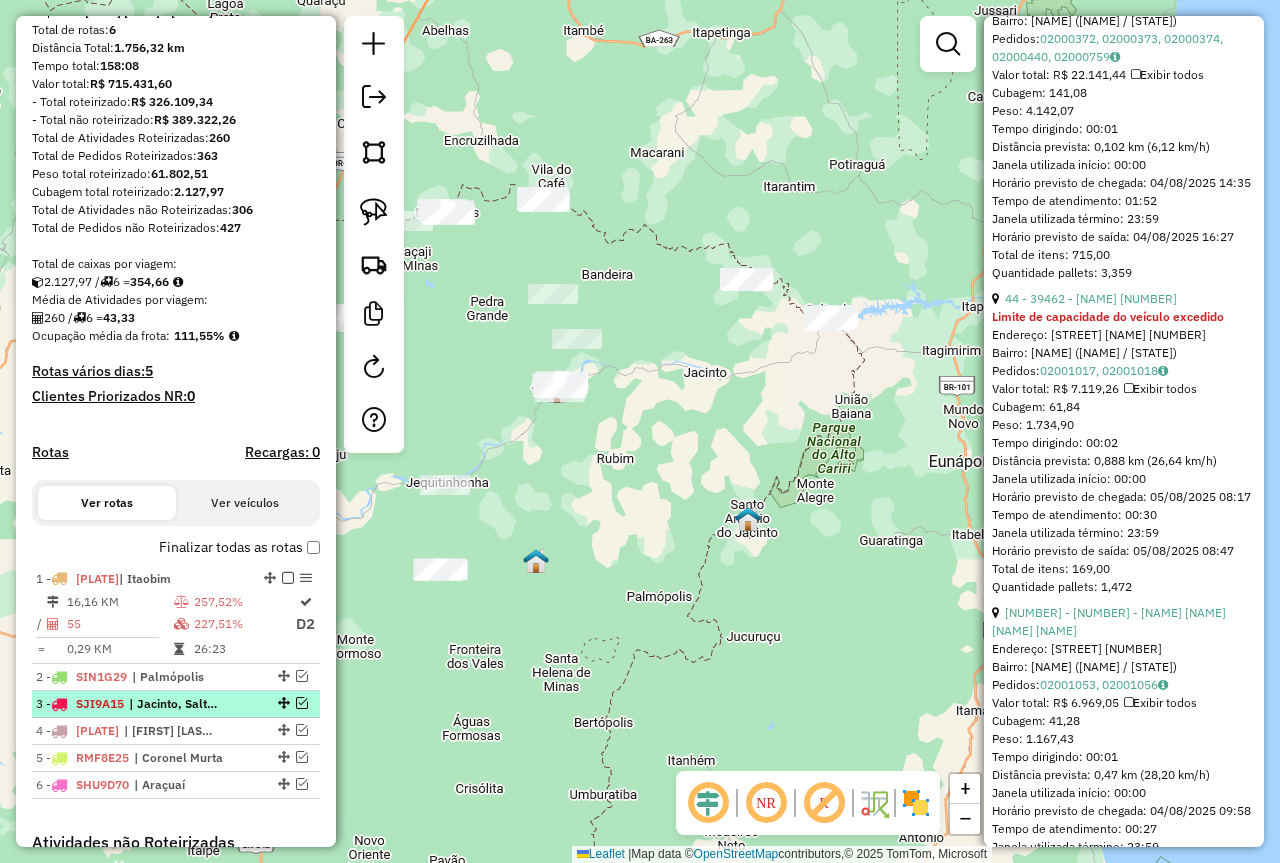 click at bounding box center (302, 703) 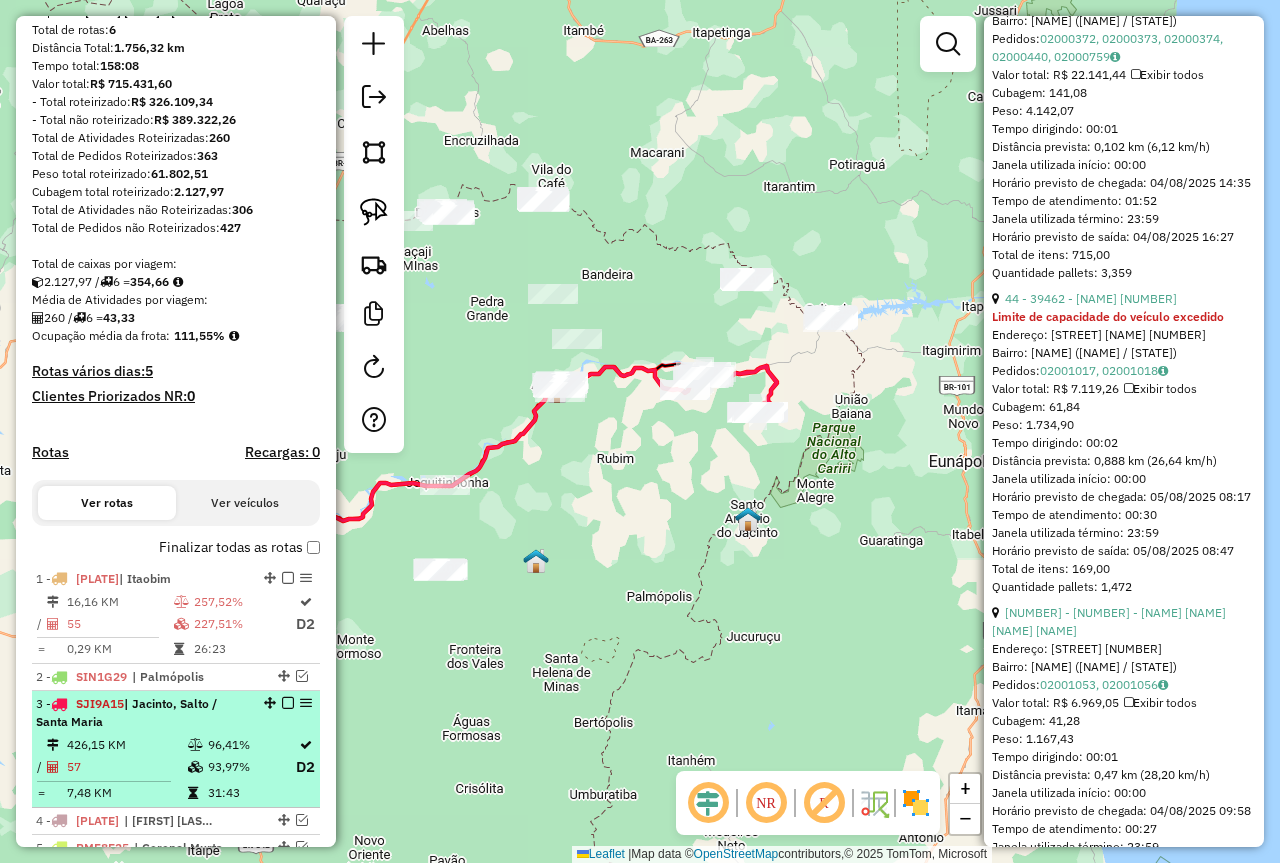 click at bounding box center [195, 745] 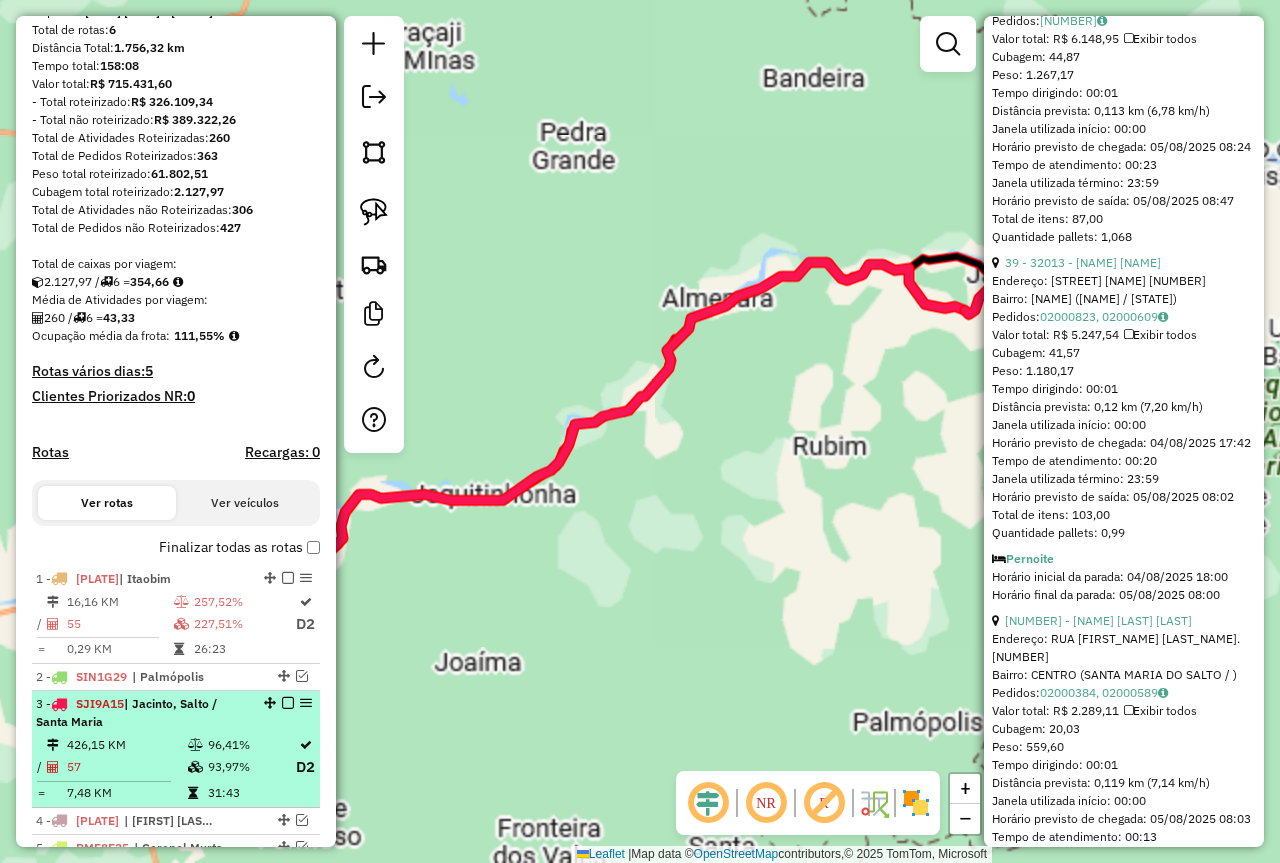 scroll, scrollTop: 1082, scrollLeft: 0, axis: vertical 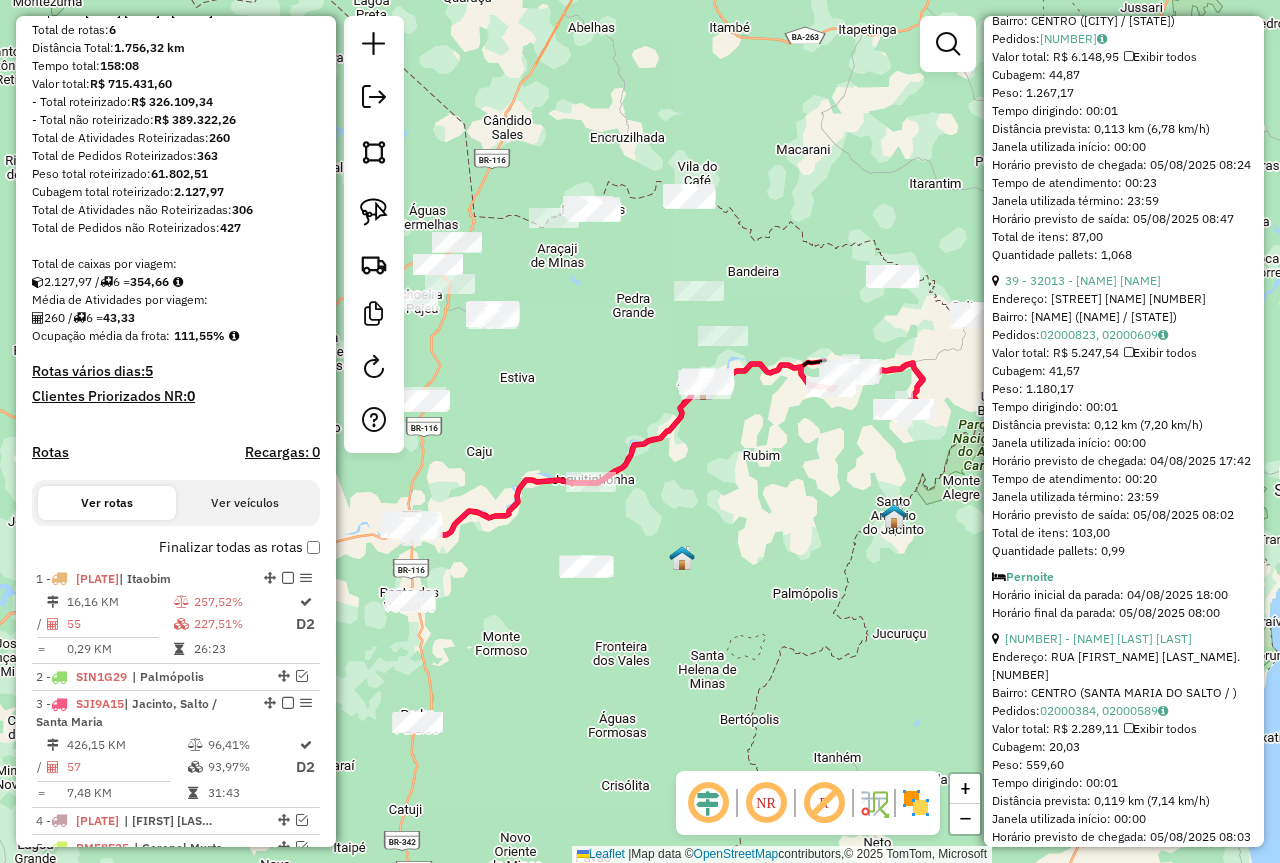drag, startPoint x: 799, startPoint y: 571, endPoint x: 675, endPoint y: 478, distance: 155 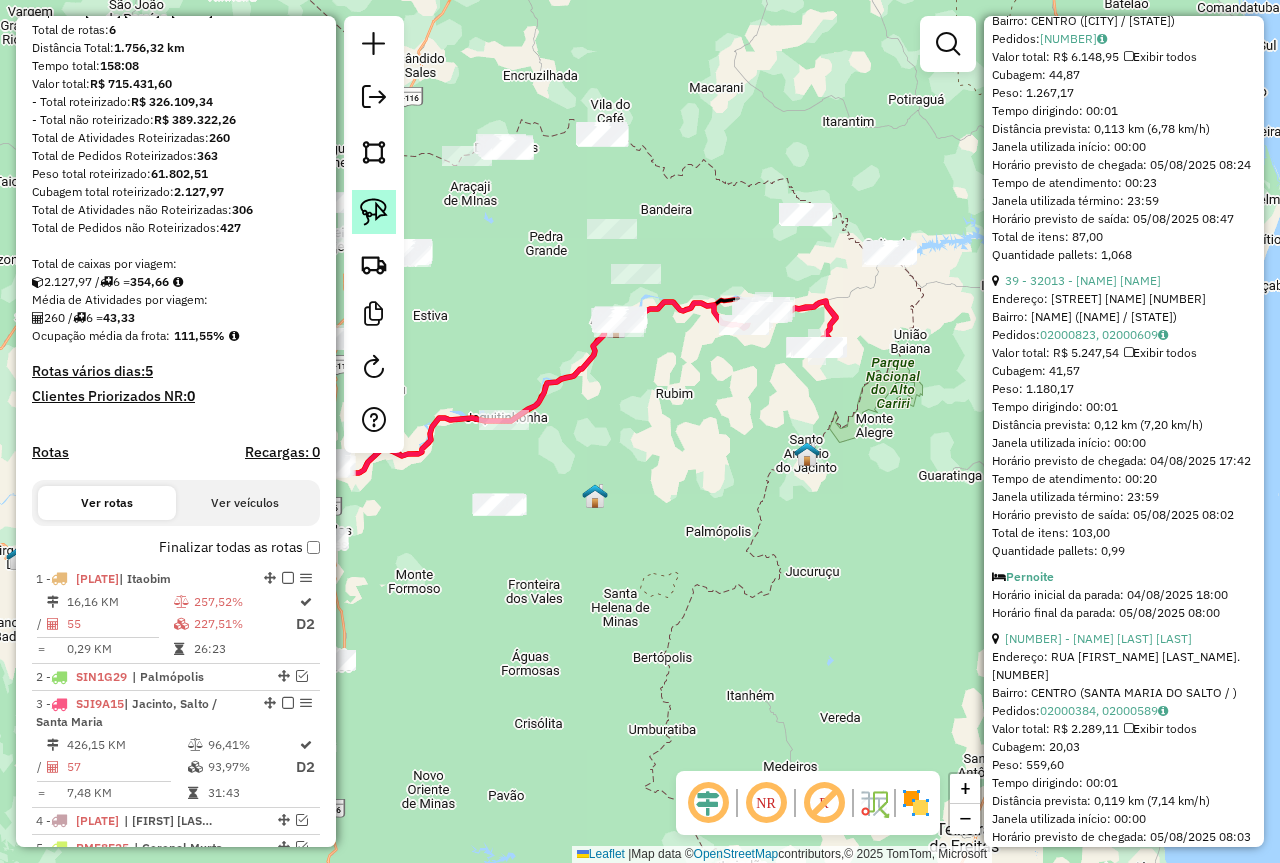 click 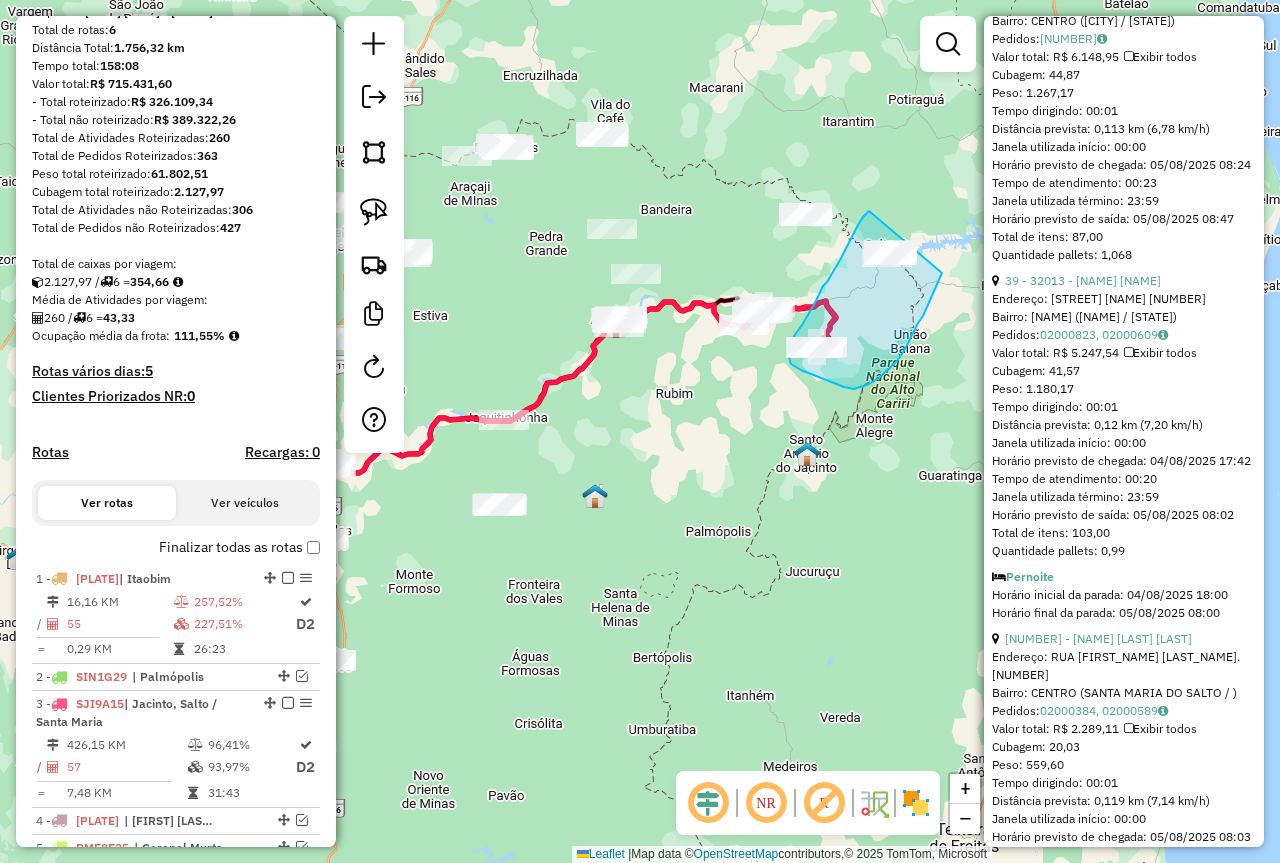 drag, startPoint x: 869, startPoint y: 211, endPoint x: 946, endPoint y: 248, distance: 85.42833 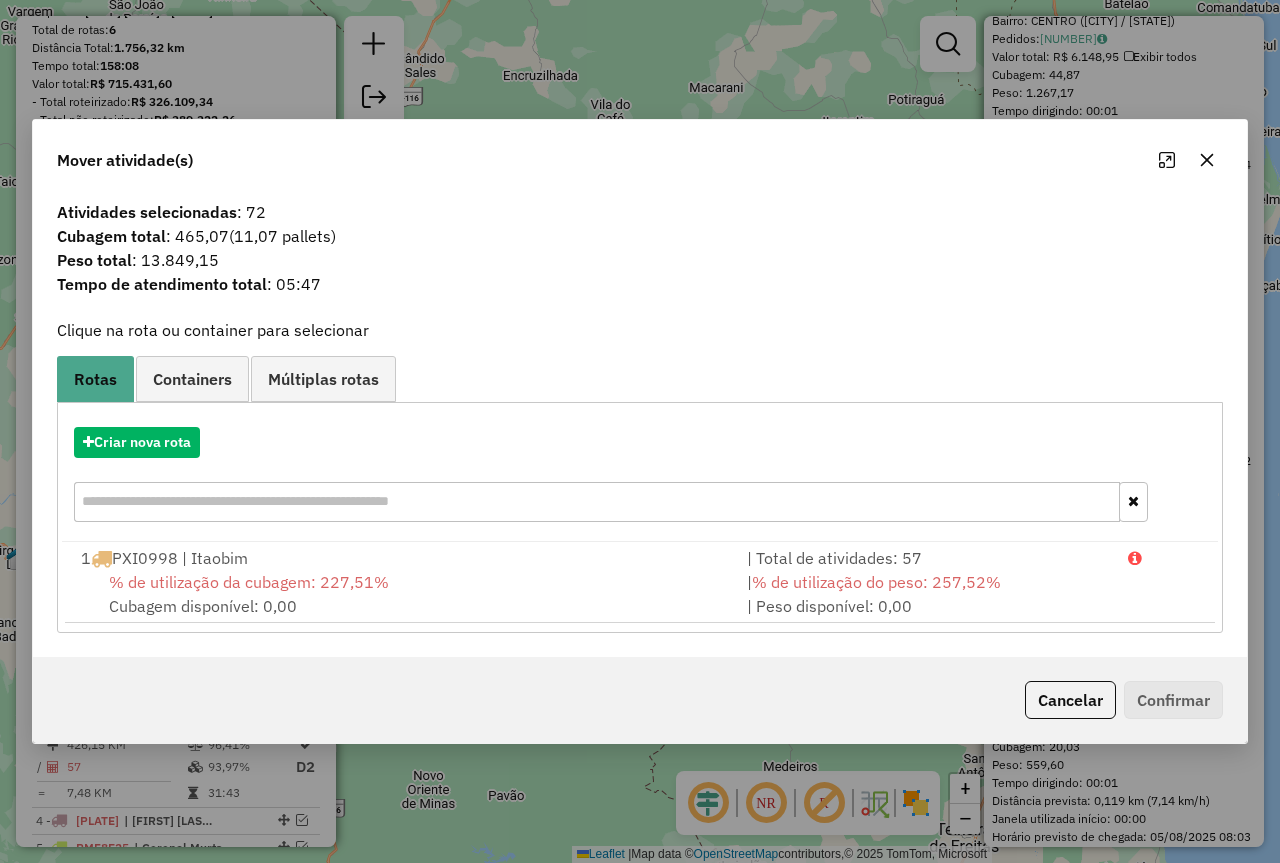click 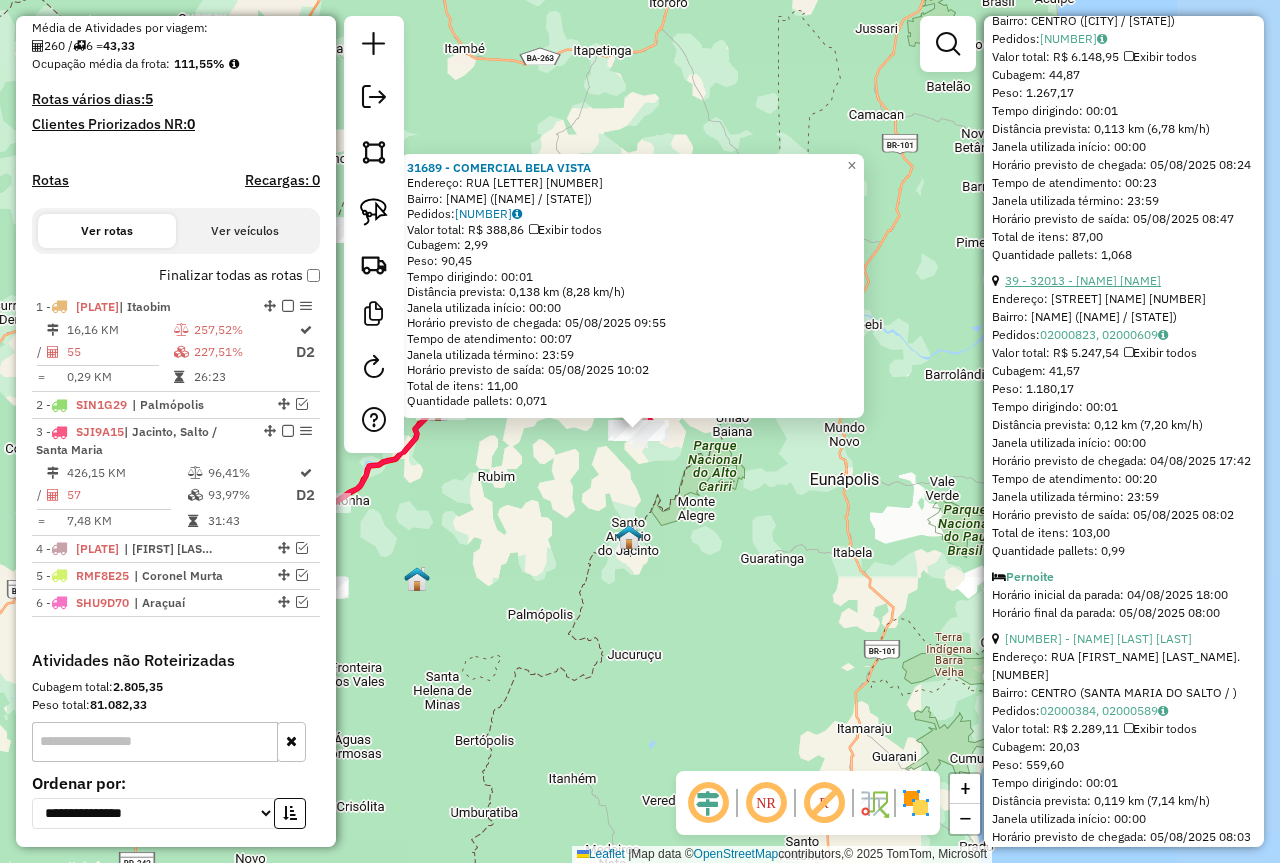 scroll, scrollTop: 635, scrollLeft: 0, axis: vertical 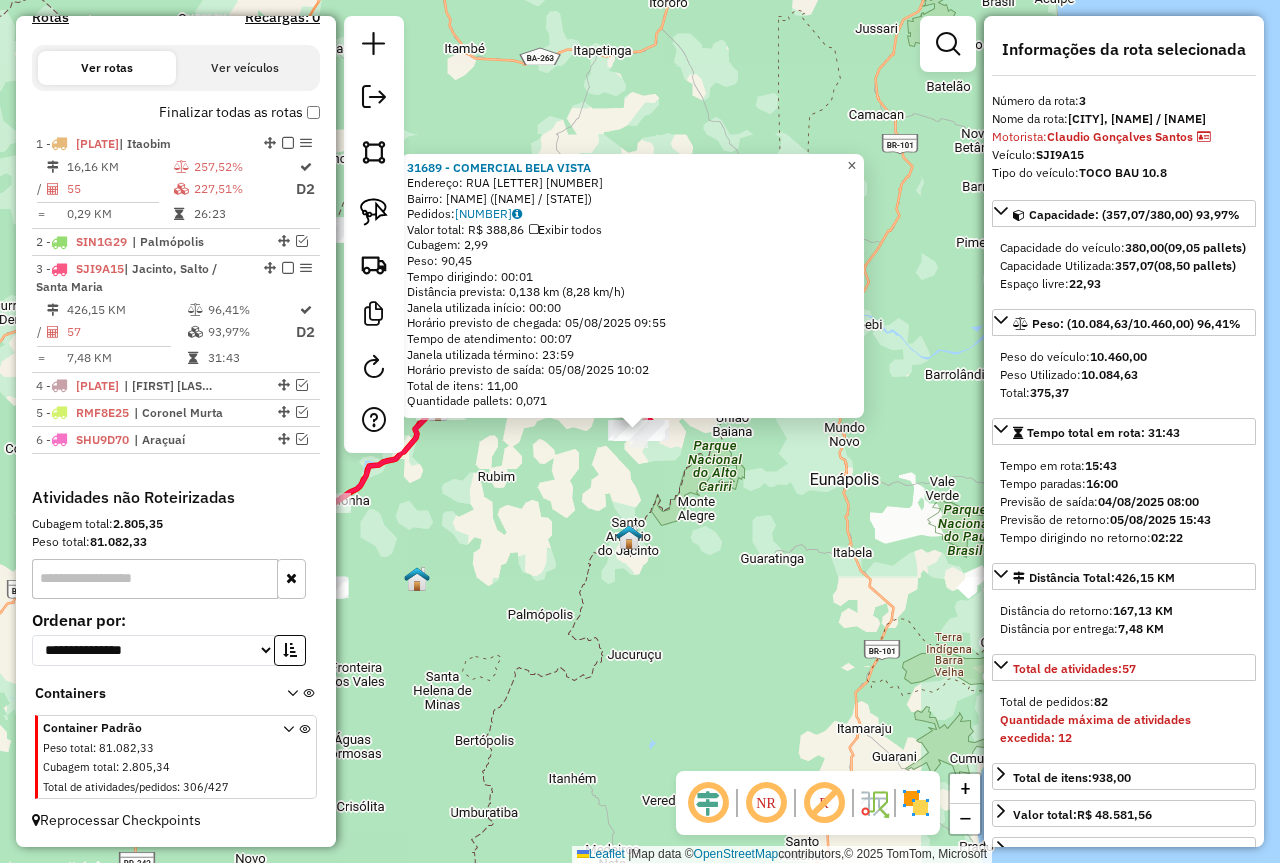 click on "×" 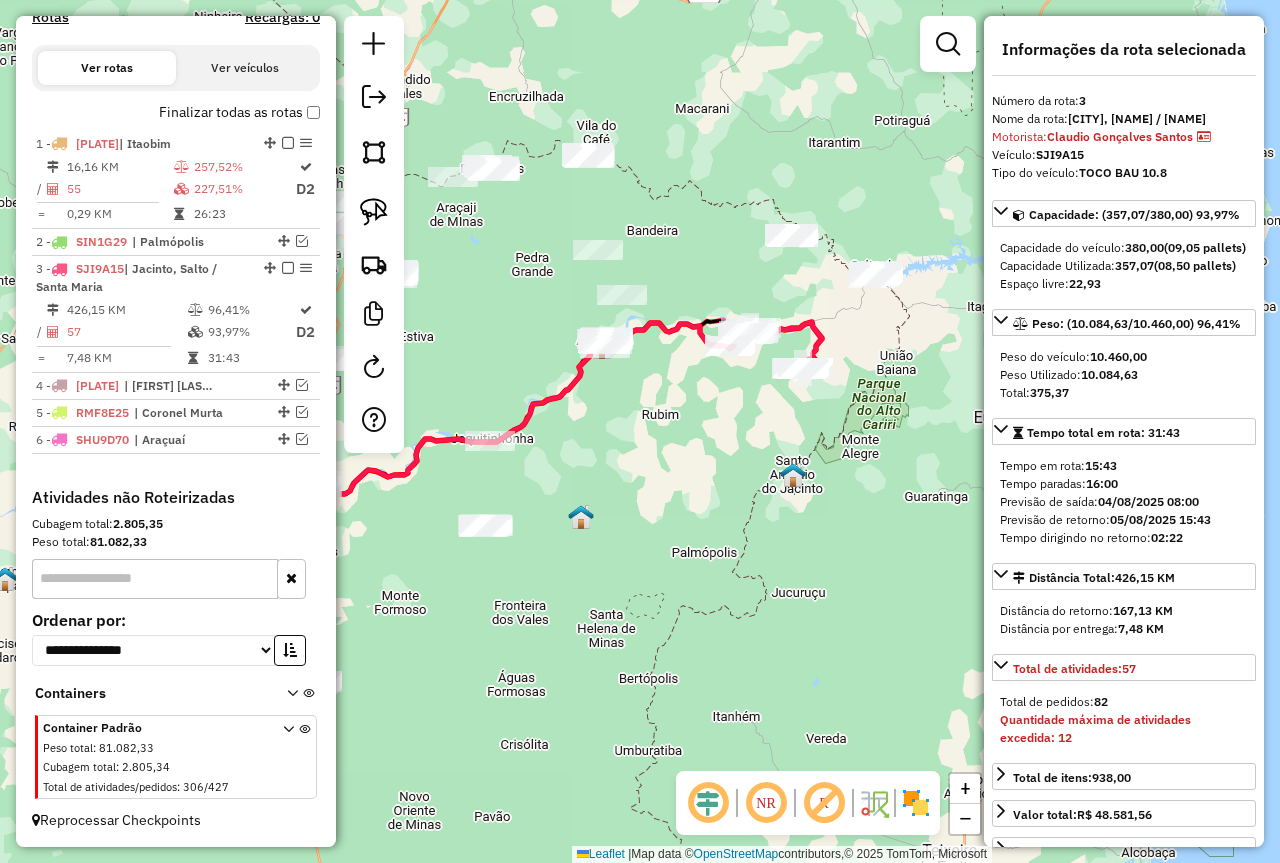drag, startPoint x: 542, startPoint y: 582, endPoint x: 670, endPoint y: 531, distance: 137.78607 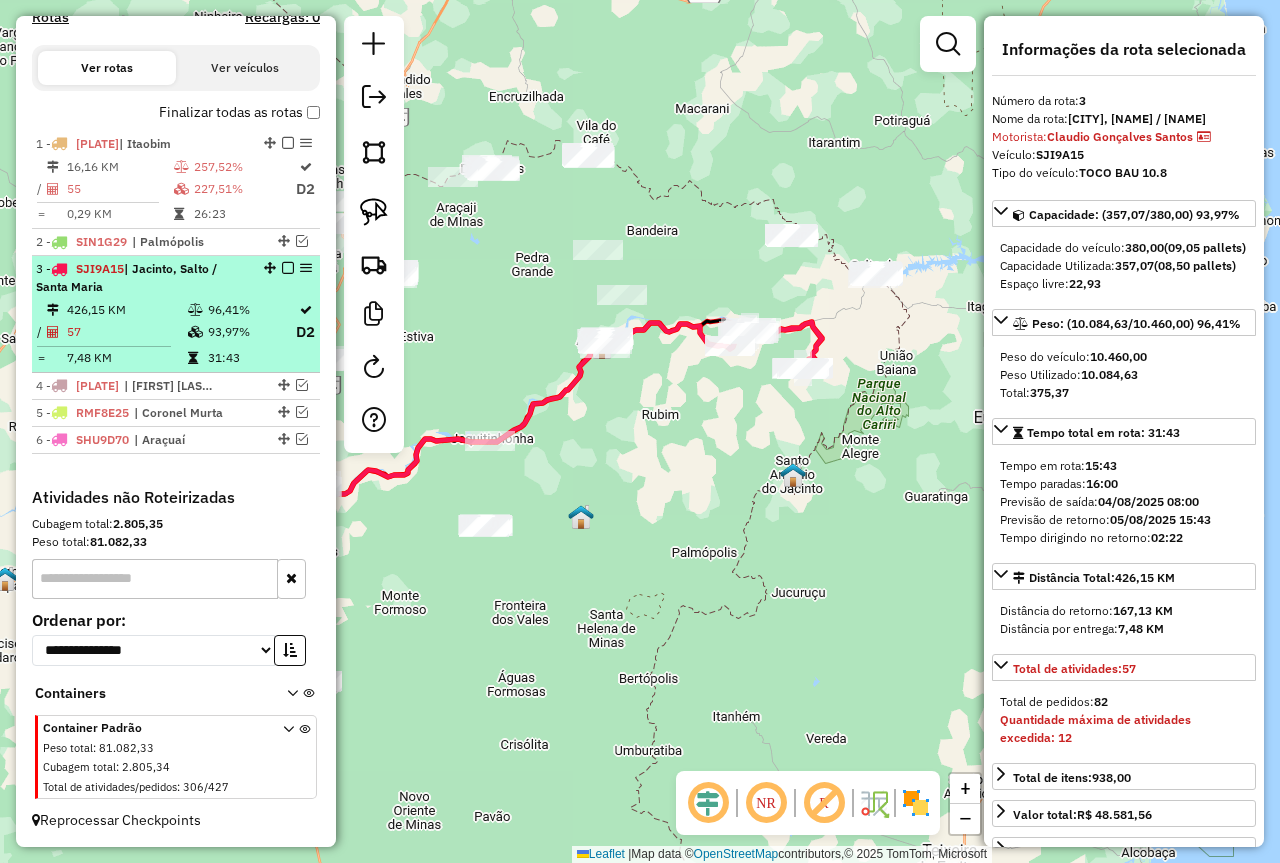 click at bounding box center (288, 268) 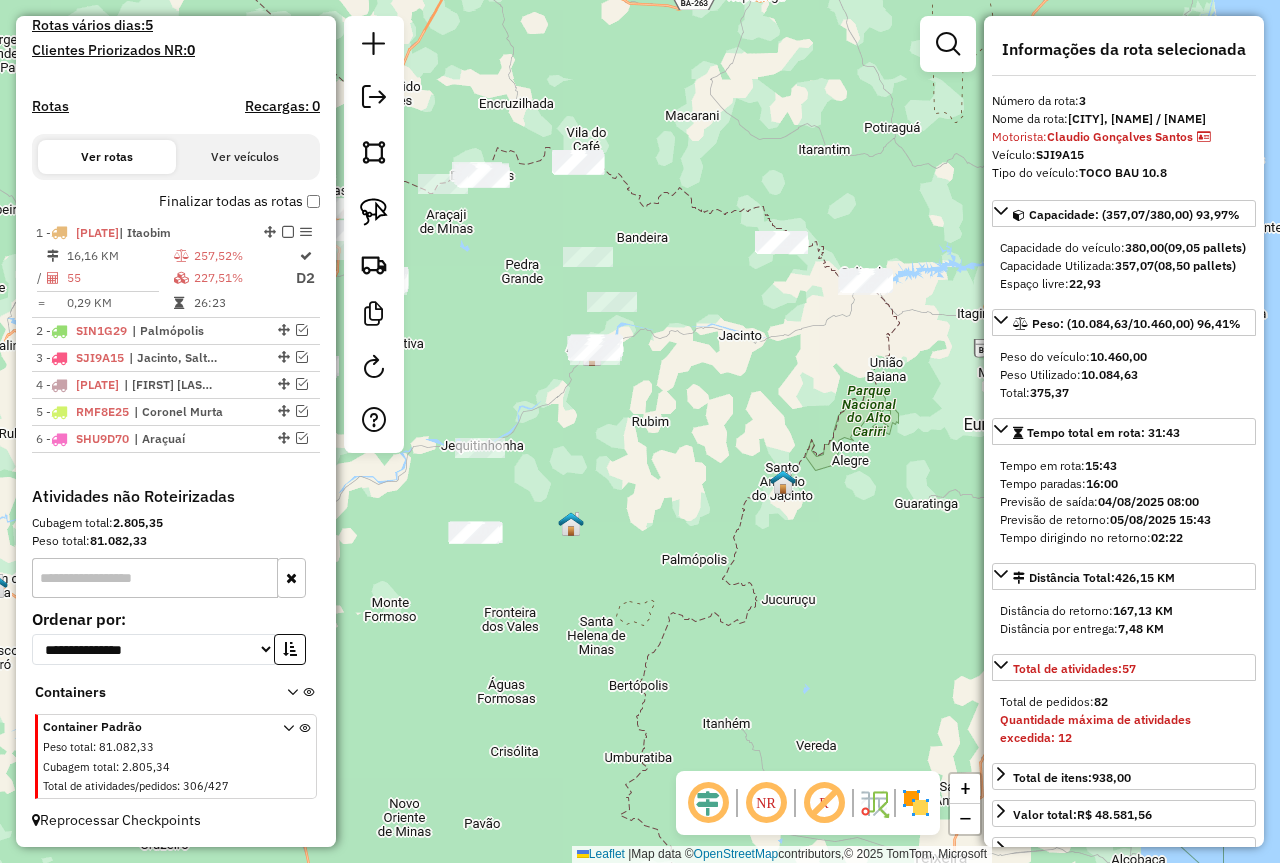 click on "Janela de atendimento Grade de atendimento Capacidade Transportadoras Veículos Cliente Pedidos  Rotas Selecione os dias de semana para filtrar as janelas de atendimento  Seg   Ter   Qua   Qui   Sex   Sáb   Dom  Informe o período da janela de atendimento: De: Até:  Filtrar exatamente a janela do cliente  Considerar janela de atendimento padrão  Selecione os dias de semana para filtrar as grades de atendimento  Seg   Ter   Qua   Qui   Sex   Sáb   Dom   Considerar clientes sem dia de atendimento cadastrado  Clientes fora do dia de atendimento selecionado Filtrar as atividades entre os valores definidos abaixo:  Peso mínimo:   Peso máximo:   Cubagem mínima:   Cubagem máxima:   De:   Até:  Filtrar as atividades entre o tempo de atendimento definido abaixo:  De:   Até:   Considerar capacidade total dos clientes não roteirizados Transportadora: Selecione um ou mais itens Tipo de veículo: Selecione um ou mais itens Veículo: Selecione um ou mais itens Motorista: Selecione um ou mais itens Nome: Rótulo:" 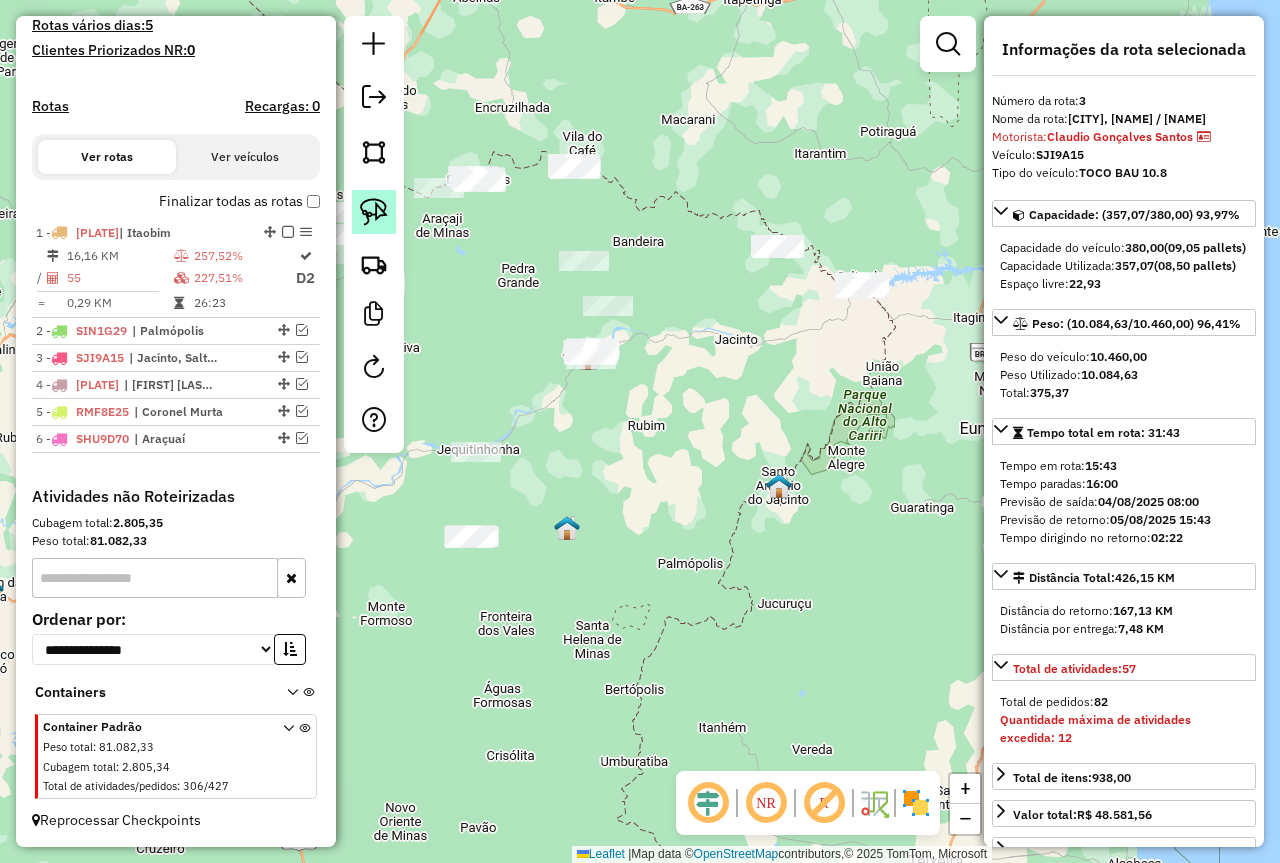 click 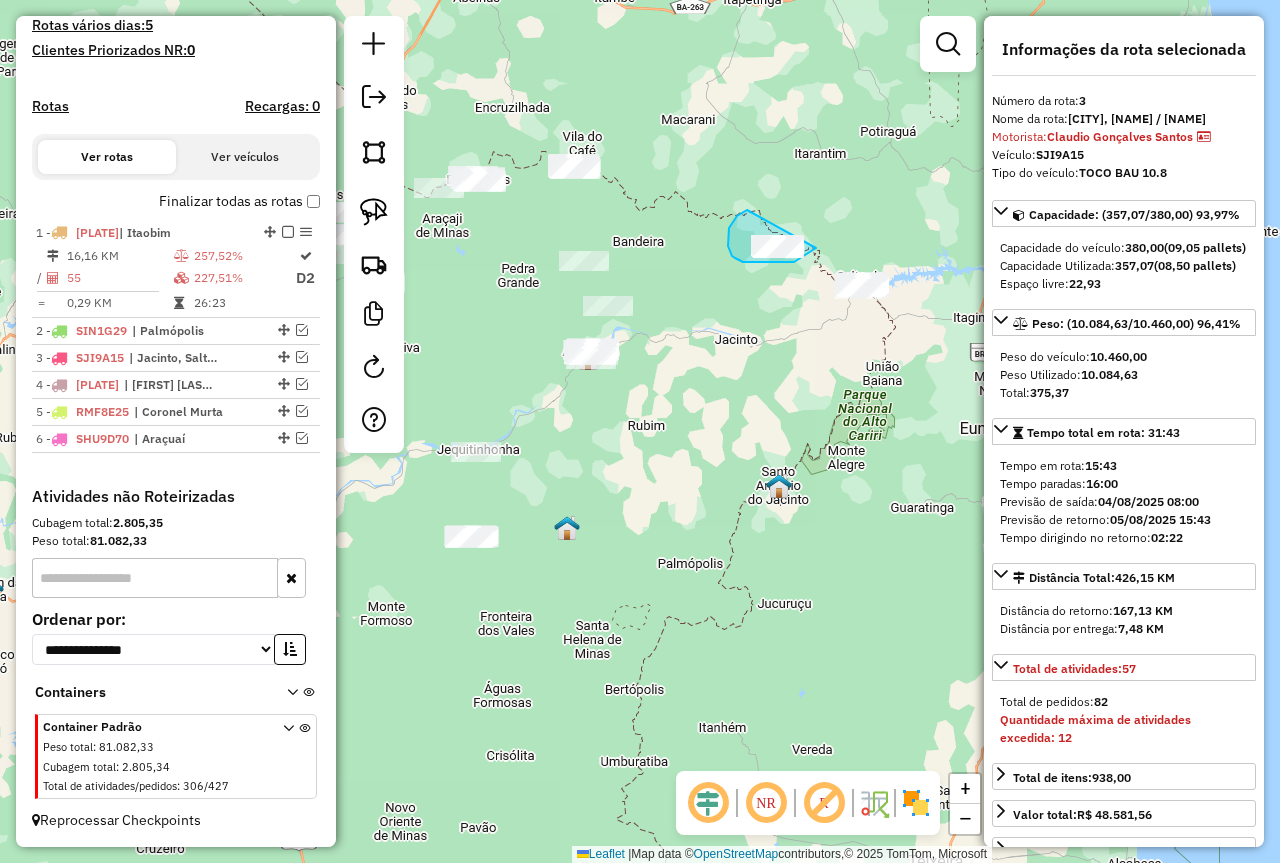 drag, startPoint x: 742, startPoint y: 213, endPoint x: 826, endPoint y: 234, distance: 86.58522 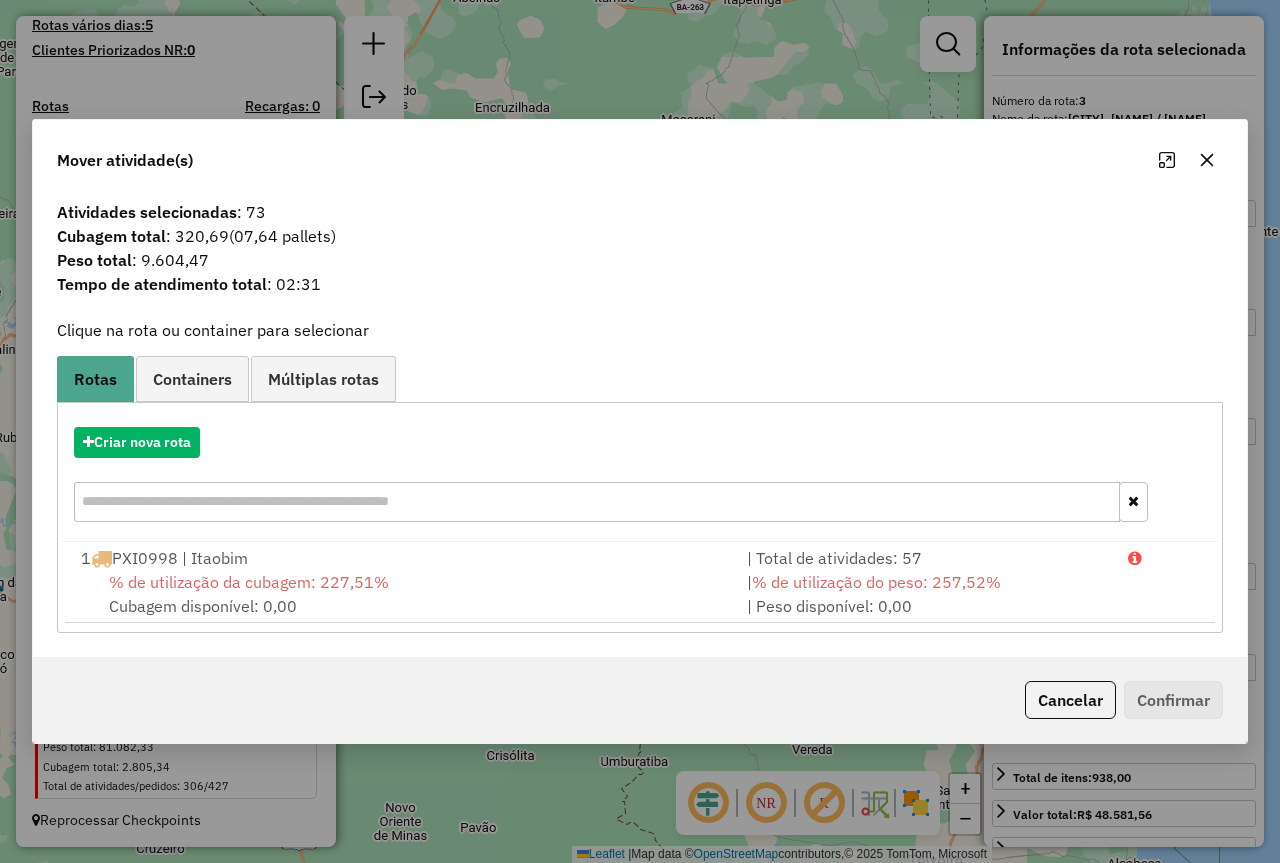 click 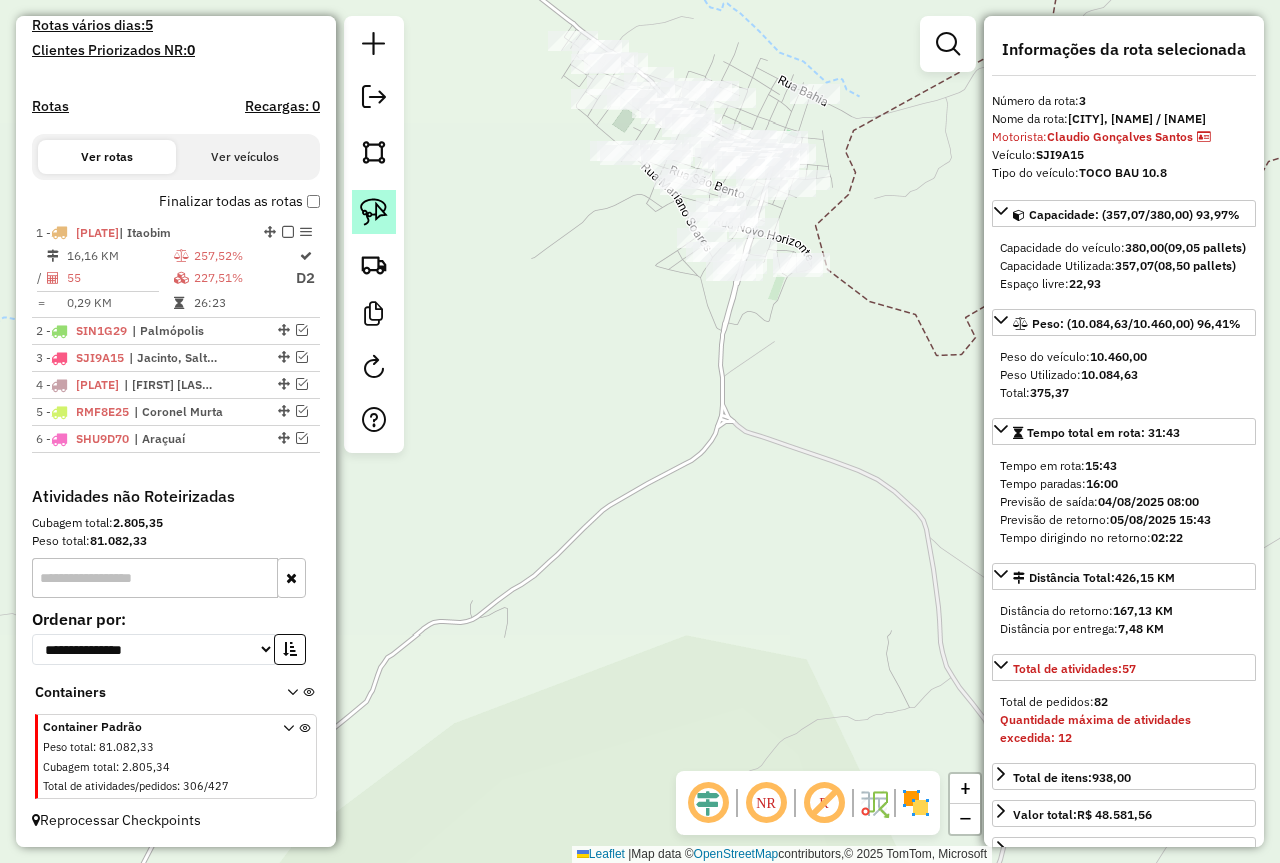 drag, startPoint x: 372, startPoint y: 209, endPoint x: 420, endPoint y: 127, distance: 95.015785 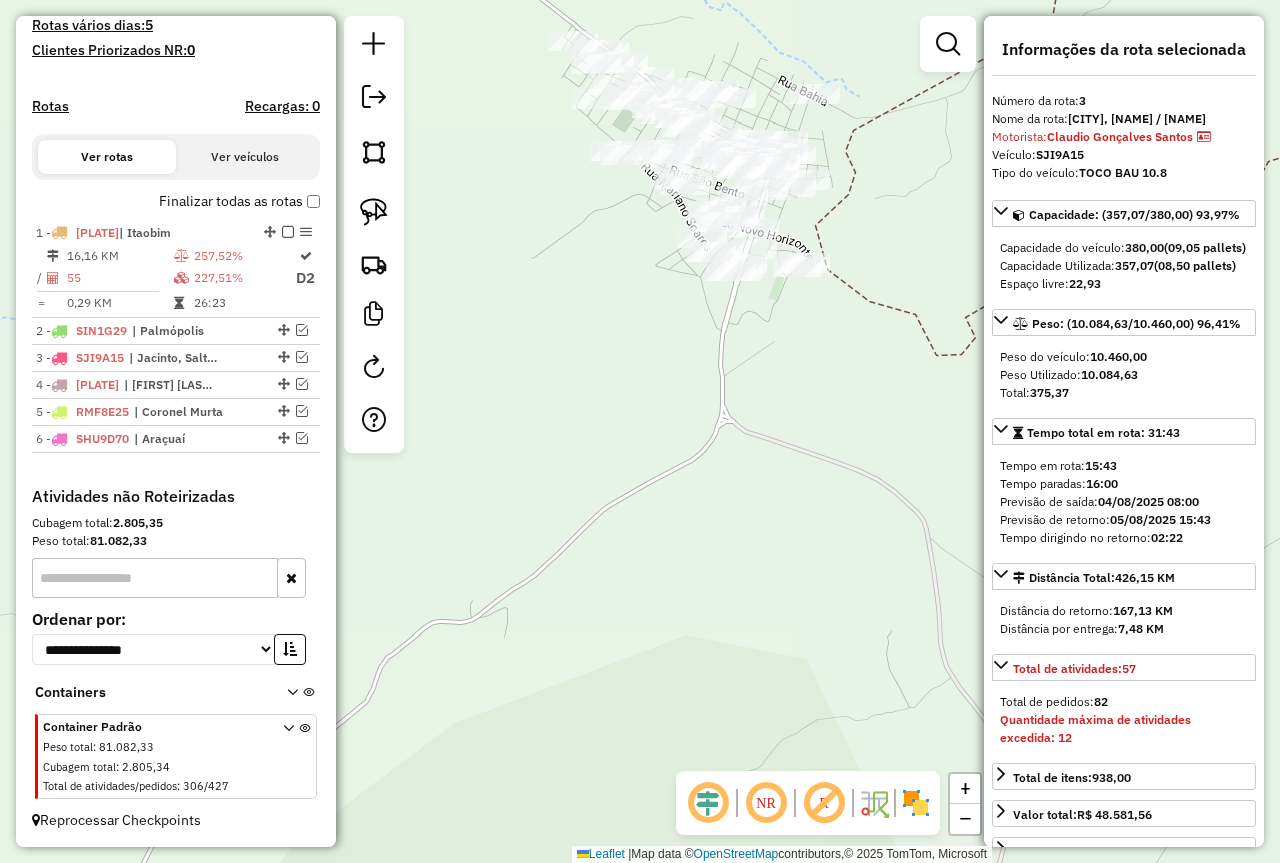 click 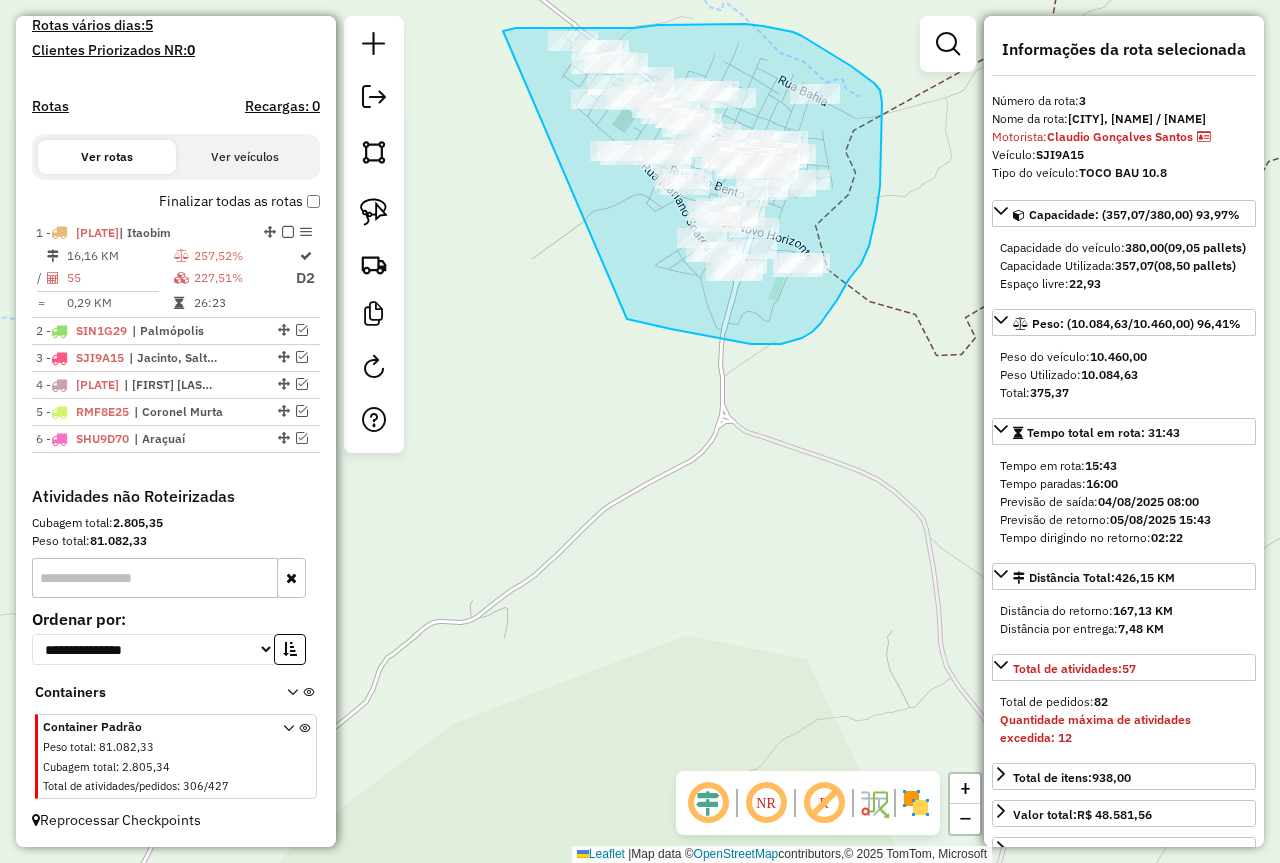 drag, startPoint x: 503, startPoint y: 31, endPoint x: 627, endPoint y: 319, distance: 313.5602 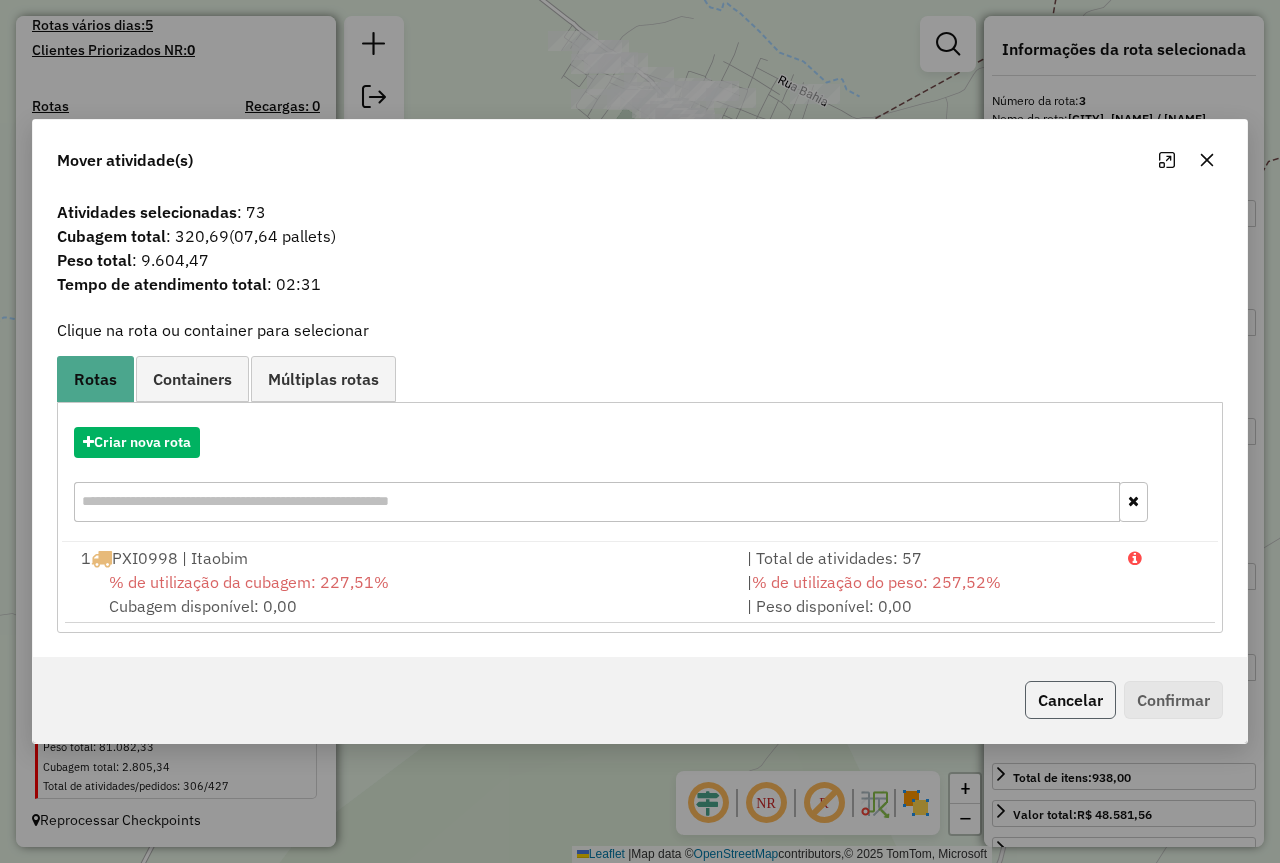 click on "Cancelar" 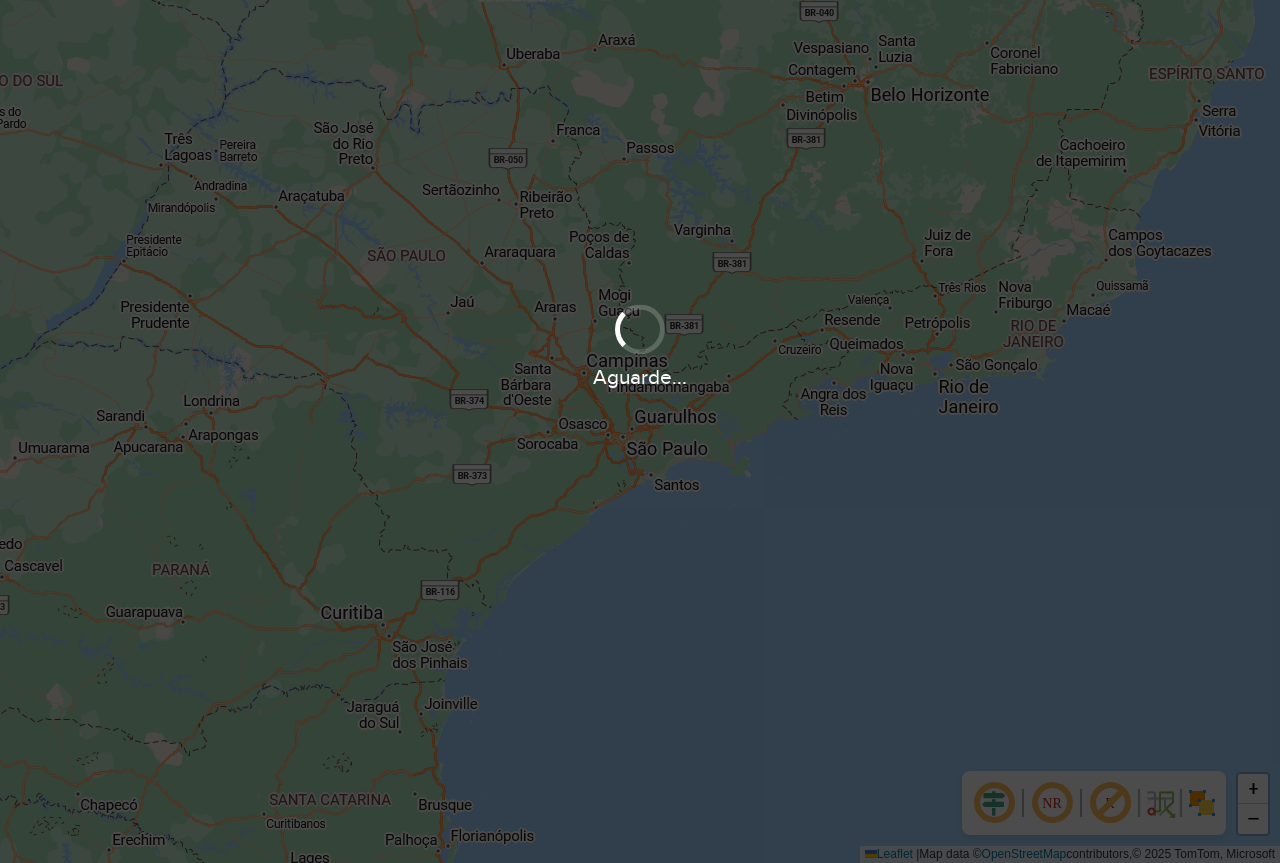 scroll, scrollTop: 0, scrollLeft: 0, axis: both 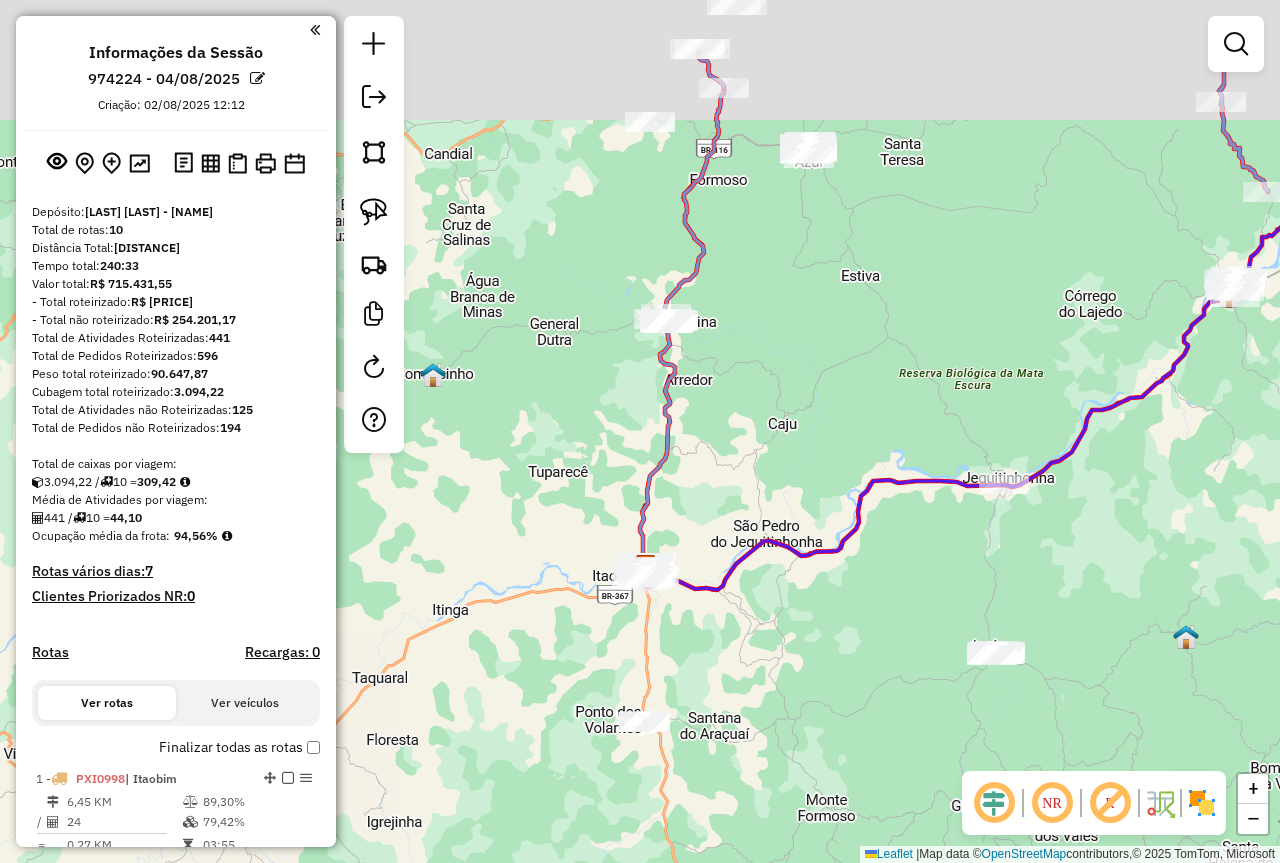 drag, startPoint x: 728, startPoint y: 59, endPoint x: 489, endPoint y: 573, distance: 566.8483 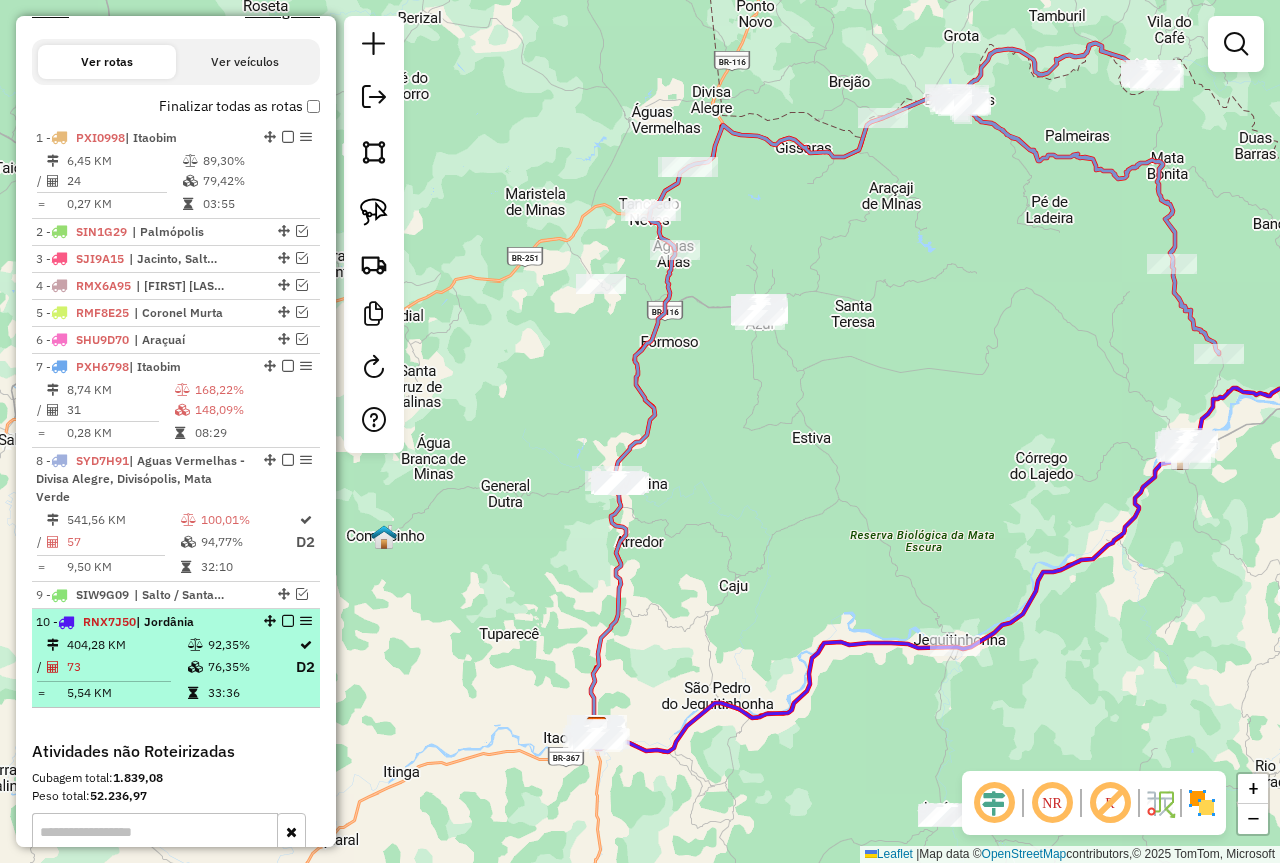 scroll, scrollTop: 700, scrollLeft: 0, axis: vertical 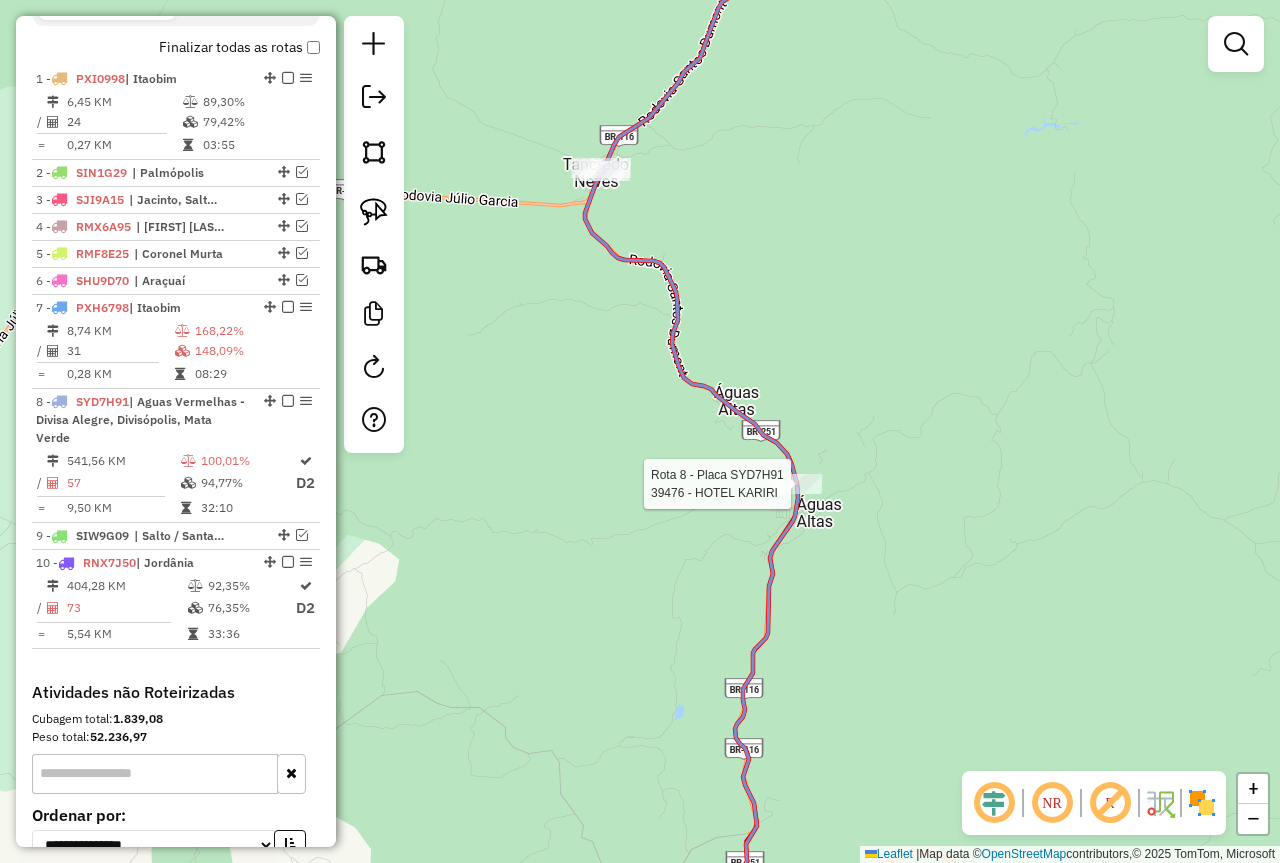 select on "**********" 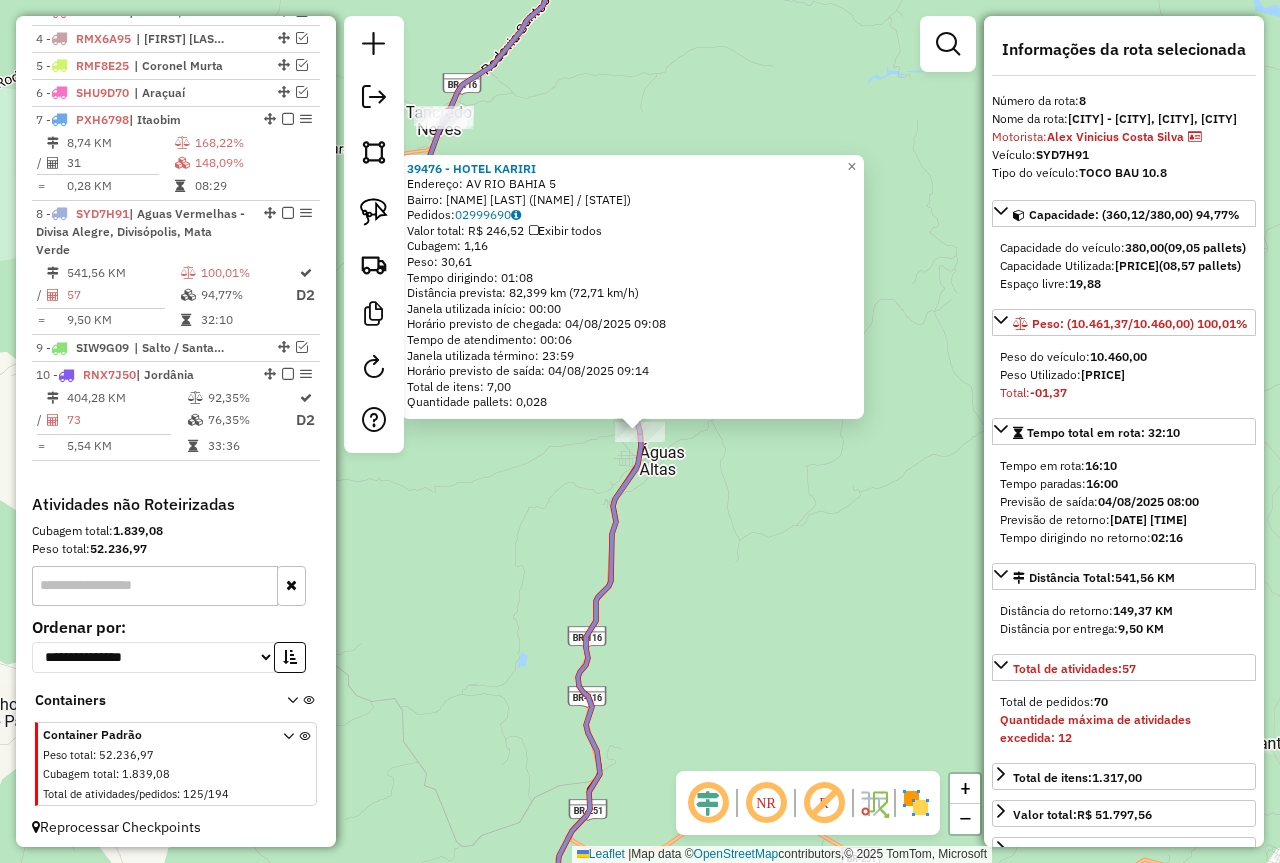 scroll, scrollTop: 895, scrollLeft: 0, axis: vertical 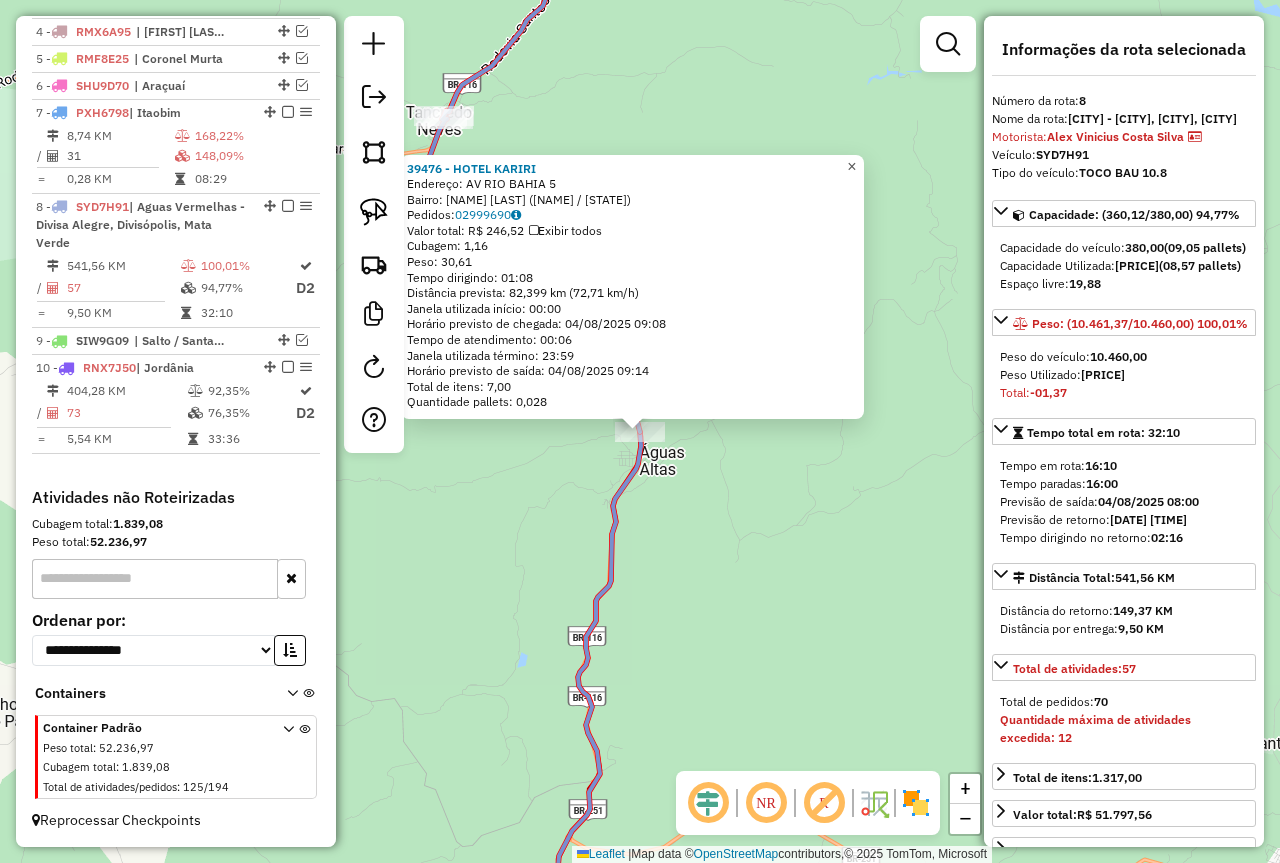 click on "×" 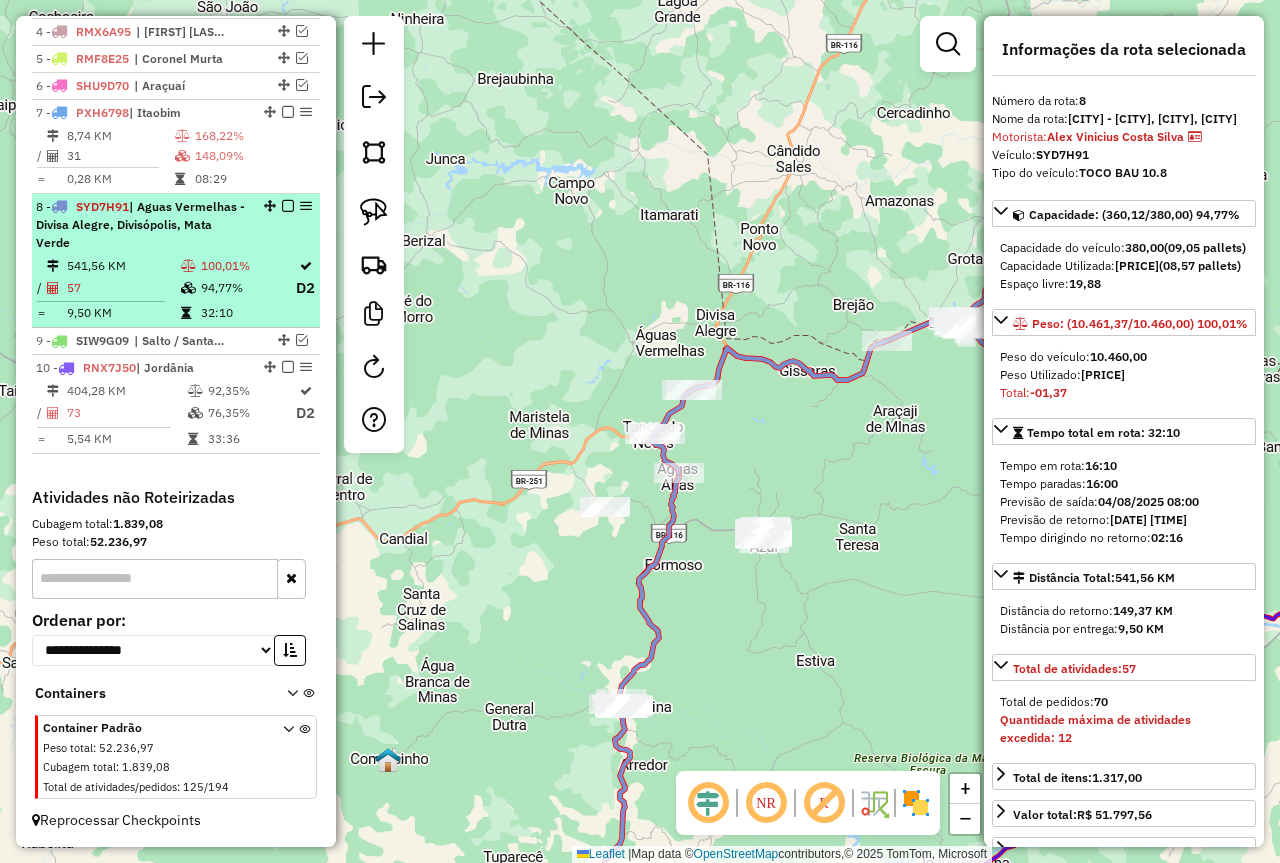 click at bounding box center (288, 206) 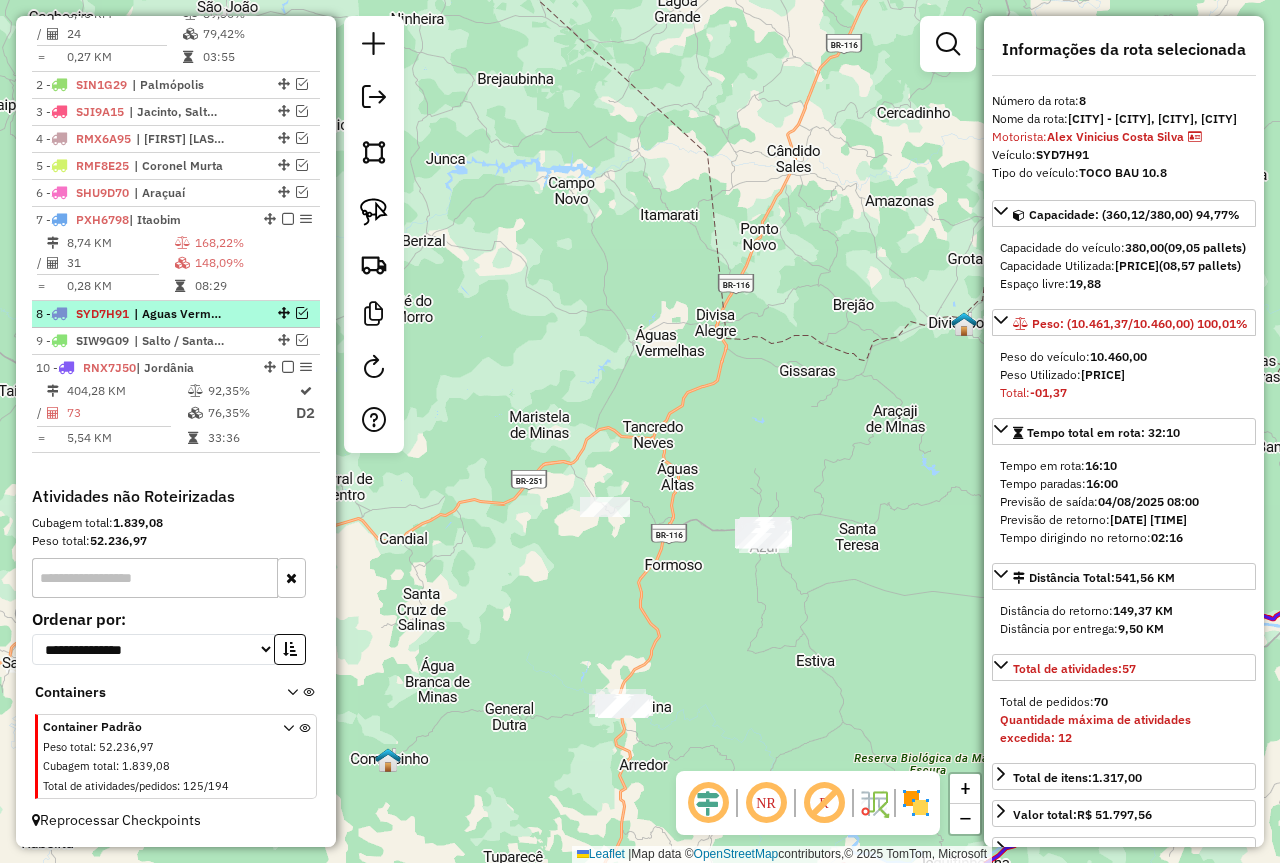 scroll, scrollTop: 788, scrollLeft: 0, axis: vertical 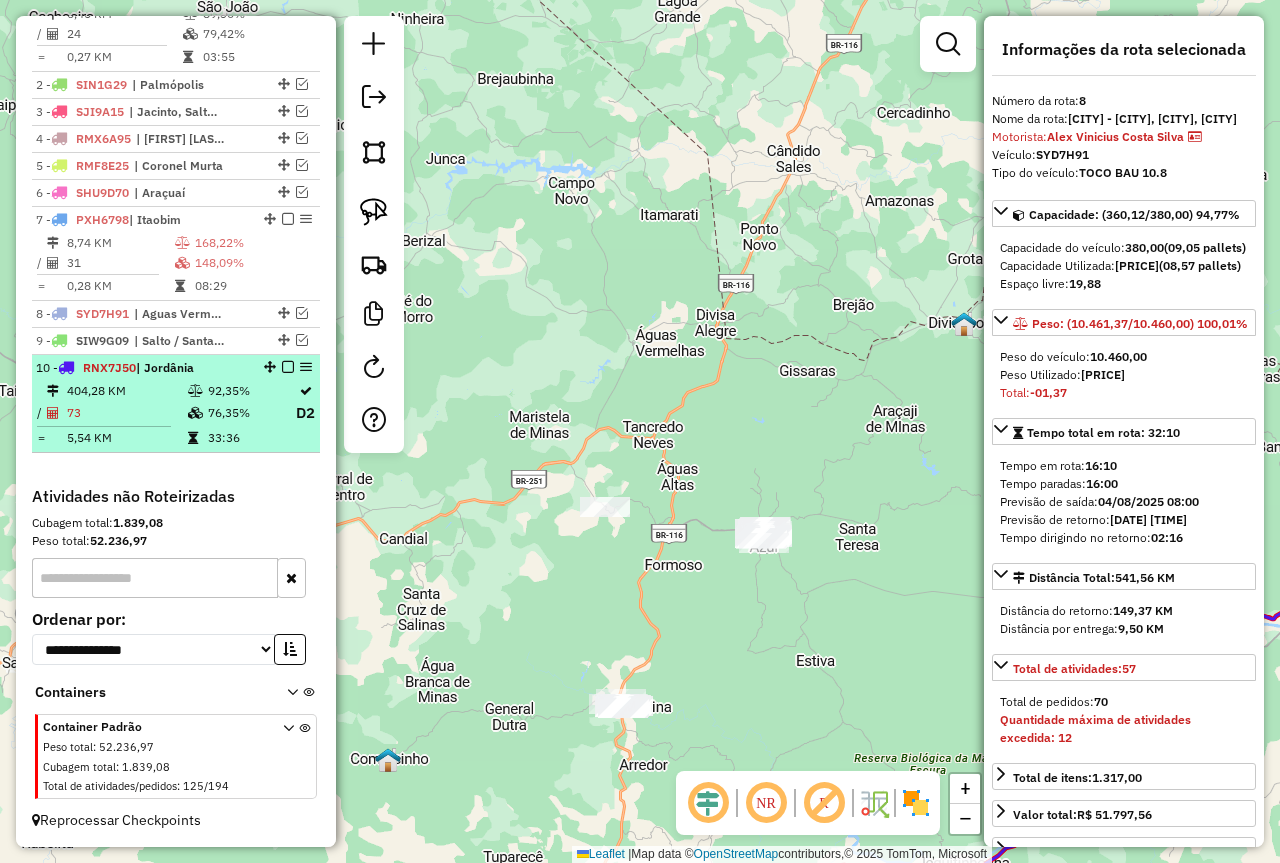 click at bounding box center (195, 391) 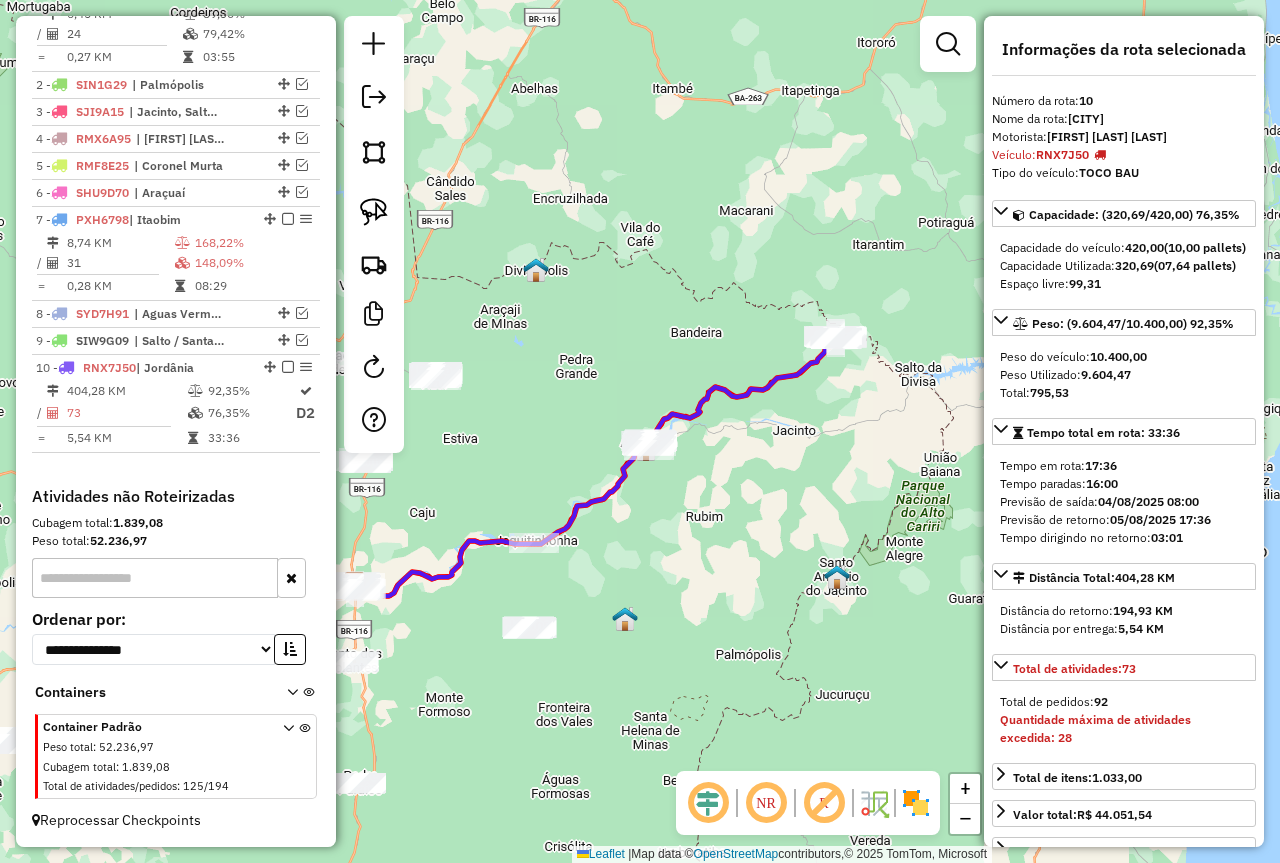 drag, startPoint x: 785, startPoint y: 342, endPoint x: 713, endPoint y: 412, distance: 100.41912 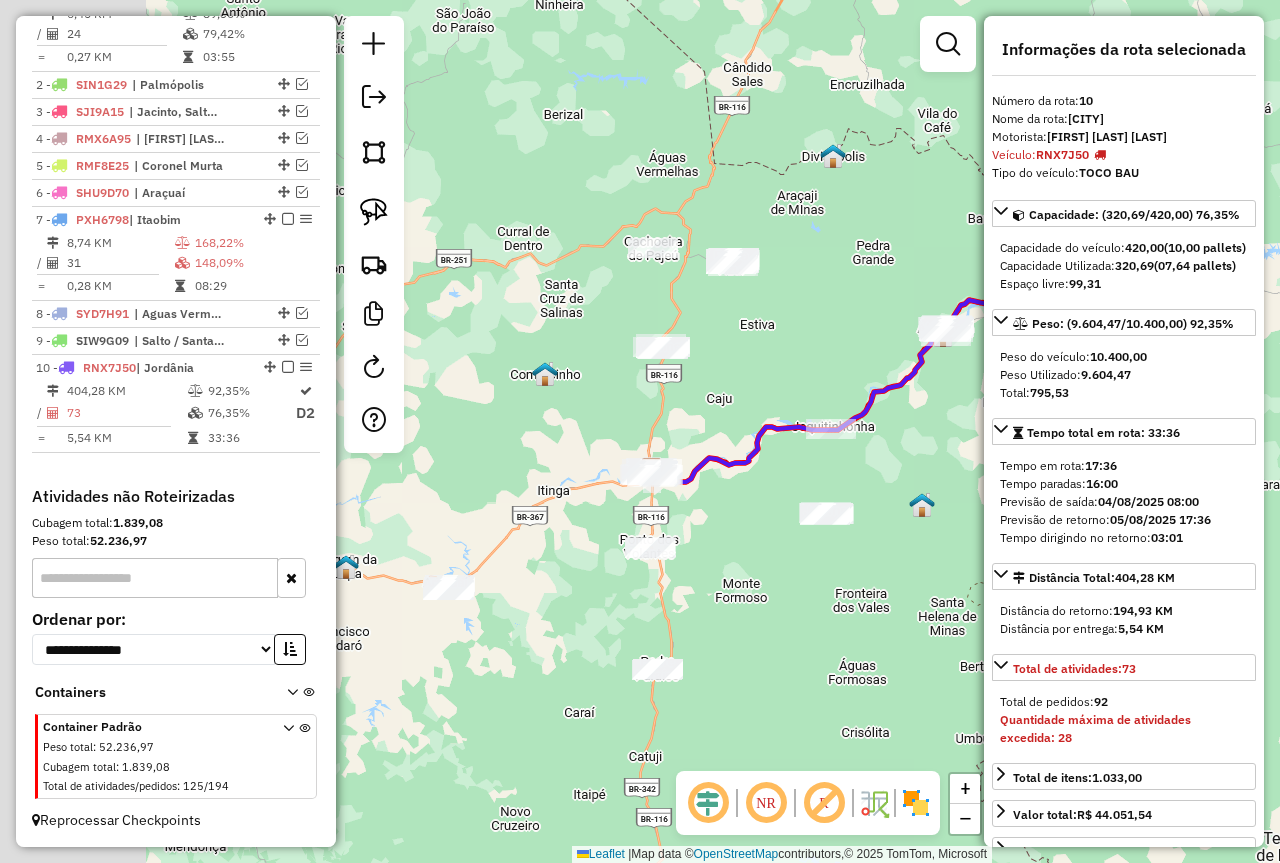 drag, startPoint x: 688, startPoint y: 319, endPoint x: 958, endPoint y: 215, distance: 289.3372 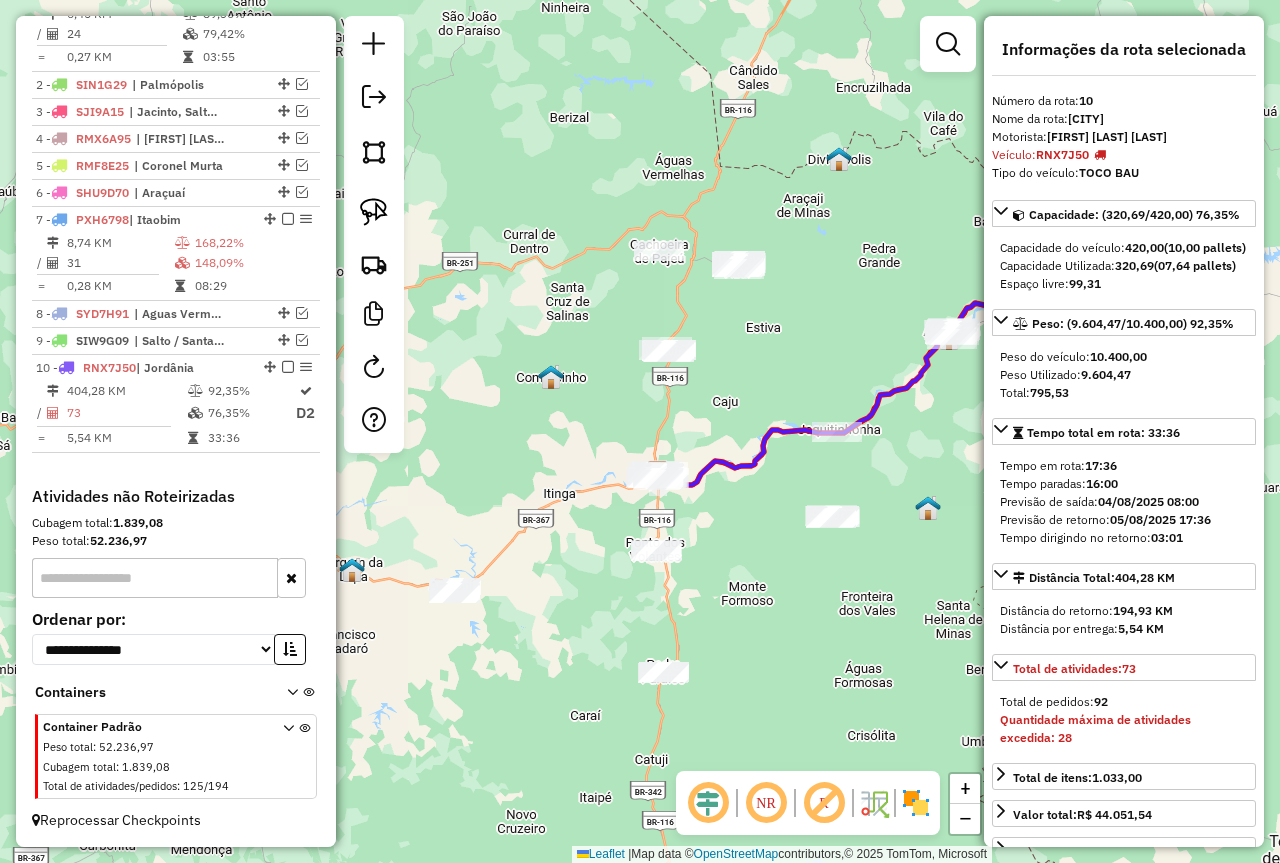 click on "Janela de atendimento Grade de atendimento Capacidade Transportadoras Veículos Cliente Pedidos  Rotas Selecione os dias de semana para filtrar as janelas de atendimento  Seg   Ter   Qua   Qui   Sex   Sáb   Dom  Informe o período da janela de atendimento: De: Até:  Filtrar exatamente a janela do cliente  Considerar janela de atendimento padrão  Selecione os dias de semana para filtrar as grades de atendimento  Seg   Ter   Qua   Qui   Sex   Sáb   Dom   Considerar clientes sem dia de atendimento cadastrado  Clientes fora do dia de atendimento selecionado Filtrar as atividades entre os valores definidos abaixo:  Peso mínimo:   Peso máximo:   Cubagem mínima:   Cubagem máxima:   De:   Até:  Filtrar as atividades entre o tempo de atendimento definido abaixo:  De:   Até:   Considerar capacidade total dos clientes não roteirizados Transportadora: Selecione um ou mais itens Tipo de veículo: Selecione um ou mais itens Veículo: Selecione um ou mais itens Motorista: Selecione um ou mais itens Nome: Rótulo:" 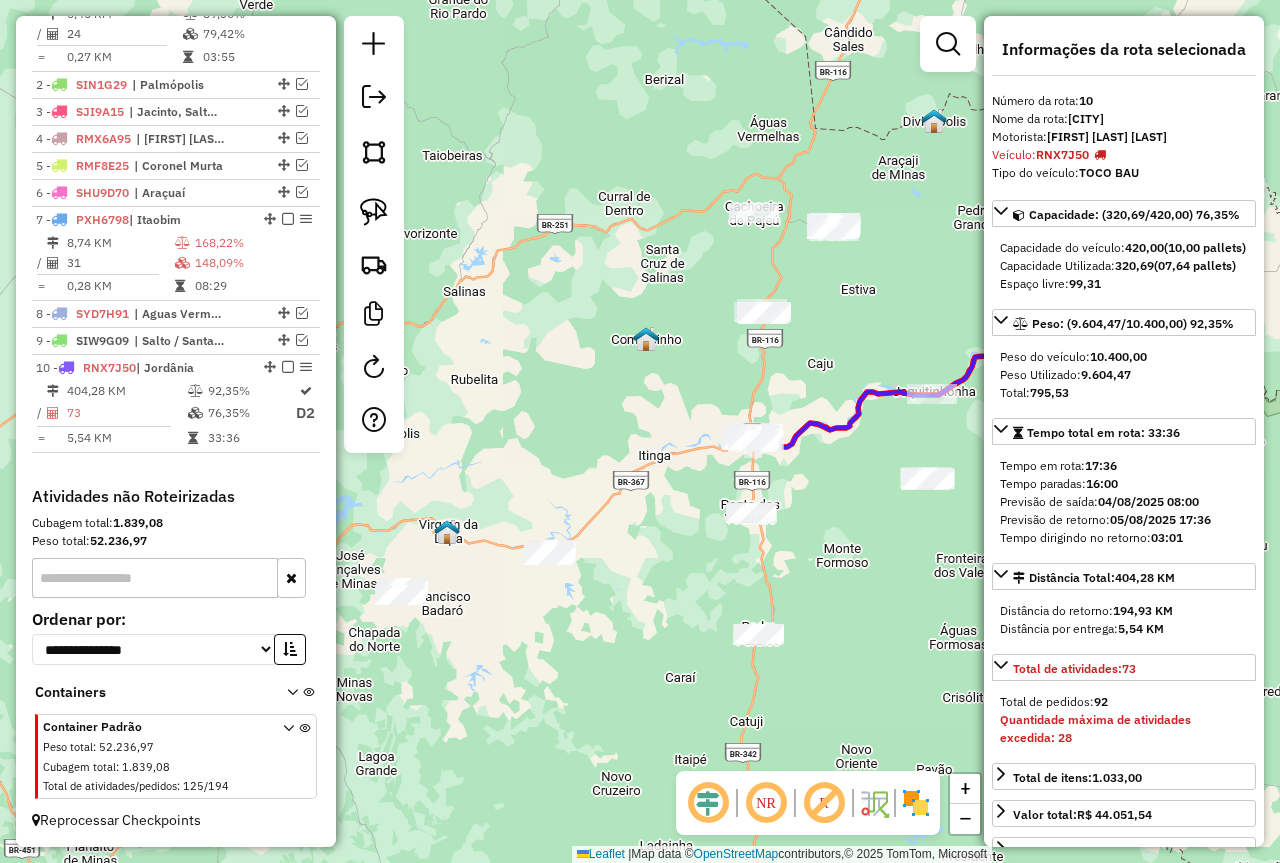 drag, startPoint x: 796, startPoint y: 604, endPoint x: 1007, endPoint y: 511, distance: 230.58621 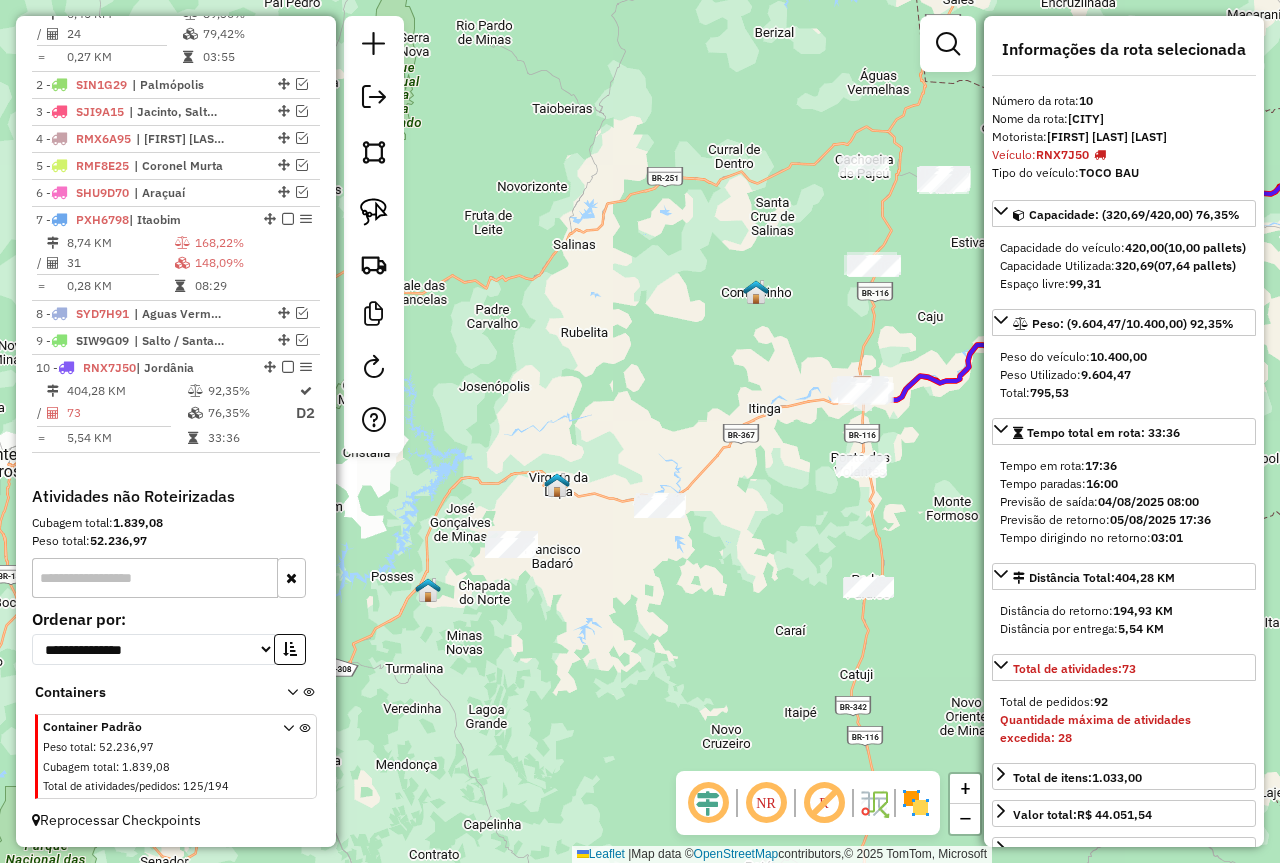 drag, startPoint x: 672, startPoint y: 553, endPoint x: 509, endPoint y: 623, distance: 177.39503 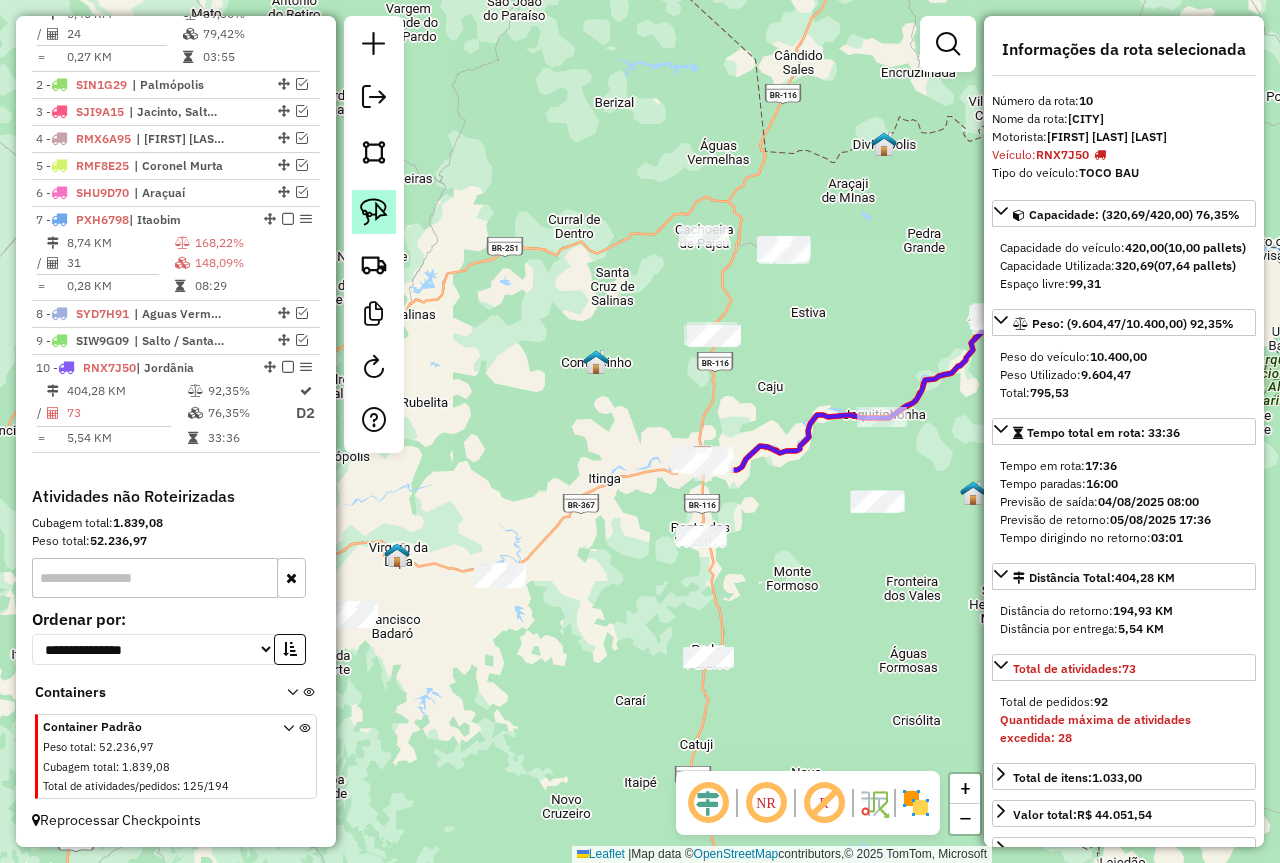 click 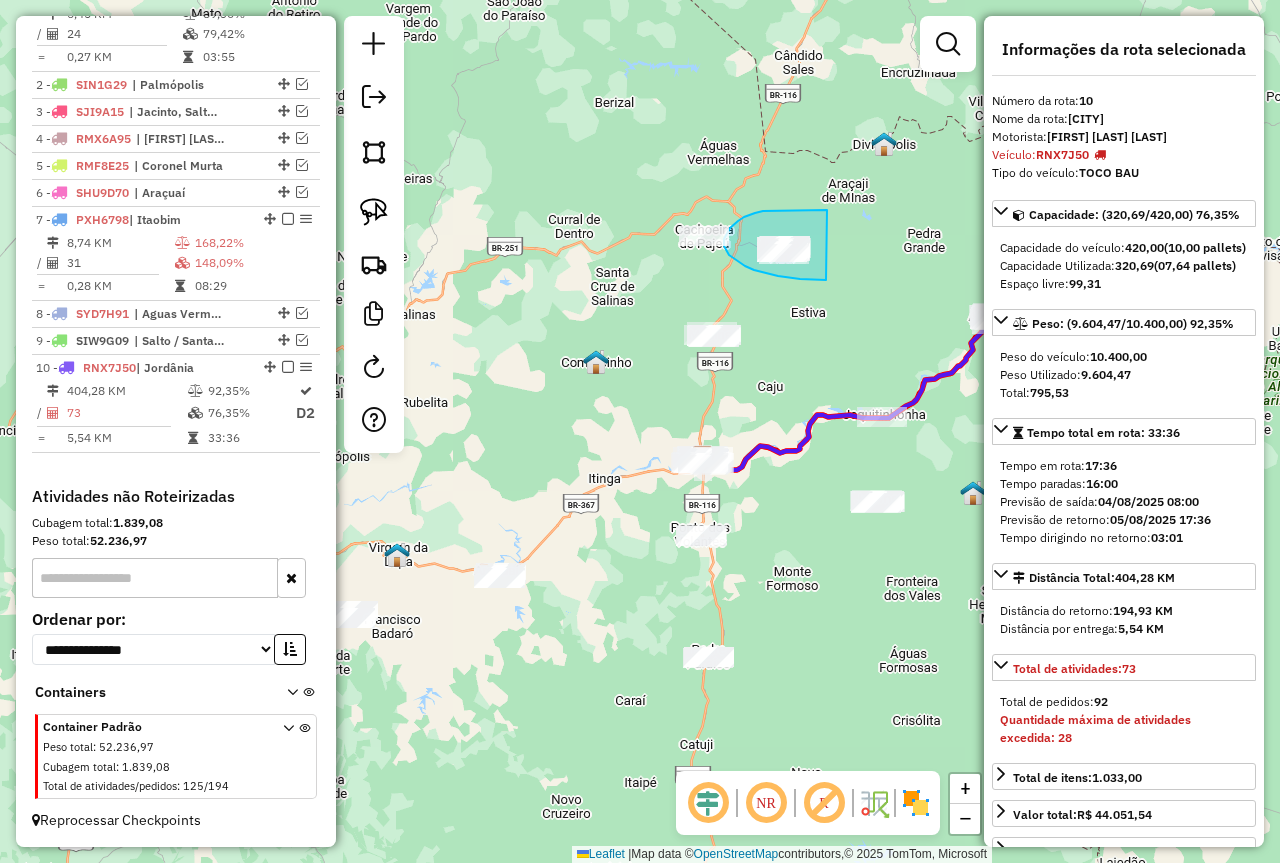 drag, startPoint x: 827, startPoint y: 210, endPoint x: 882, endPoint y: 273, distance: 83.630135 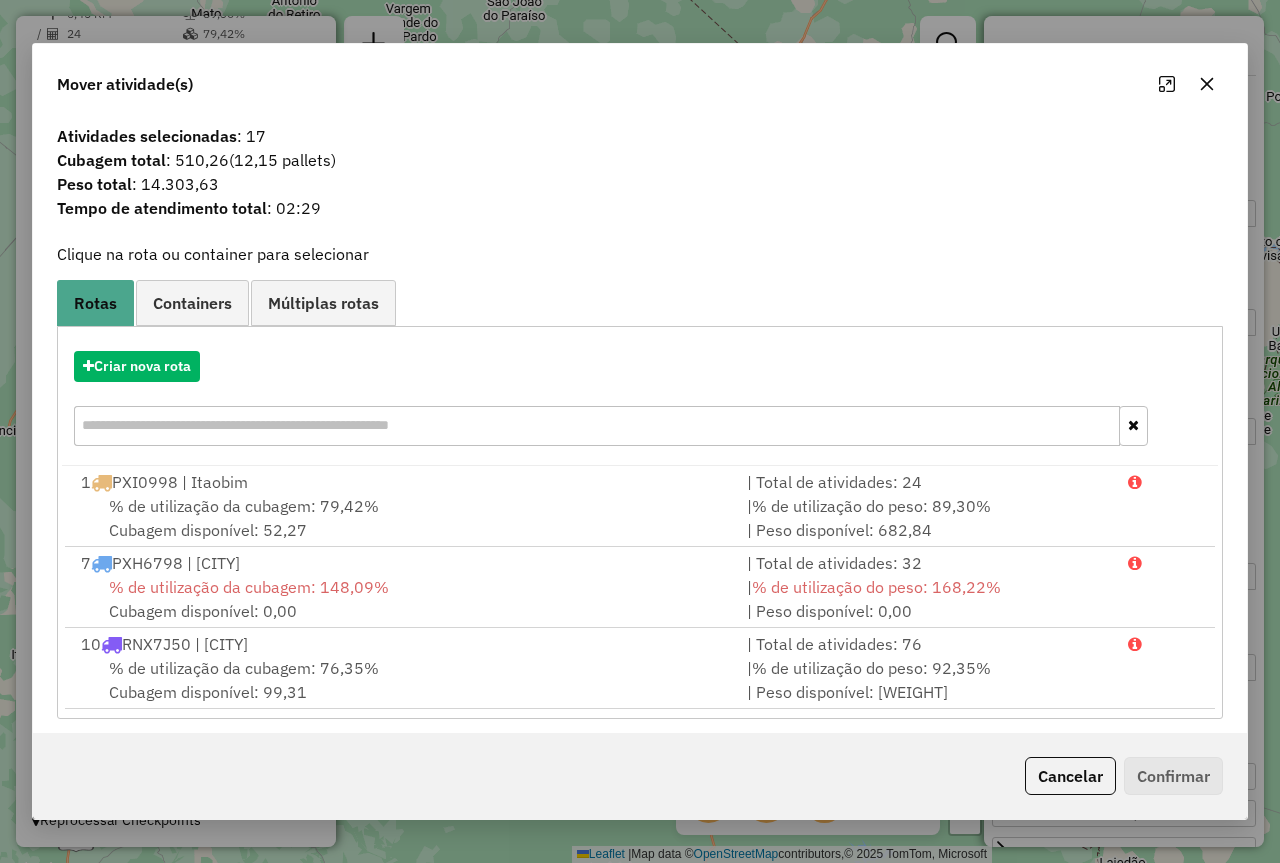 click 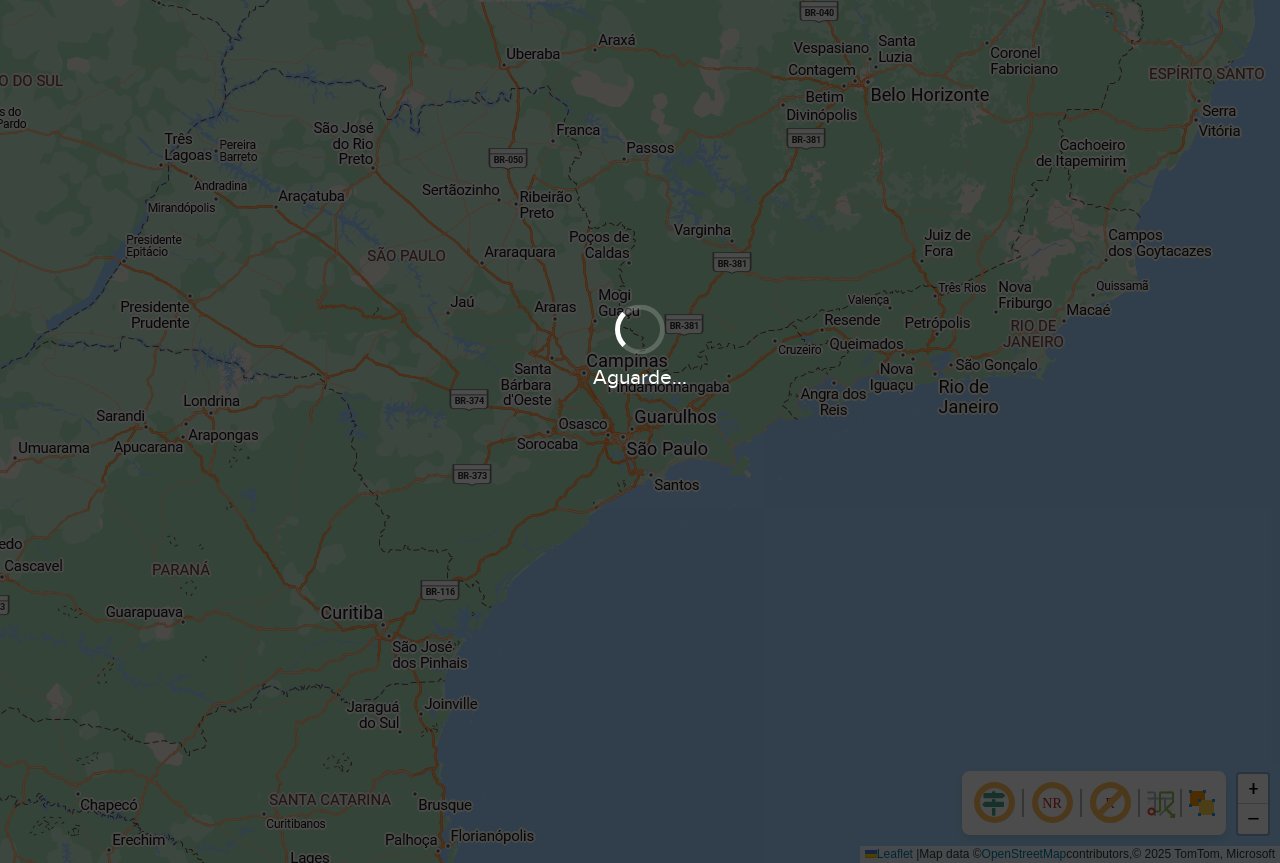 scroll, scrollTop: 0, scrollLeft: 0, axis: both 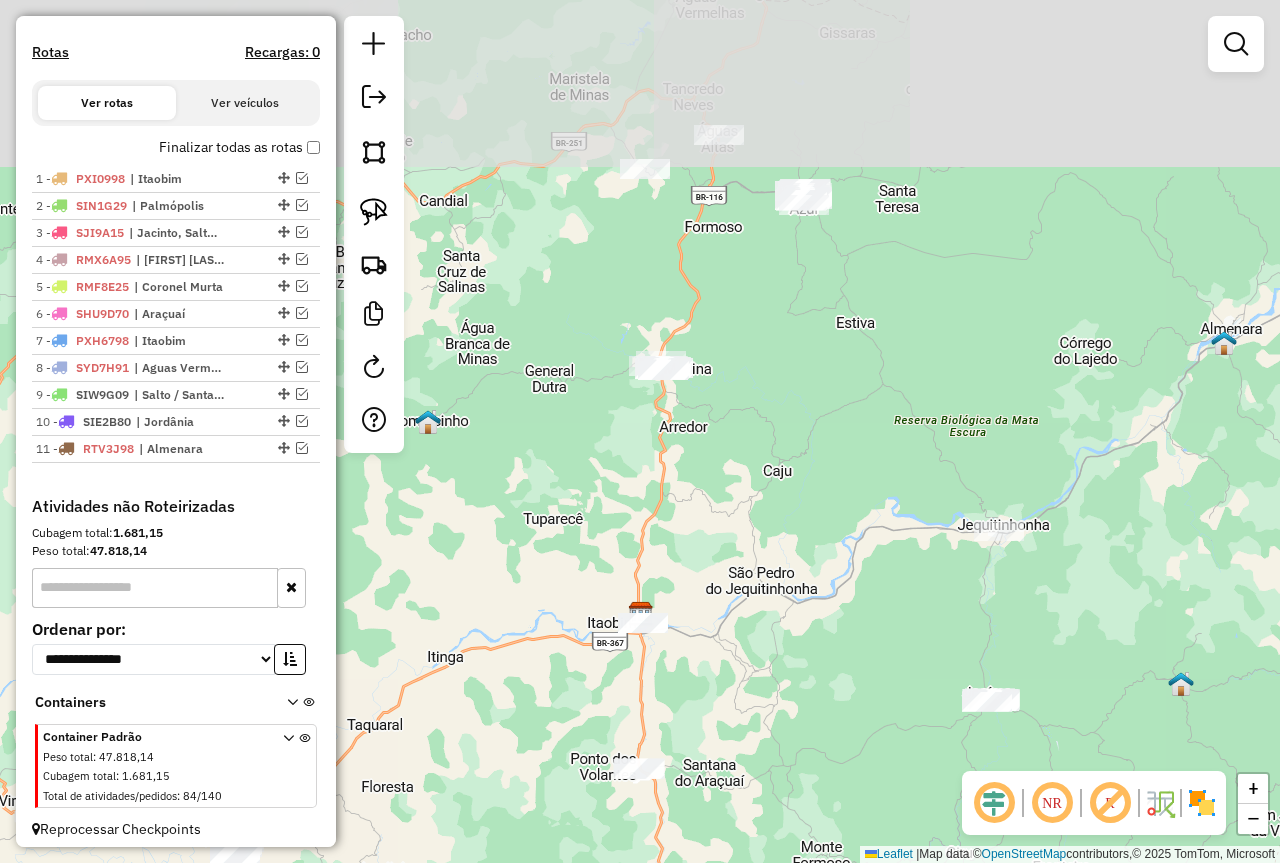 drag, startPoint x: 577, startPoint y: 310, endPoint x: 541, endPoint y: 414, distance: 110.054535 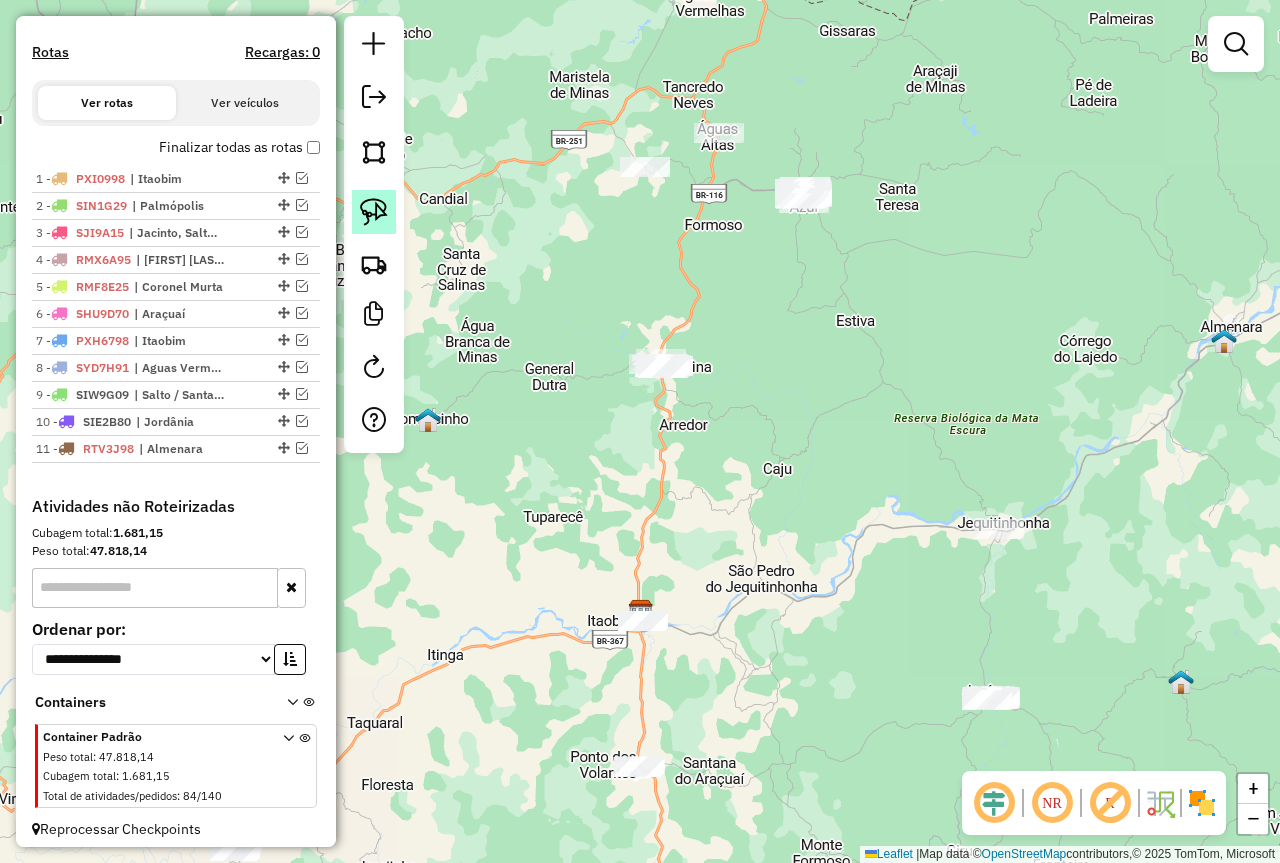 click 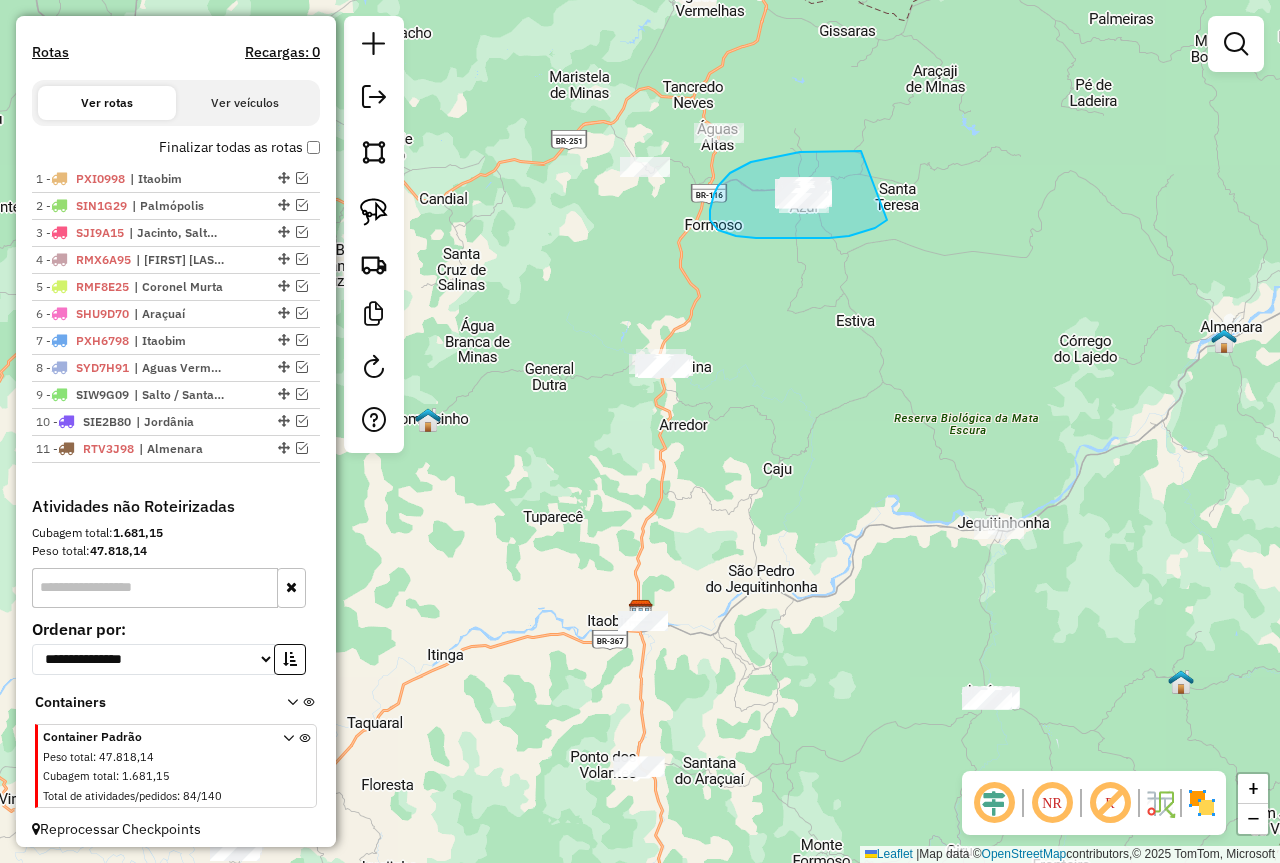 drag, startPoint x: 861, startPoint y: 151, endPoint x: 887, endPoint y: 220, distance: 73.736015 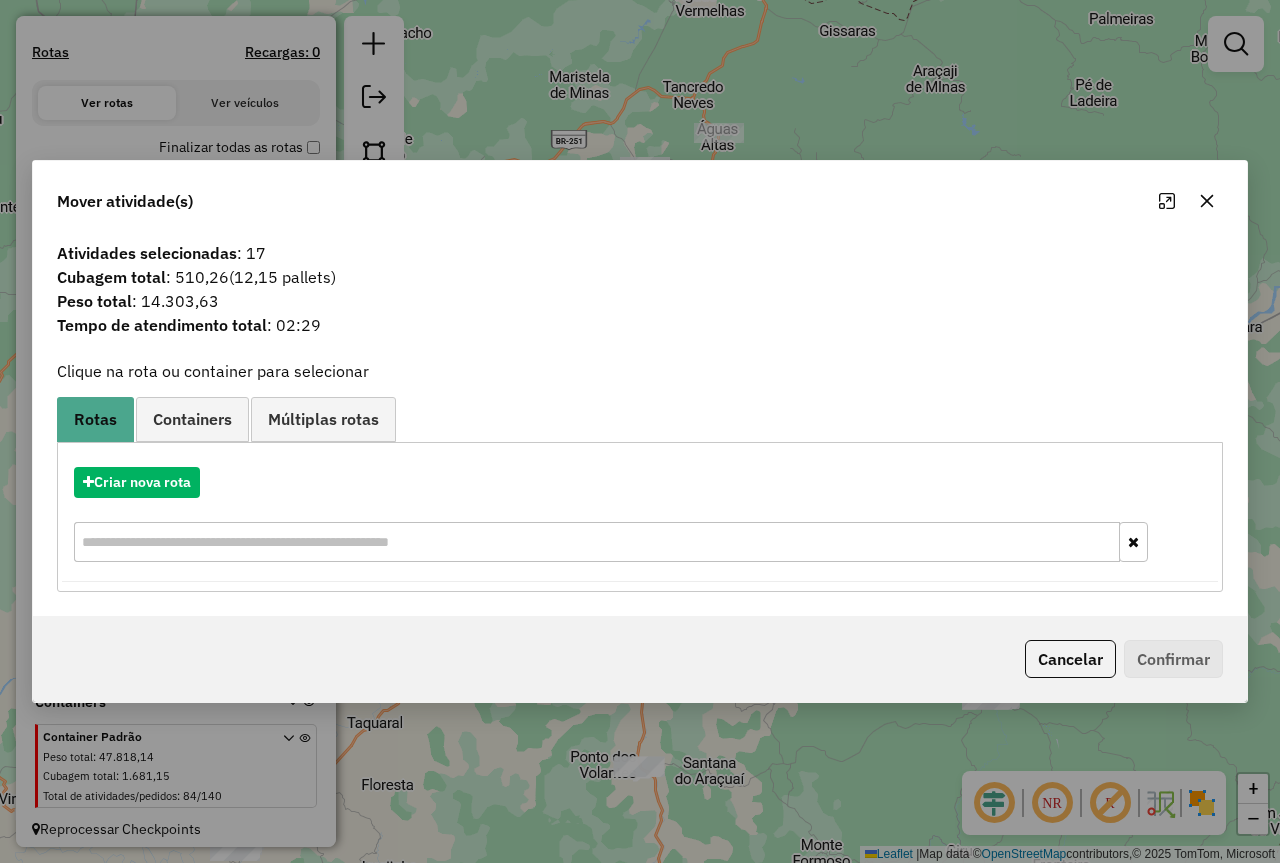 click 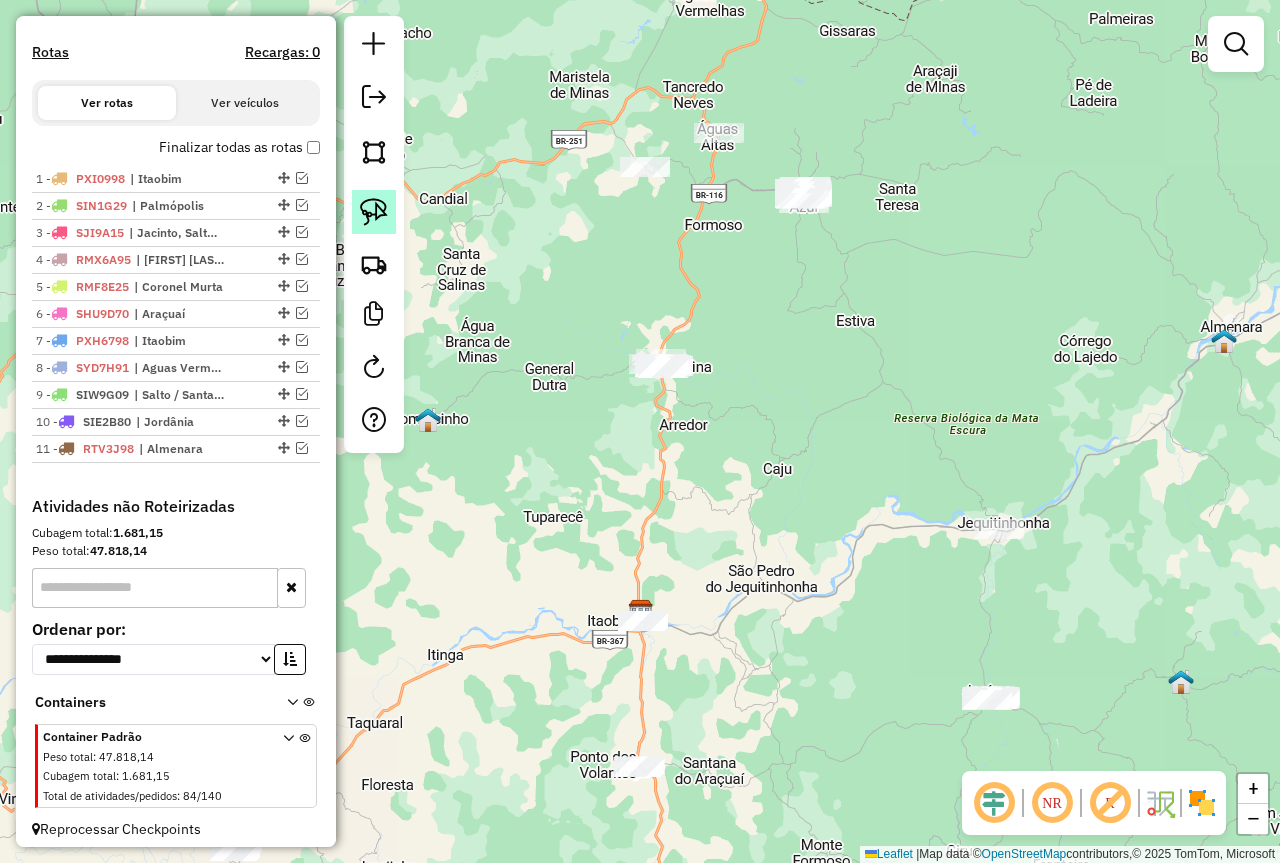 click 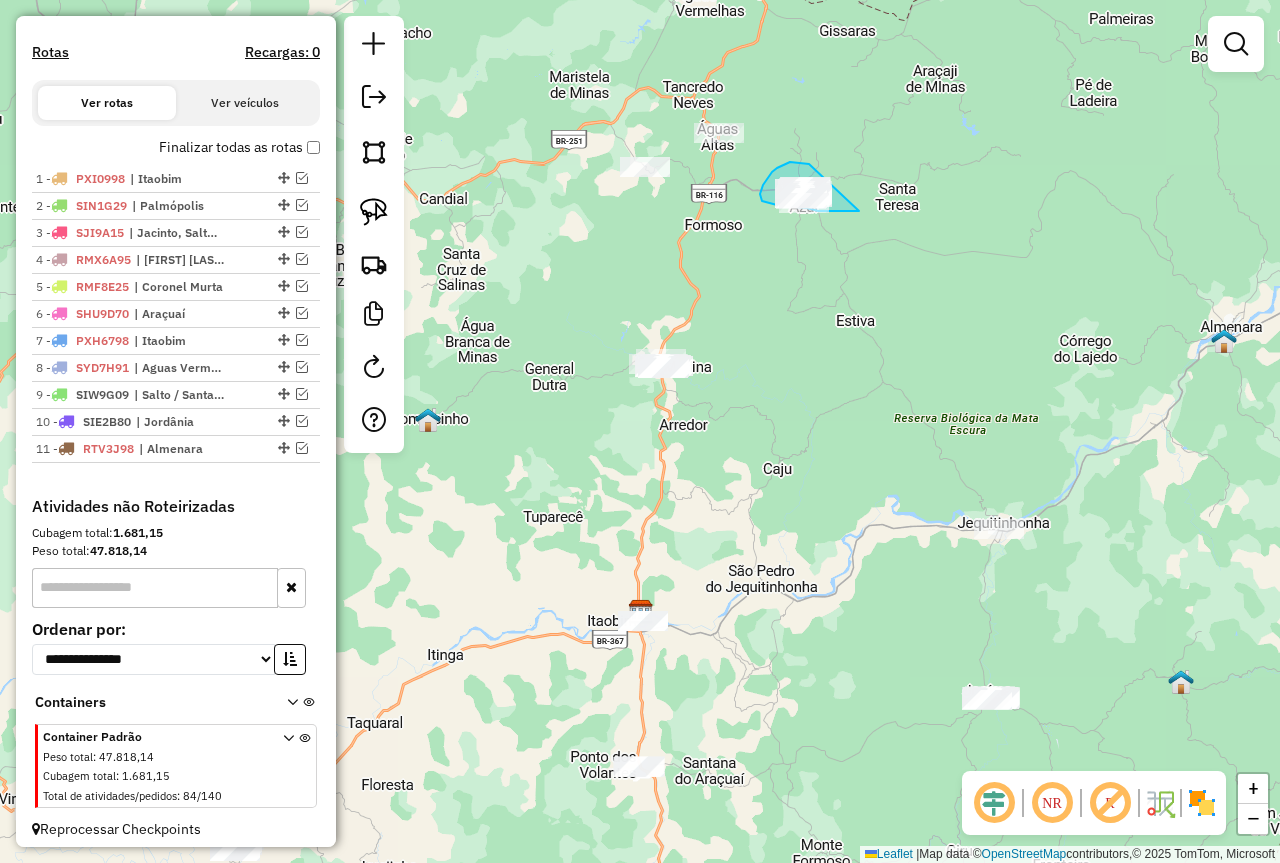 drag, startPoint x: 790, startPoint y: 162, endPoint x: 863, endPoint y: 208, distance: 86.28442 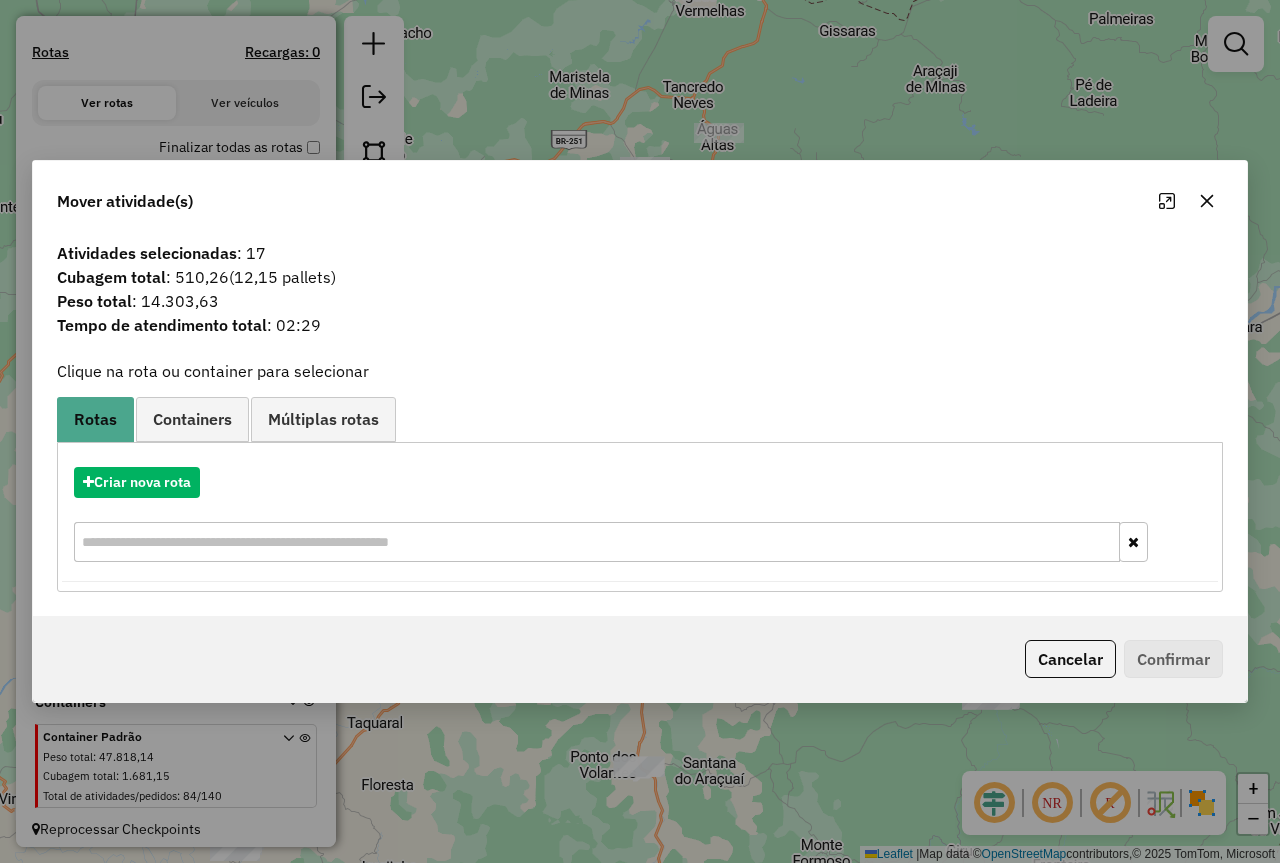 click 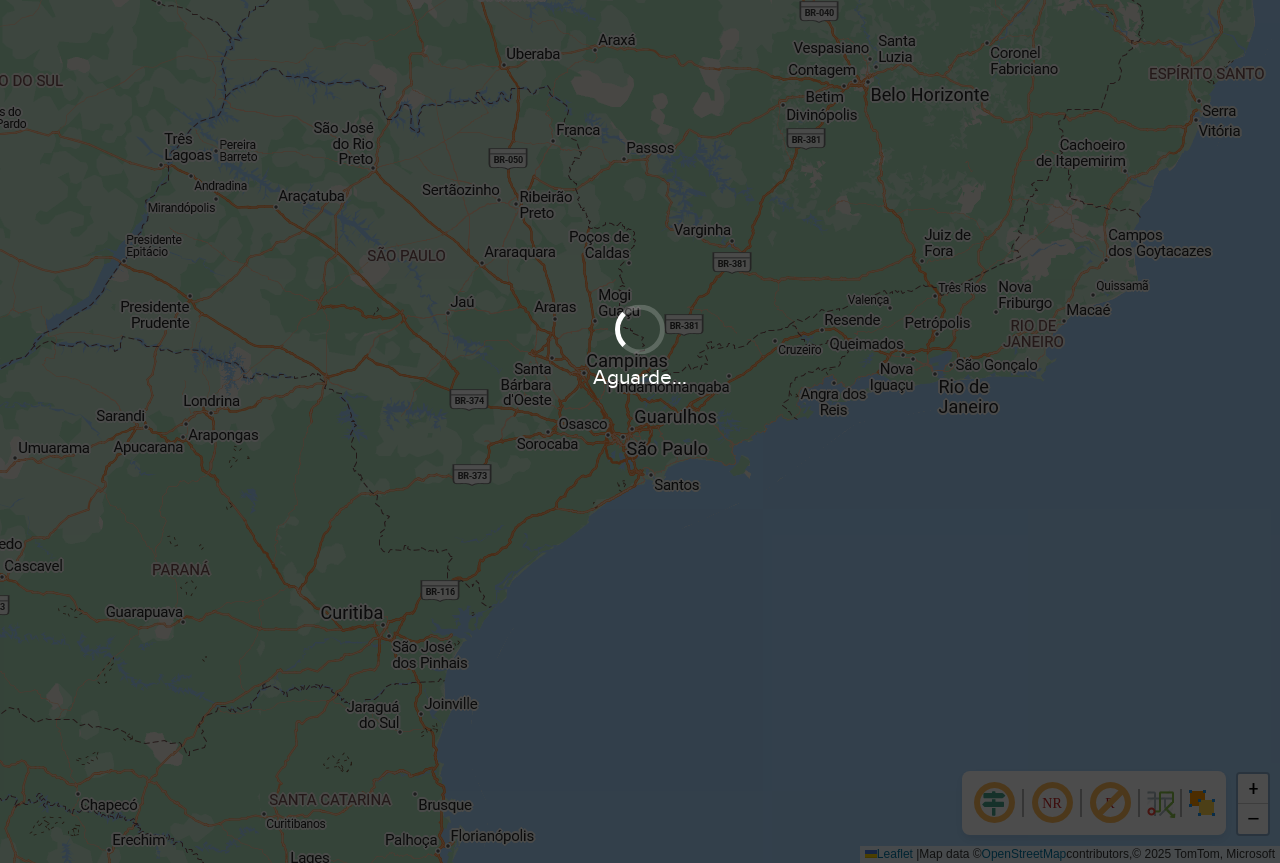 scroll, scrollTop: 0, scrollLeft: 0, axis: both 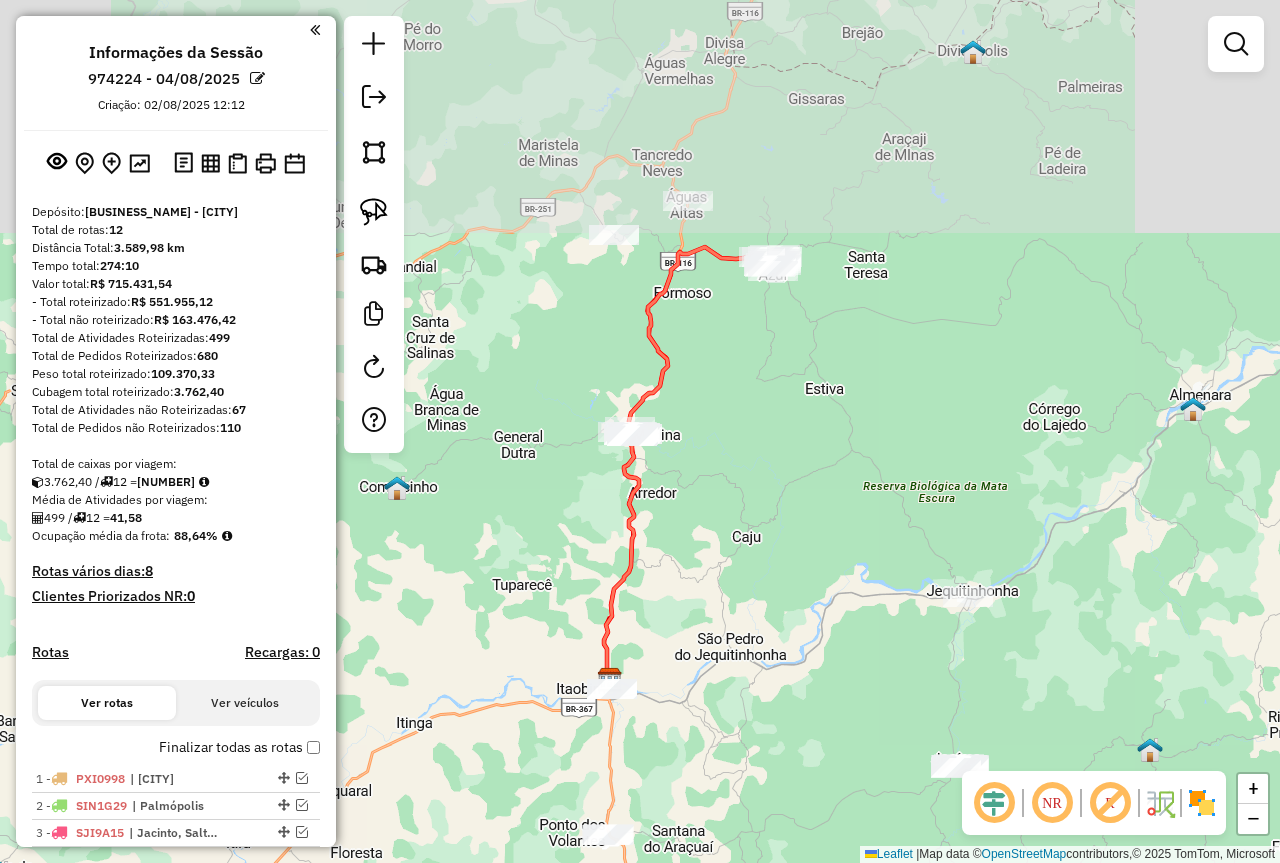 drag, startPoint x: 702, startPoint y: 541, endPoint x: 713, endPoint y: 617, distance: 76.79192 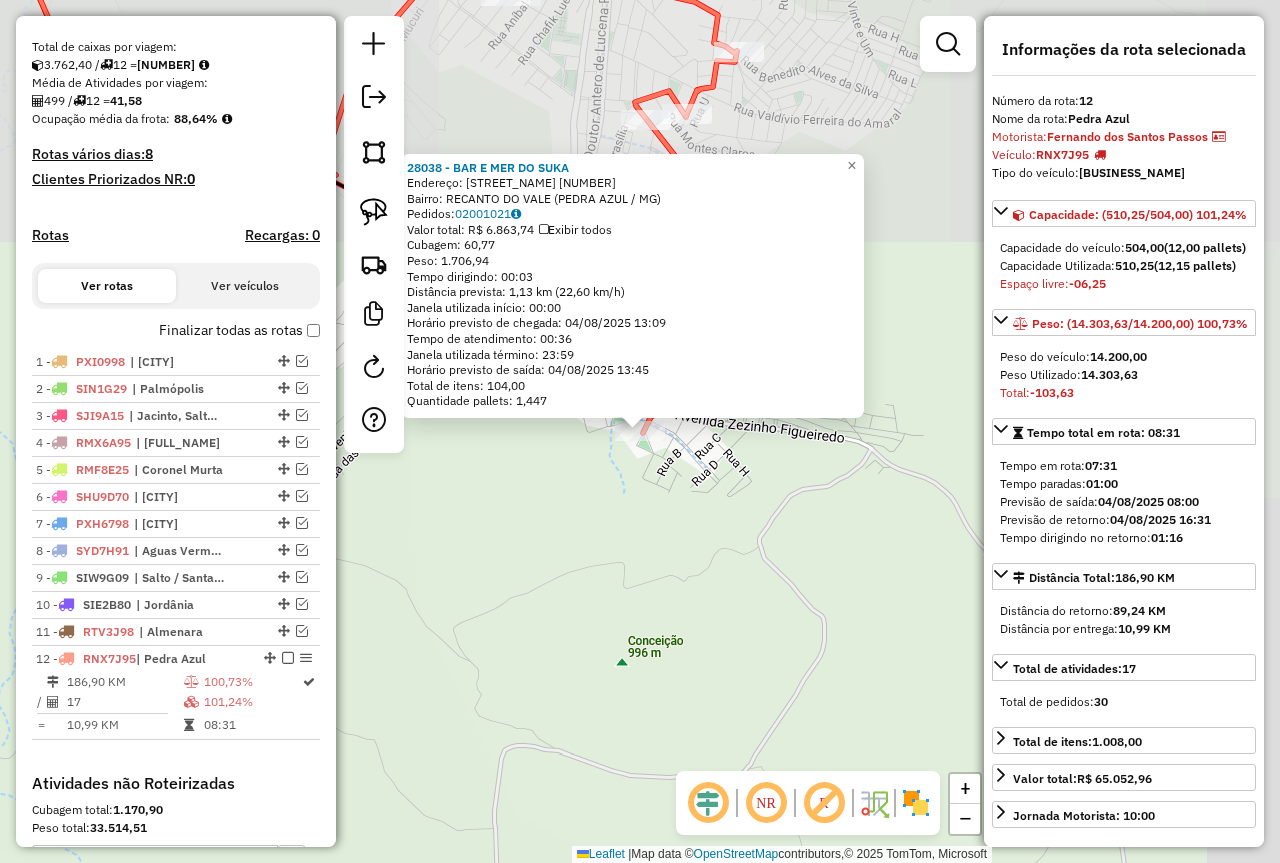 scroll, scrollTop: 703, scrollLeft: 0, axis: vertical 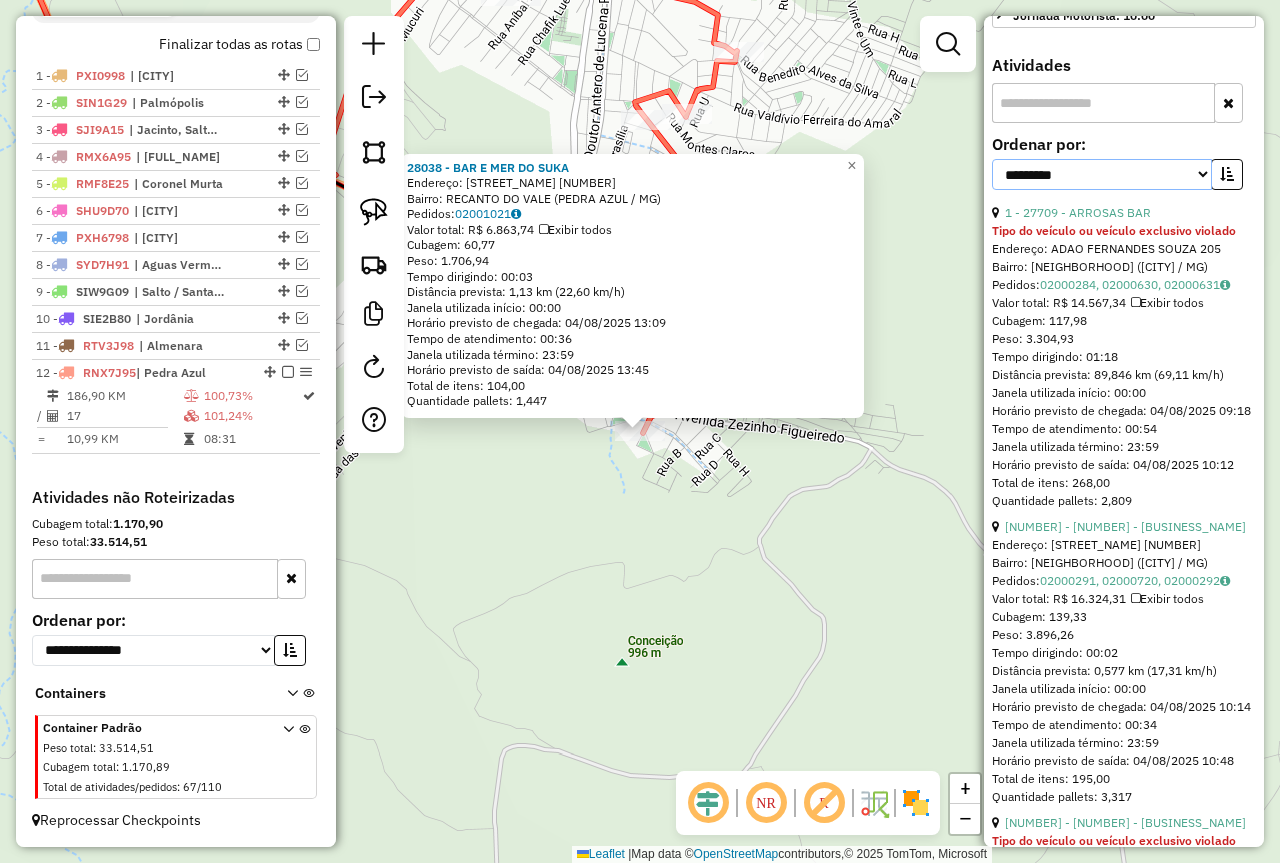 click on "**********" at bounding box center [1102, 174] 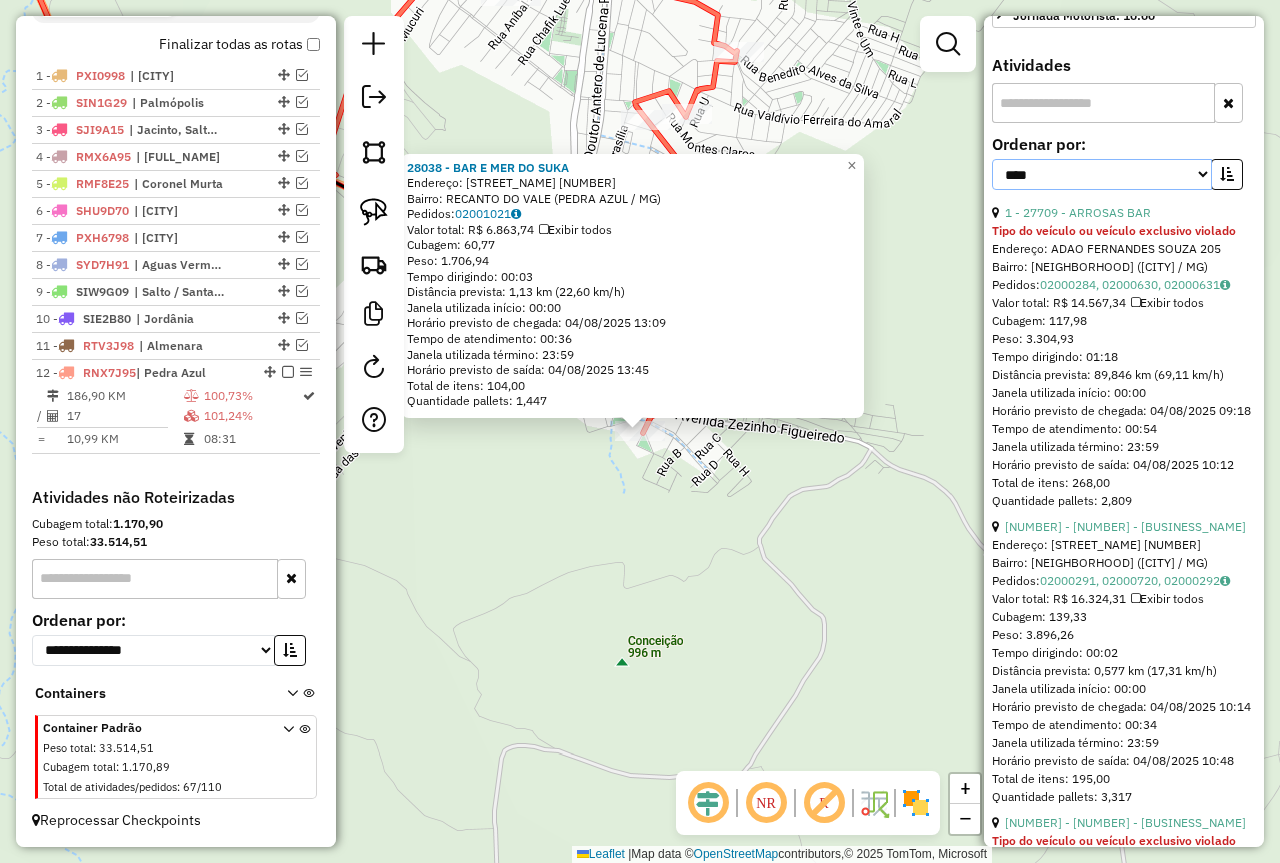 click on "**********" at bounding box center (1102, 174) 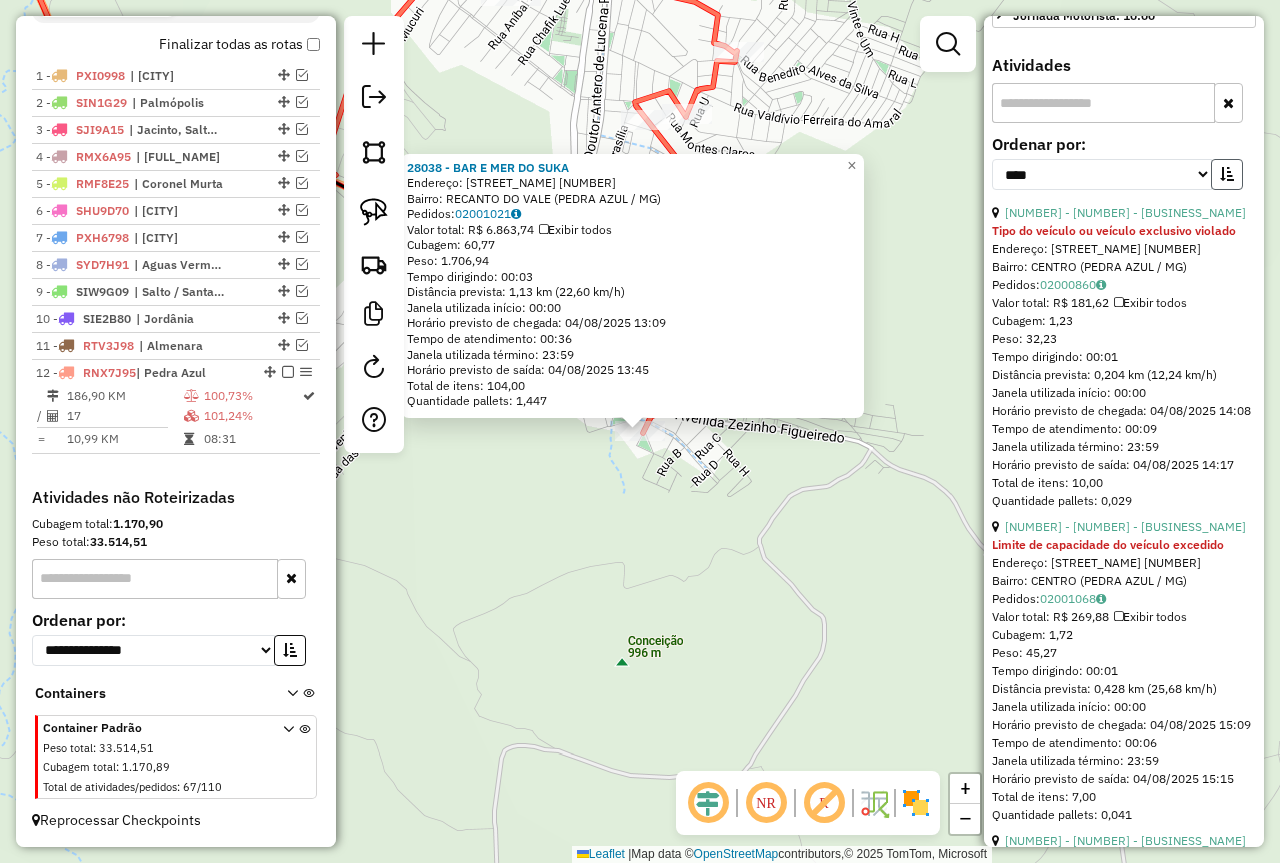 click at bounding box center (1227, 174) 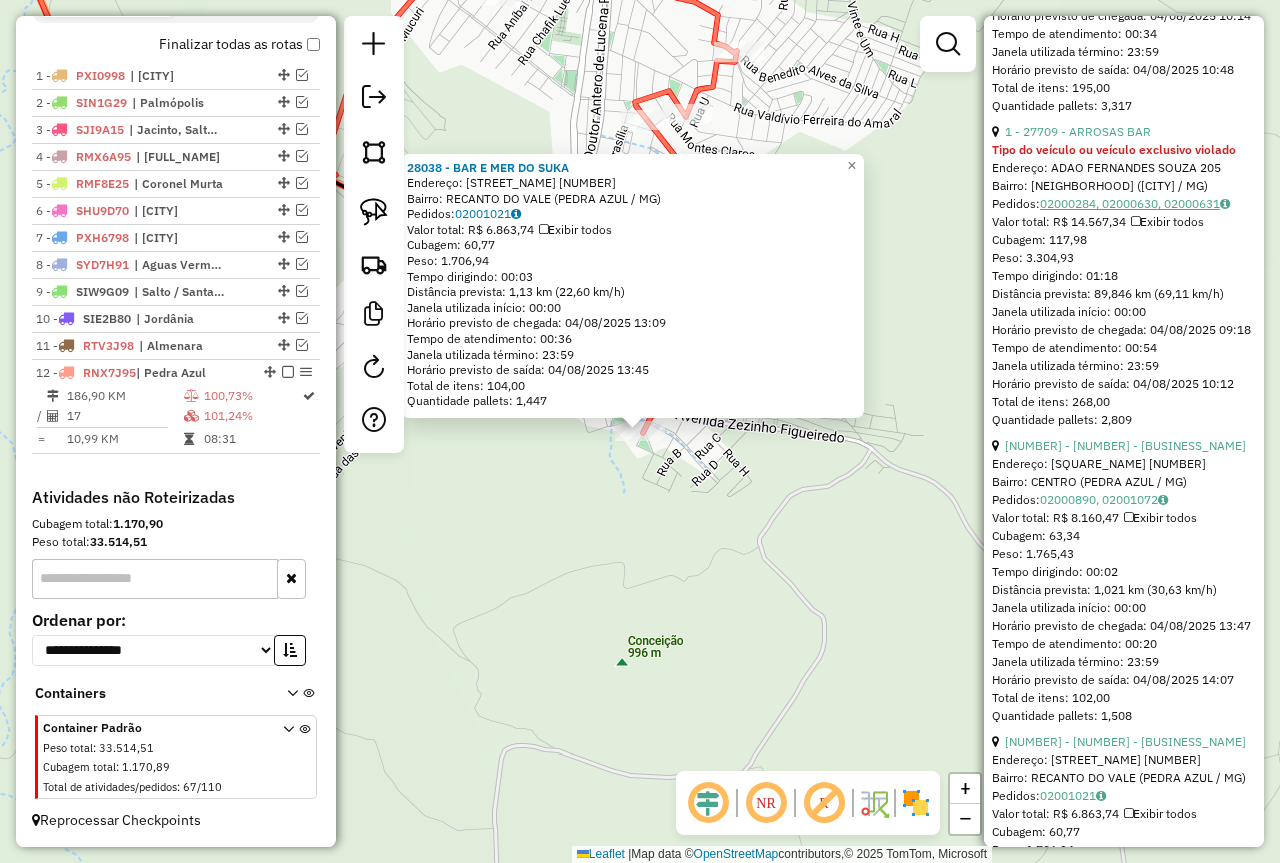 scroll, scrollTop: 1200, scrollLeft: 0, axis: vertical 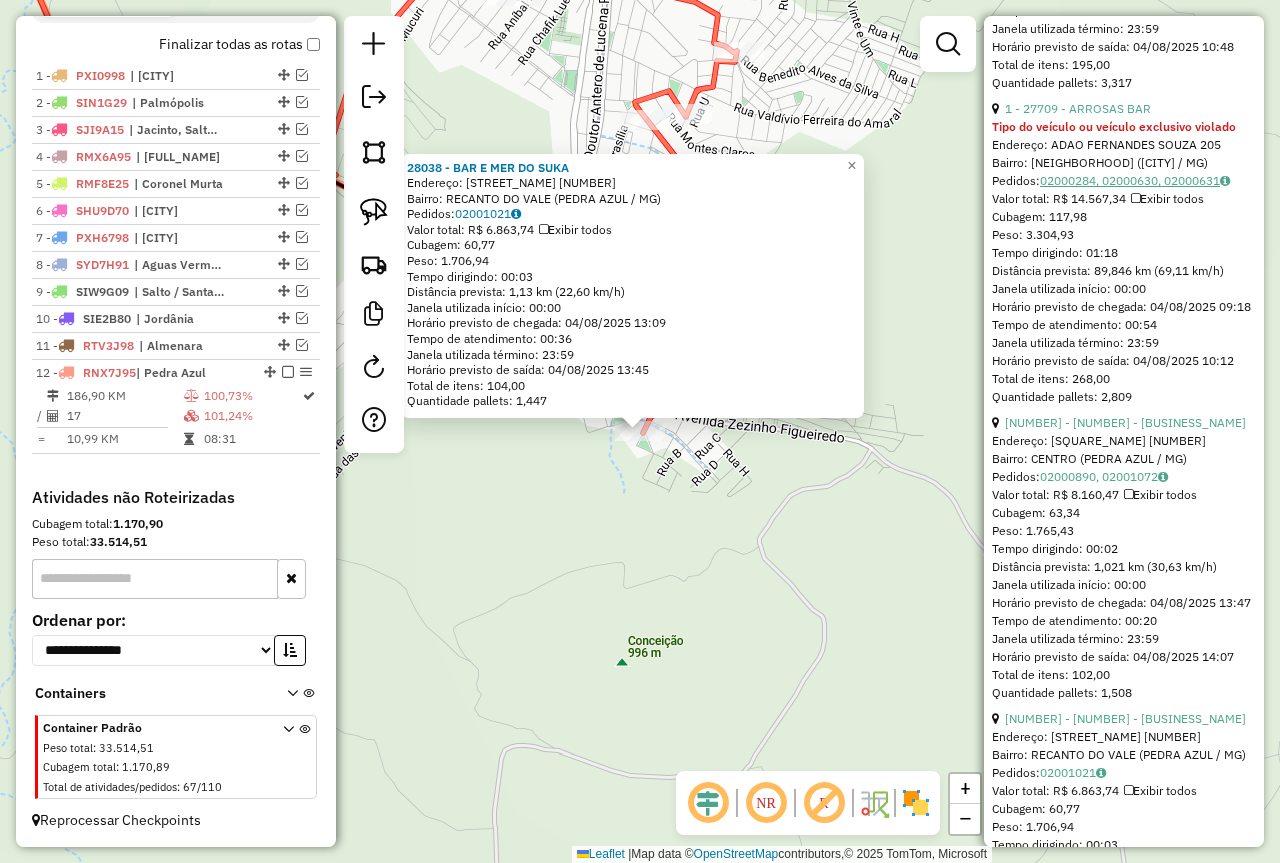 click on "02000284, 02000630, 02000631" at bounding box center [1135, 180] 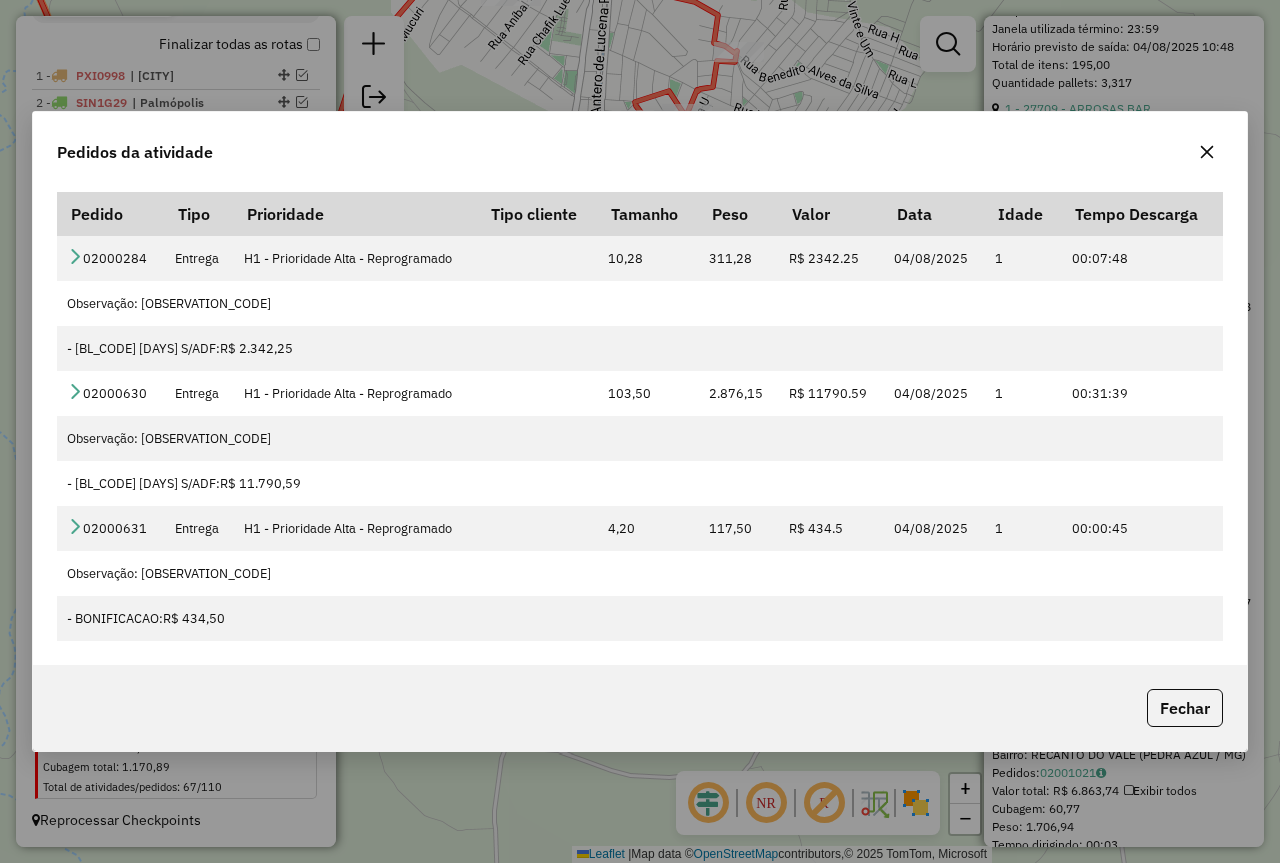 click 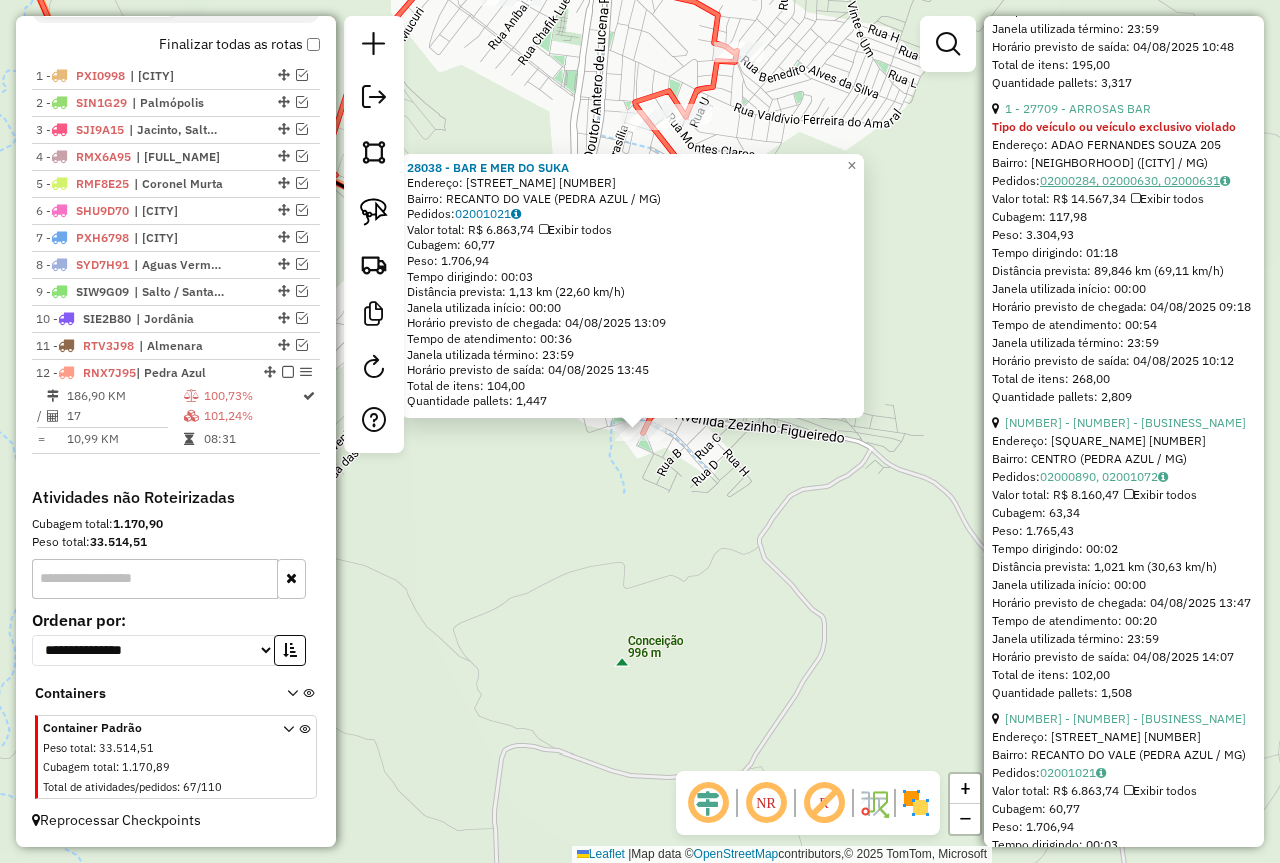click on "02000284, 02000630, 02000631" at bounding box center [1135, 180] 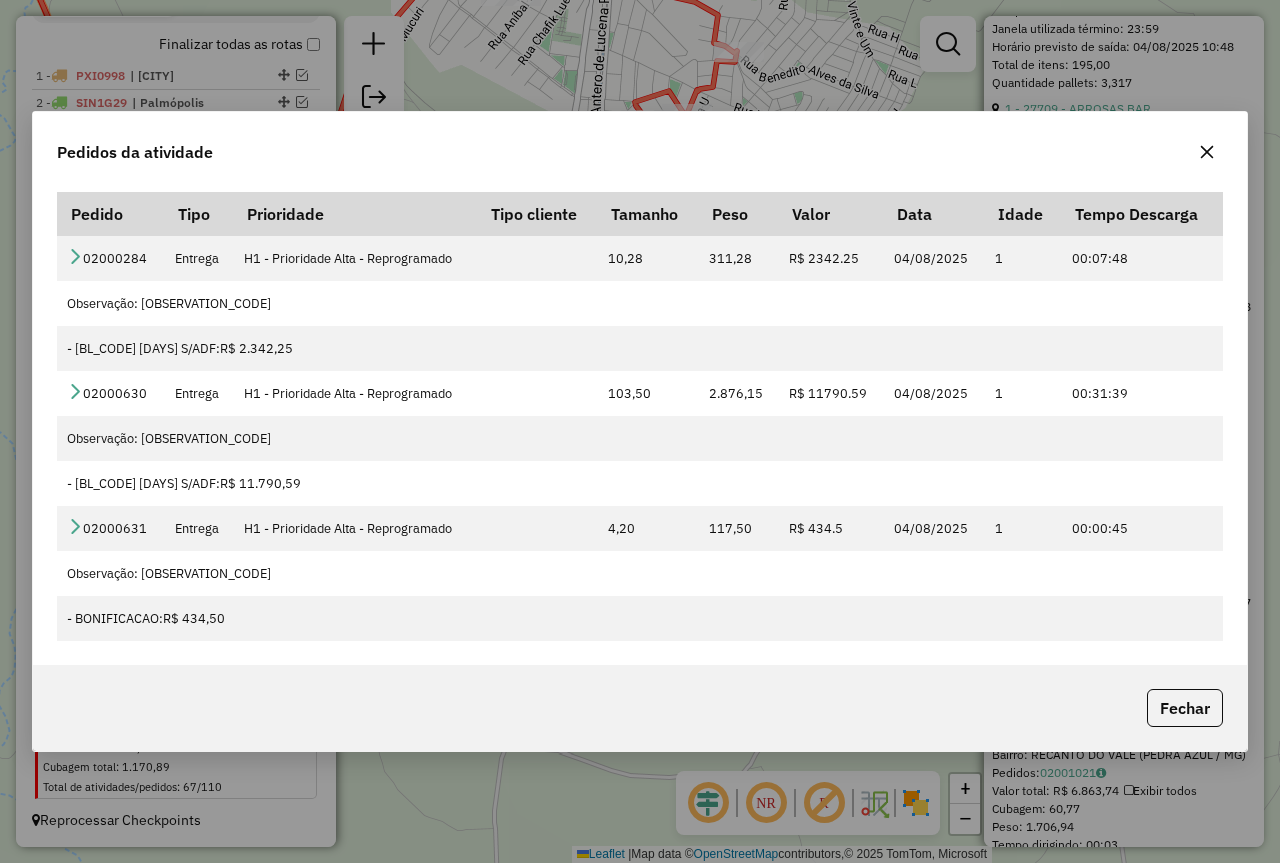 click 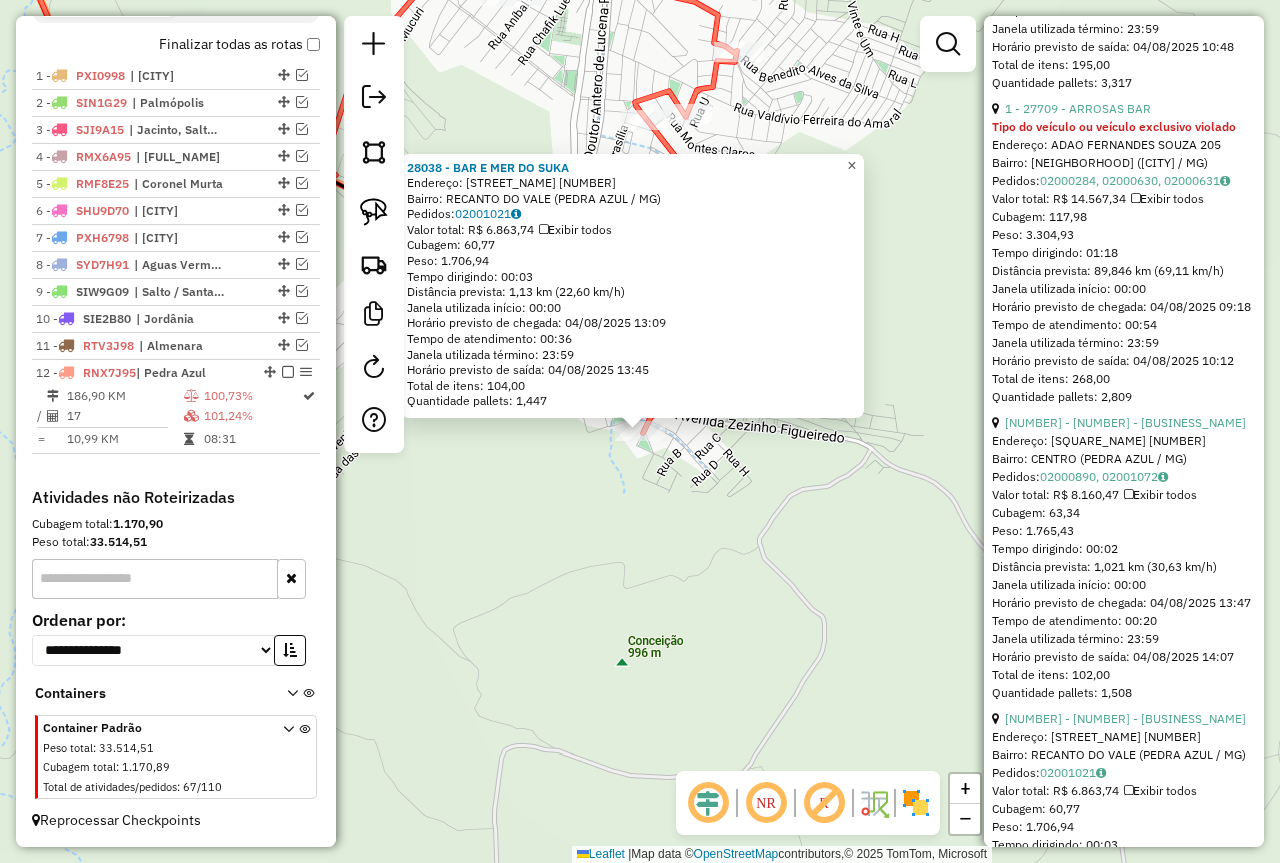 click on "×" 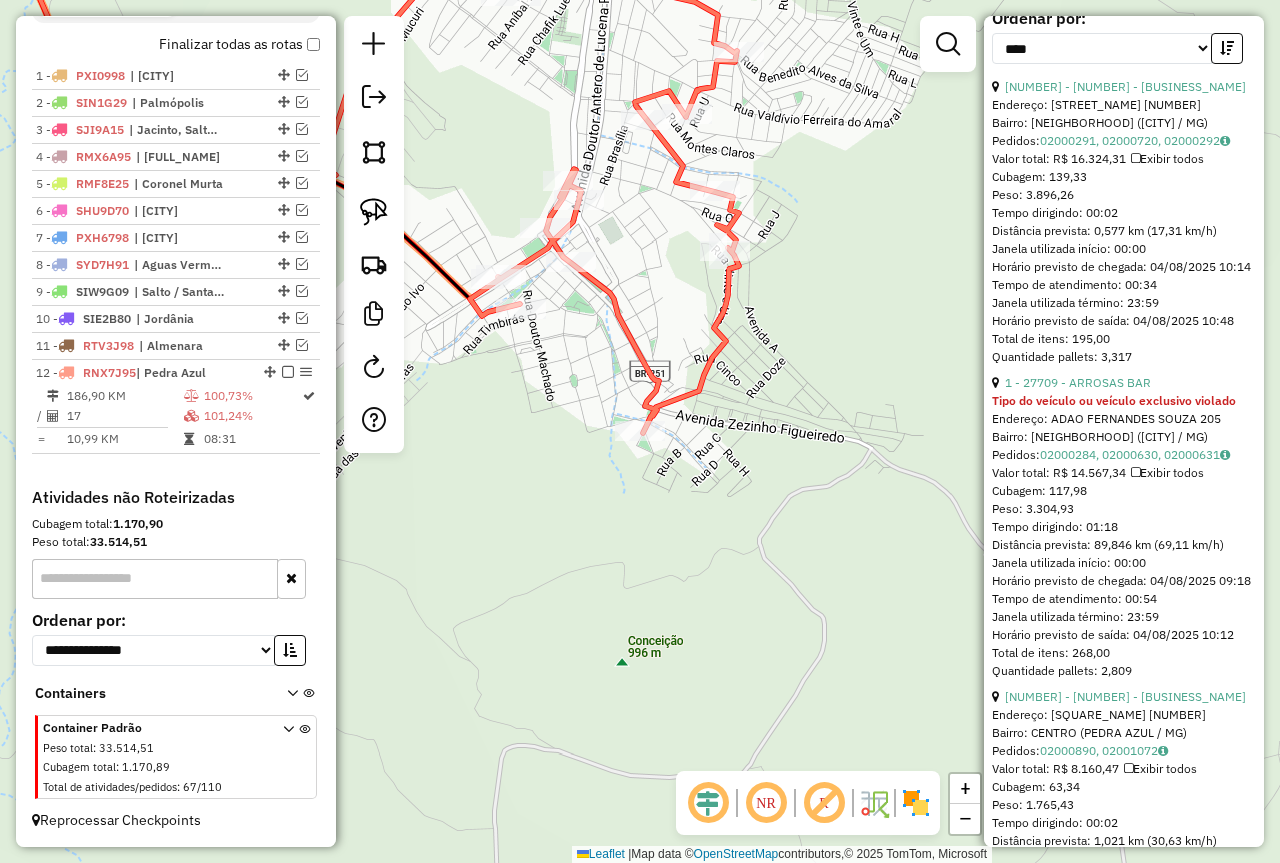 scroll, scrollTop: 900, scrollLeft: 0, axis: vertical 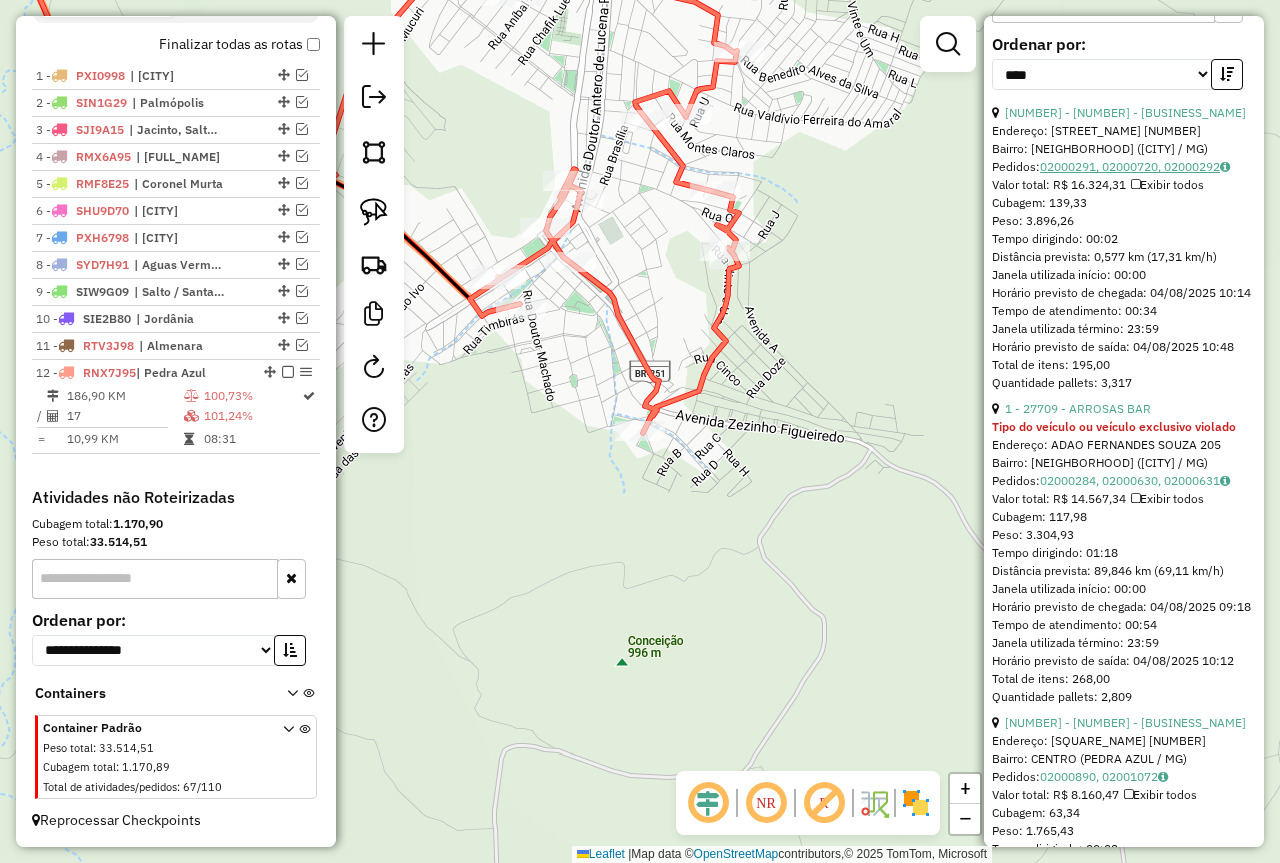 click on "02000291, 02000720, 02000292" at bounding box center (1135, 166) 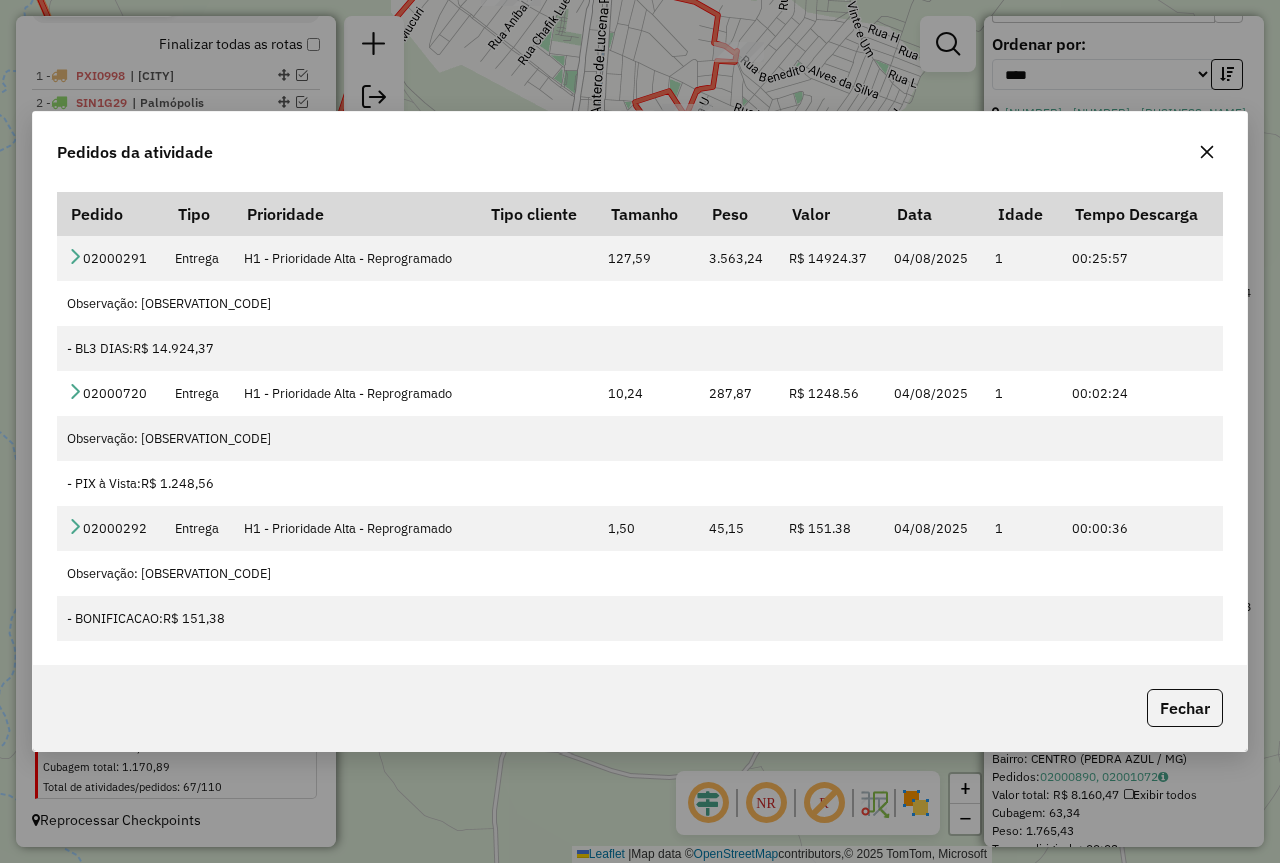 click 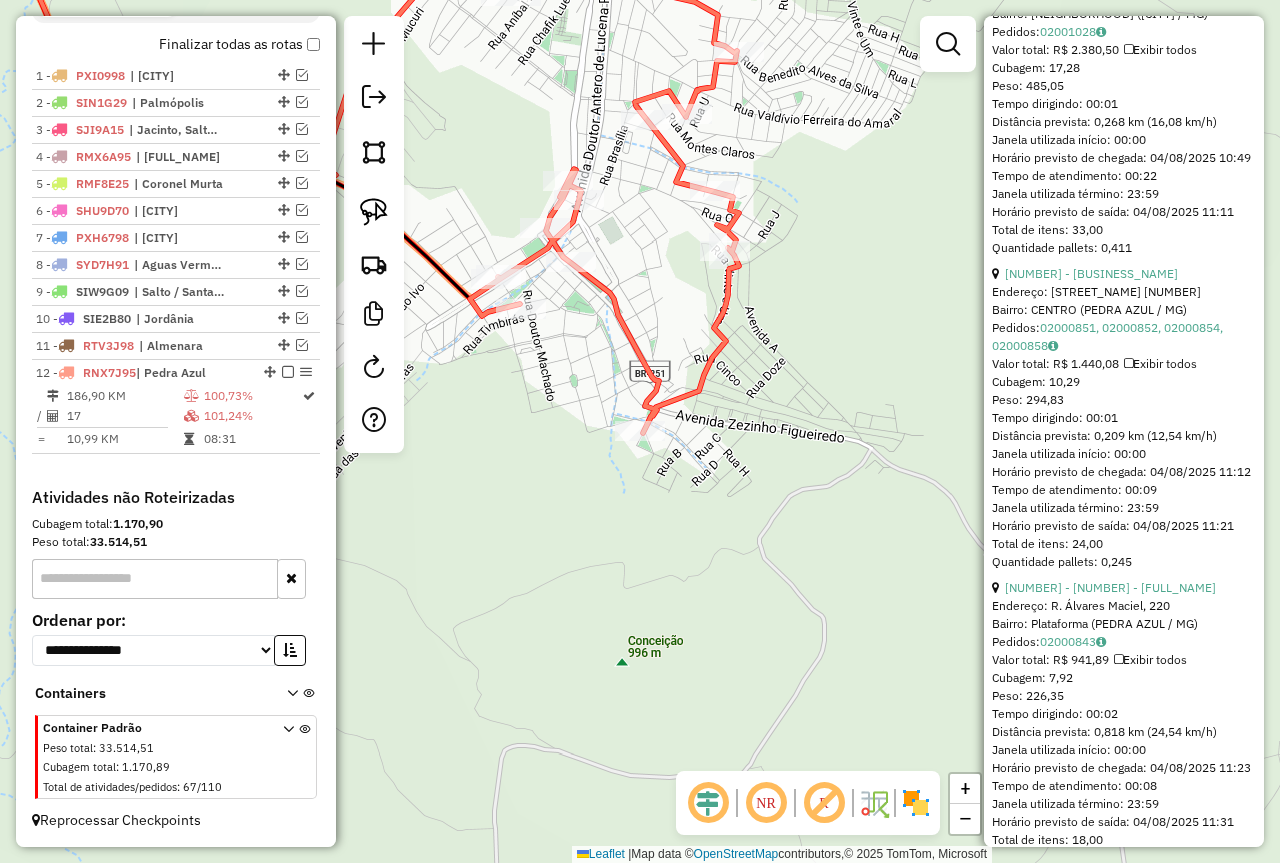 scroll, scrollTop: 2900, scrollLeft: 0, axis: vertical 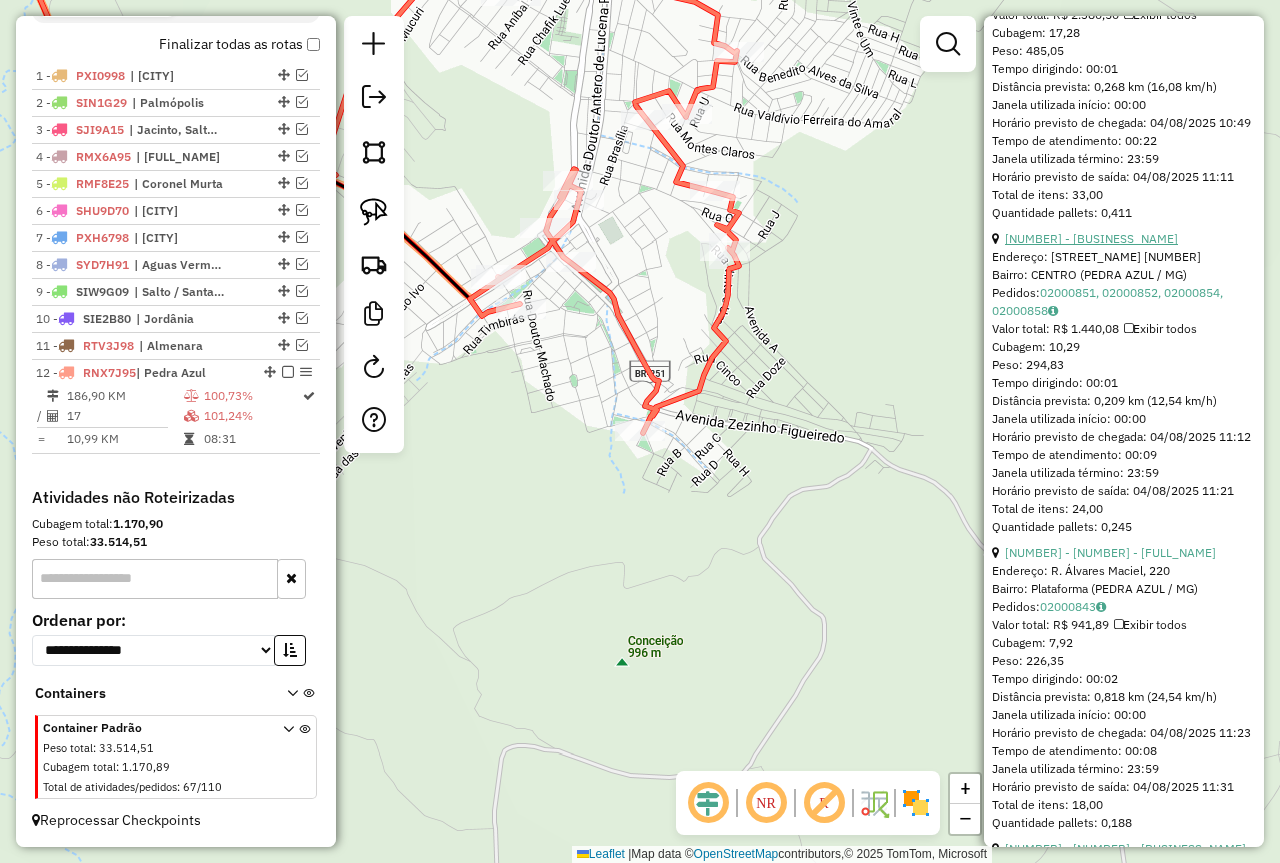click on "[NUMBER] - [BUSINESS_NAME]" at bounding box center [1091, 238] 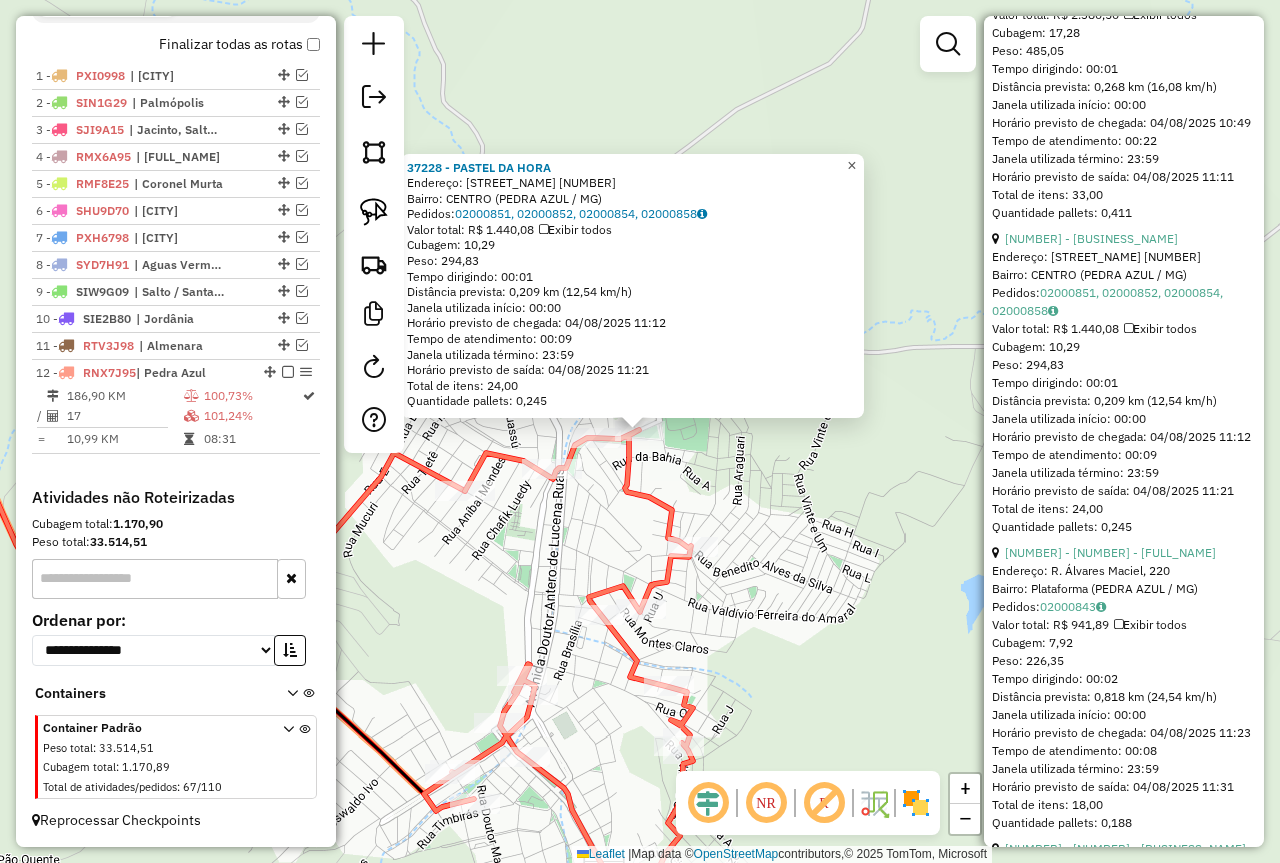 click on "×" 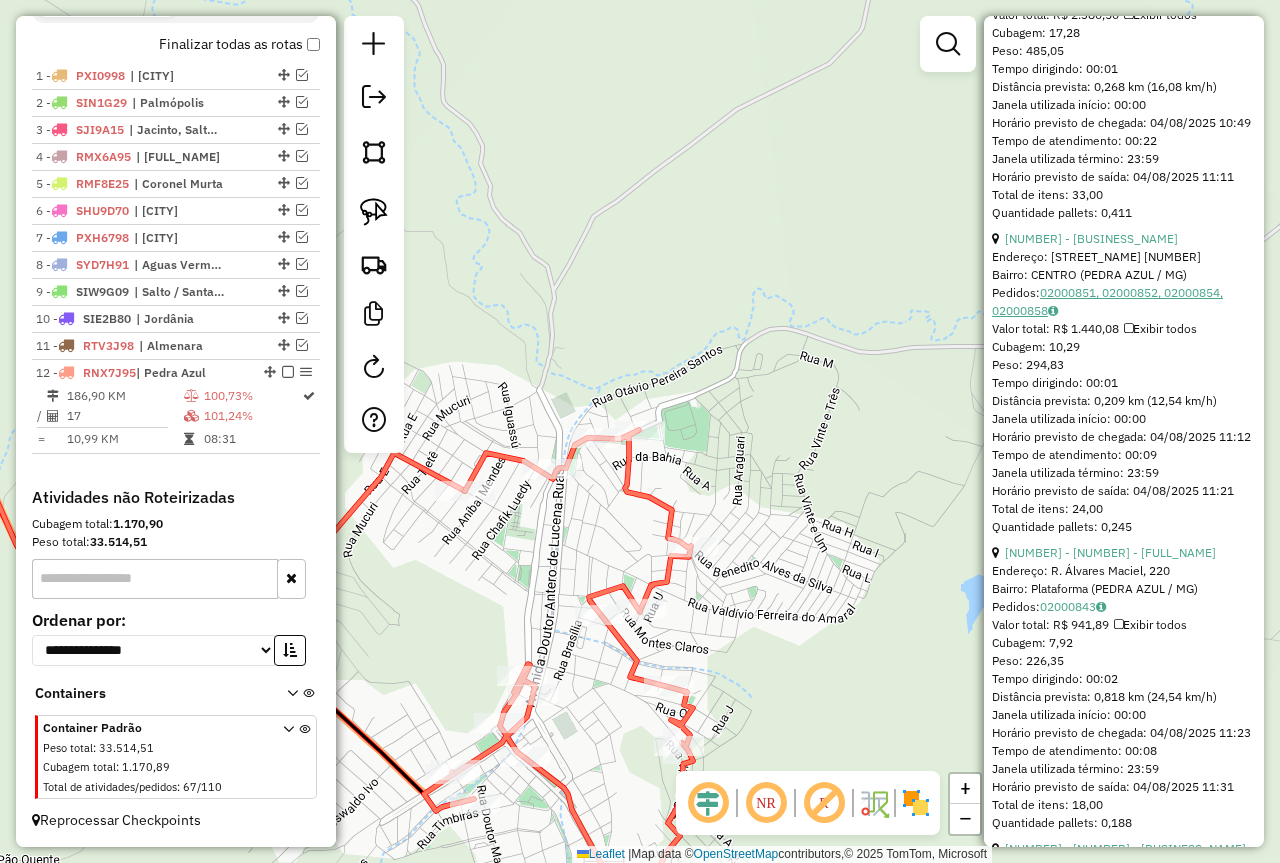 click on "02000851, 02000852, 02000854, 02000858" at bounding box center (1107, 301) 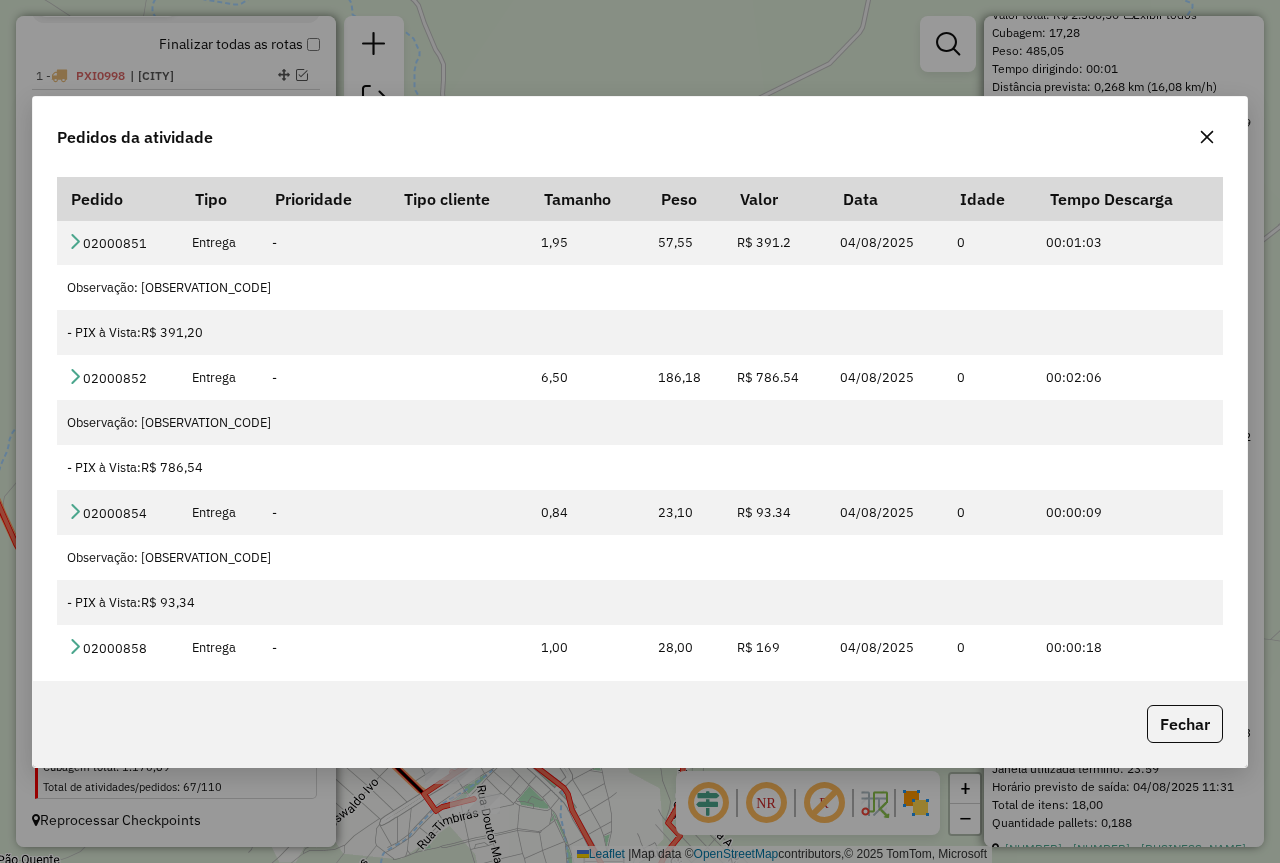 click 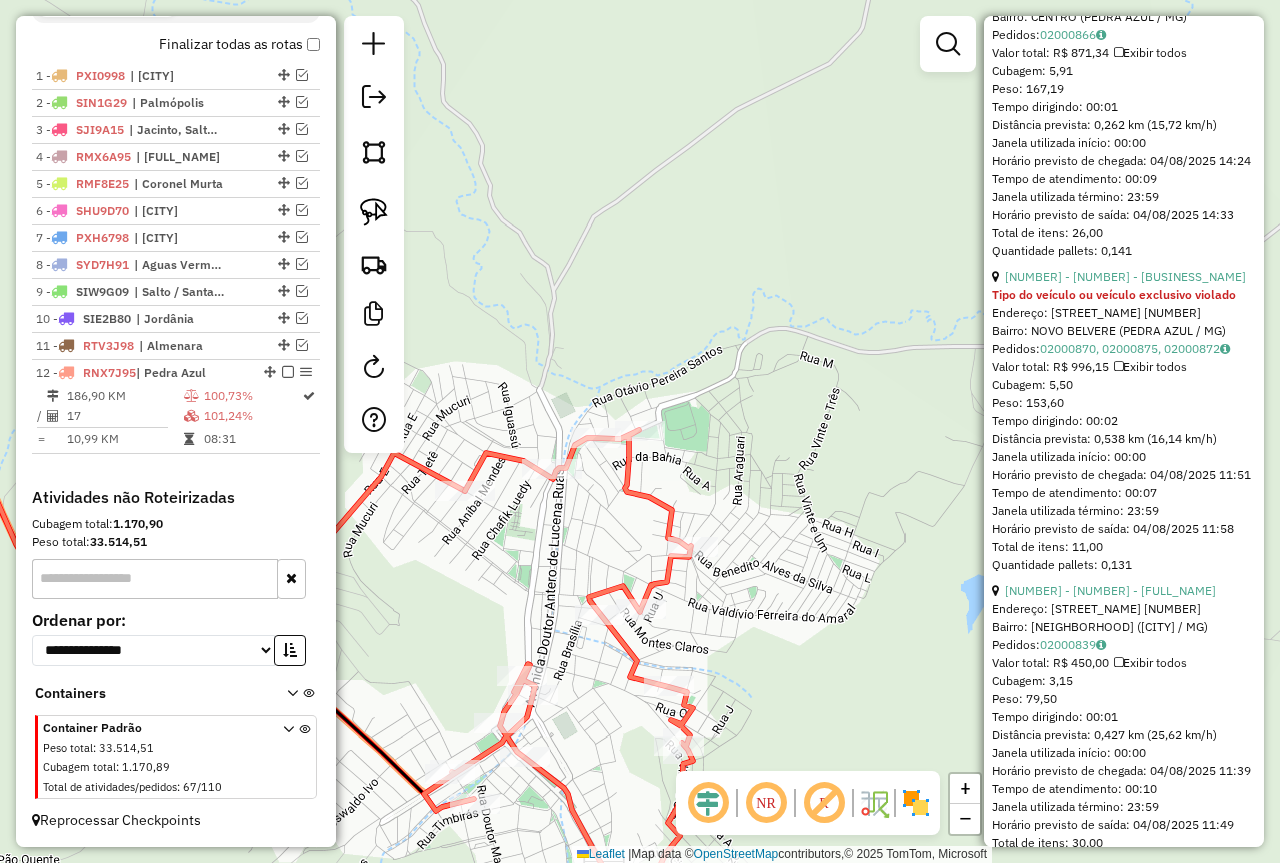 scroll, scrollTop: 4400, scrollLeft: 0, axis: vertical 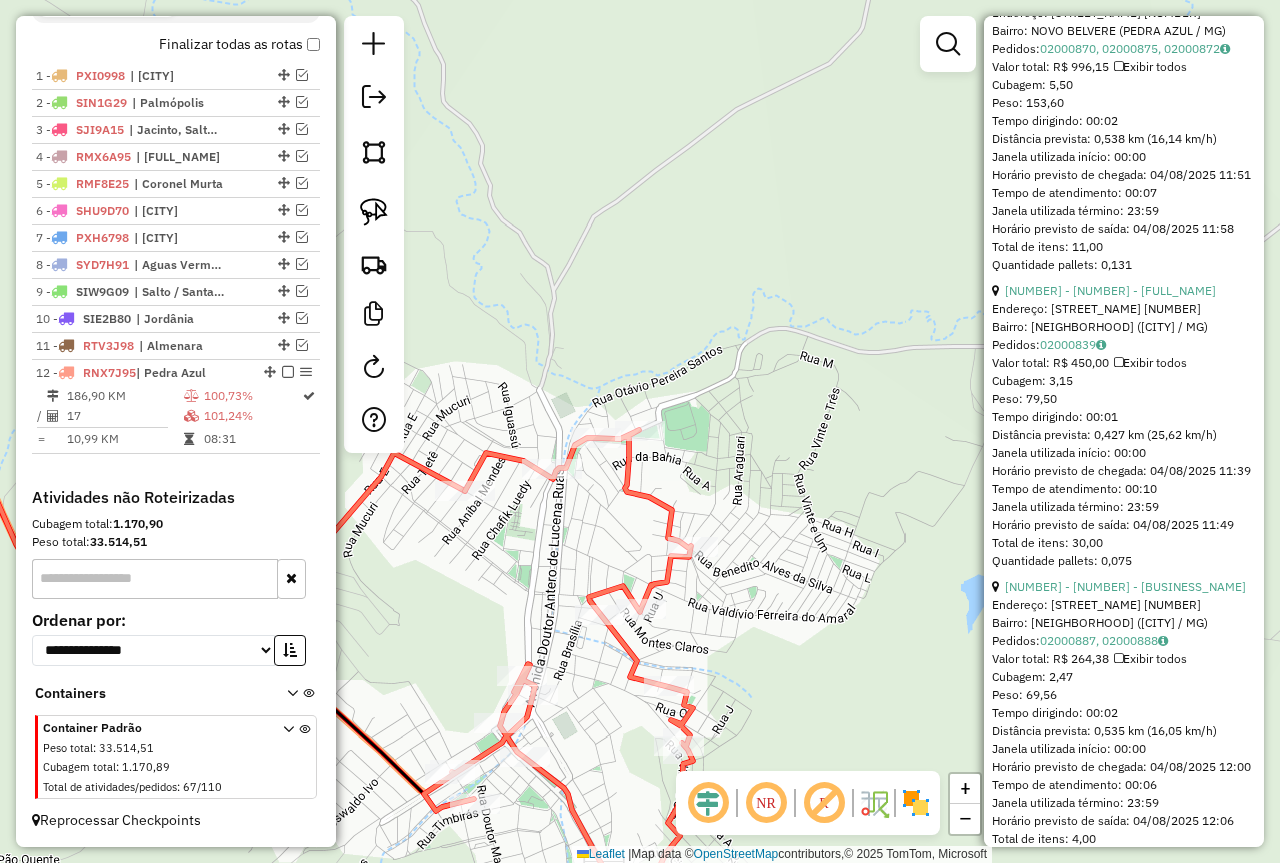 click on "[NUMBER] - [NUMBER] - [BUSINESS_NAME]" at bounding box center [1125, -24] 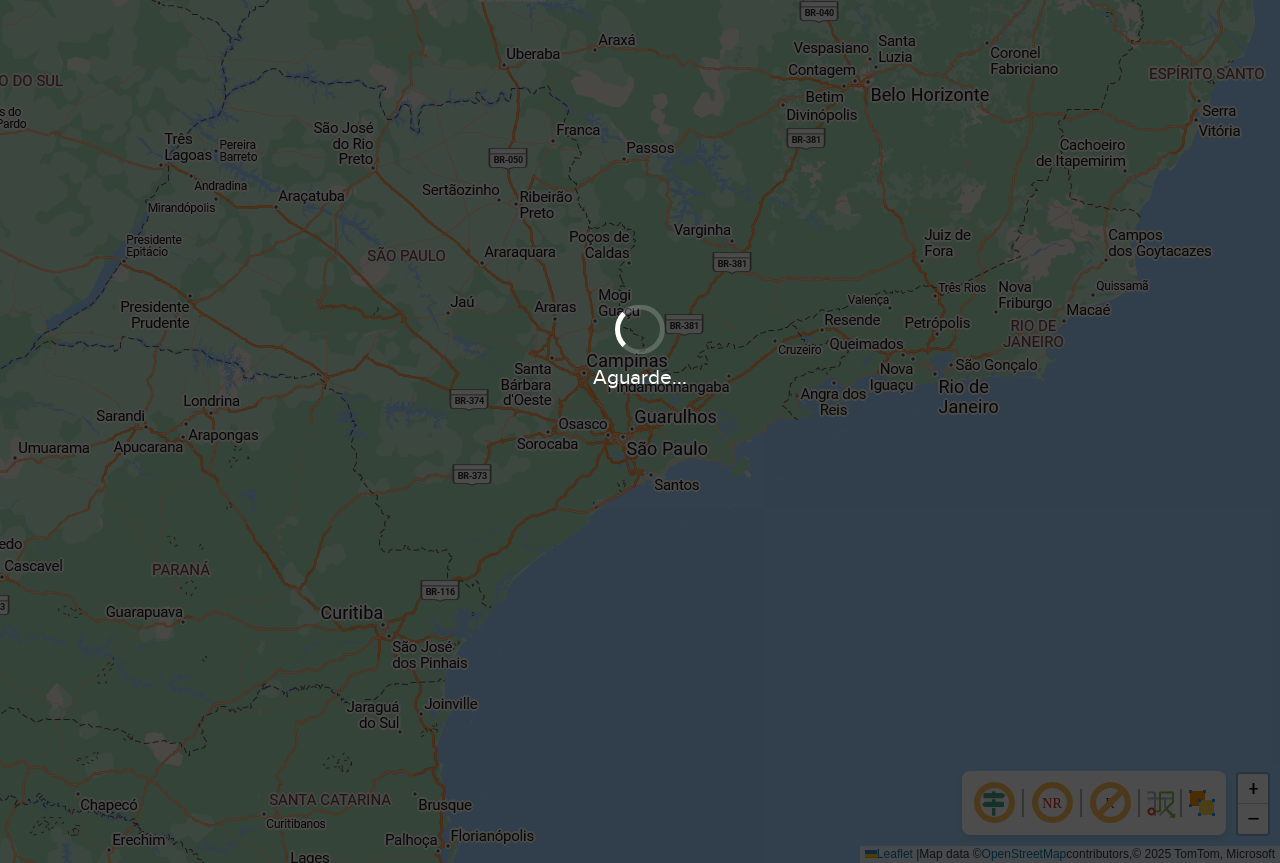 scroll, scrollTop: 0, scrollLeft: 0, axis: both 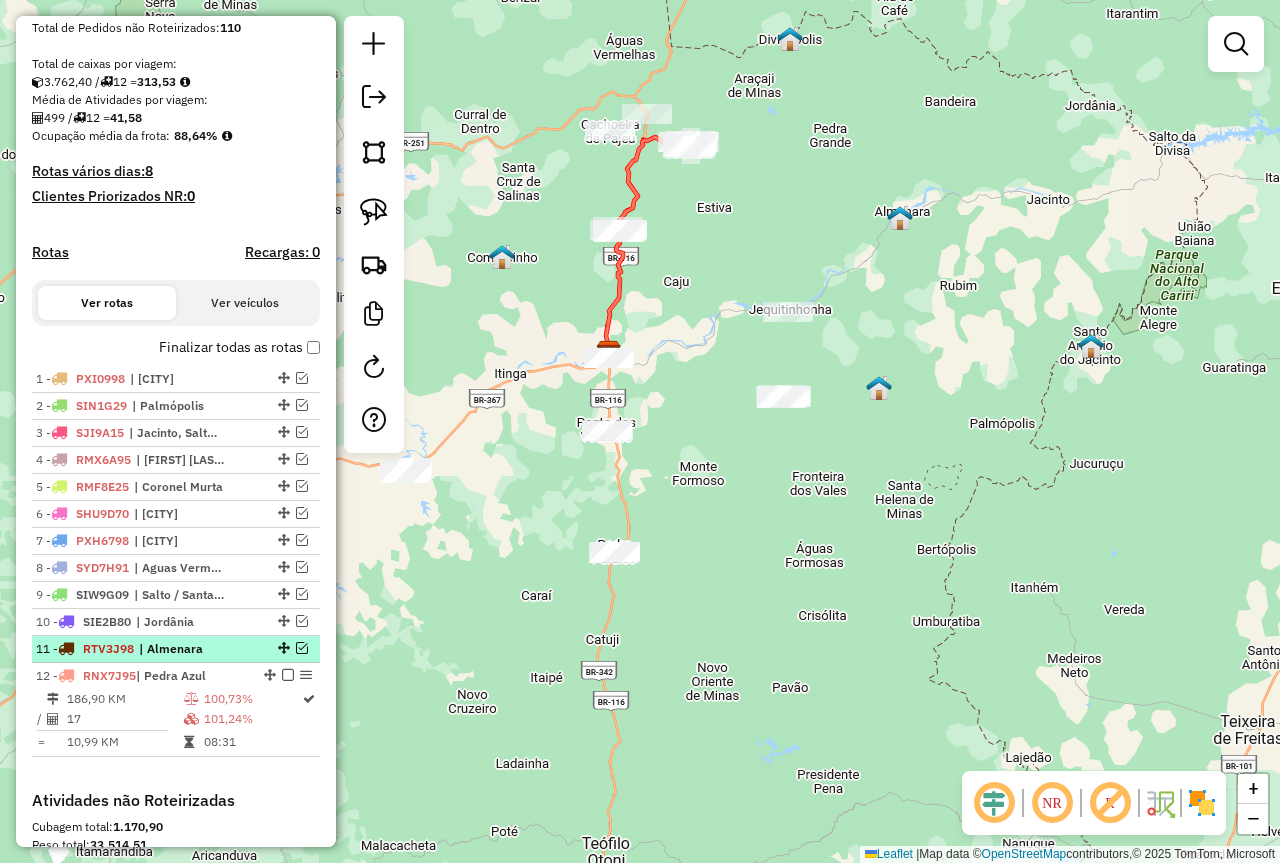click at bounding box center [302, 648] 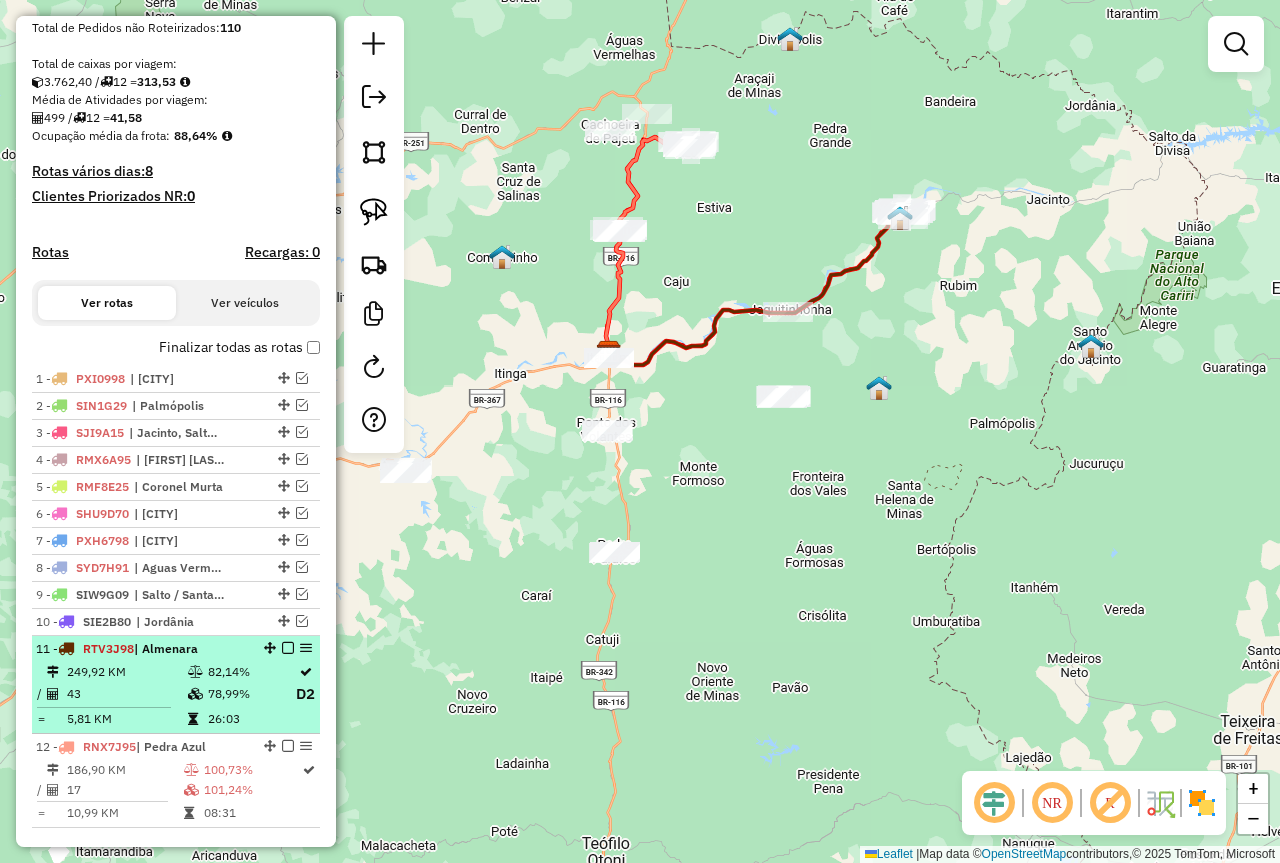 click on "82,14%" at bounding box center (251, 672) 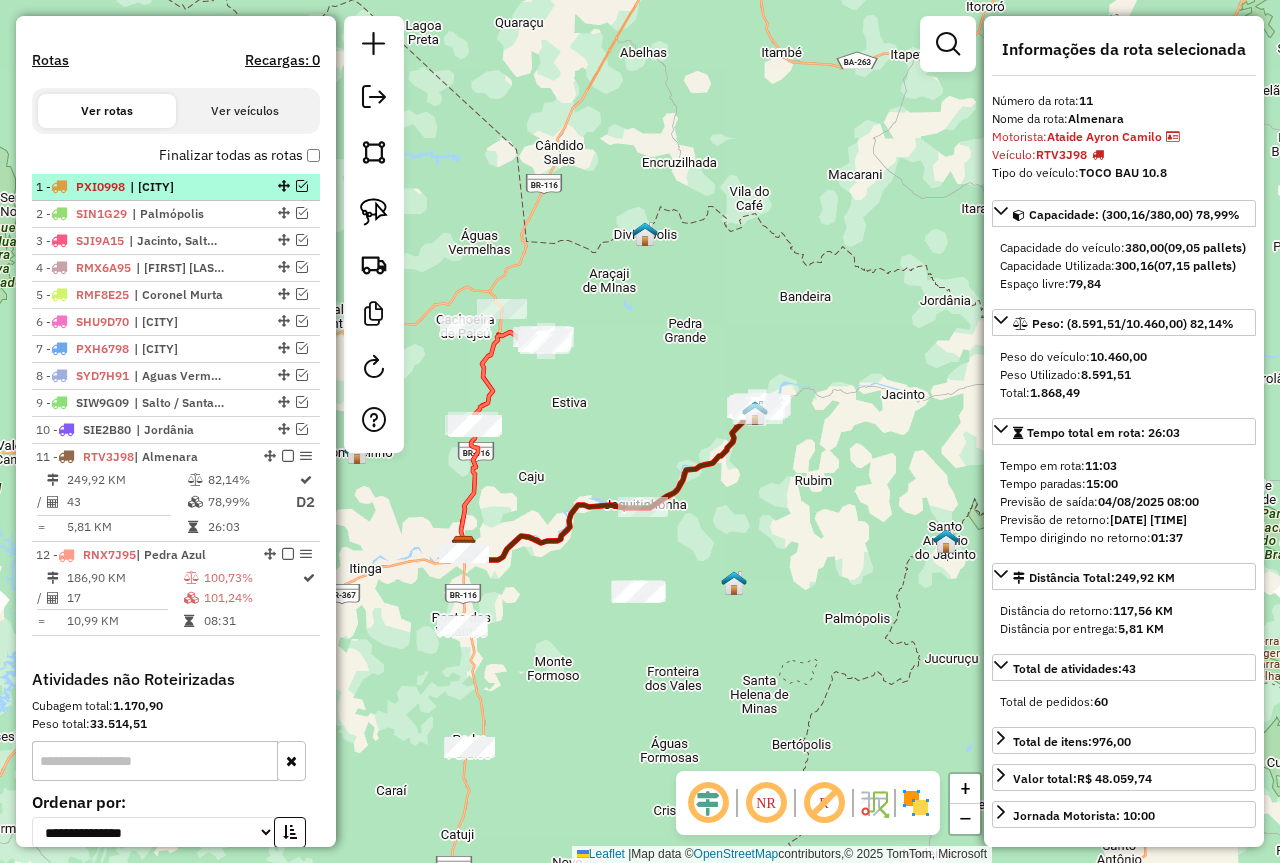 scroll, scrollTop: 600, scrollLeft: 0, axis: vertical 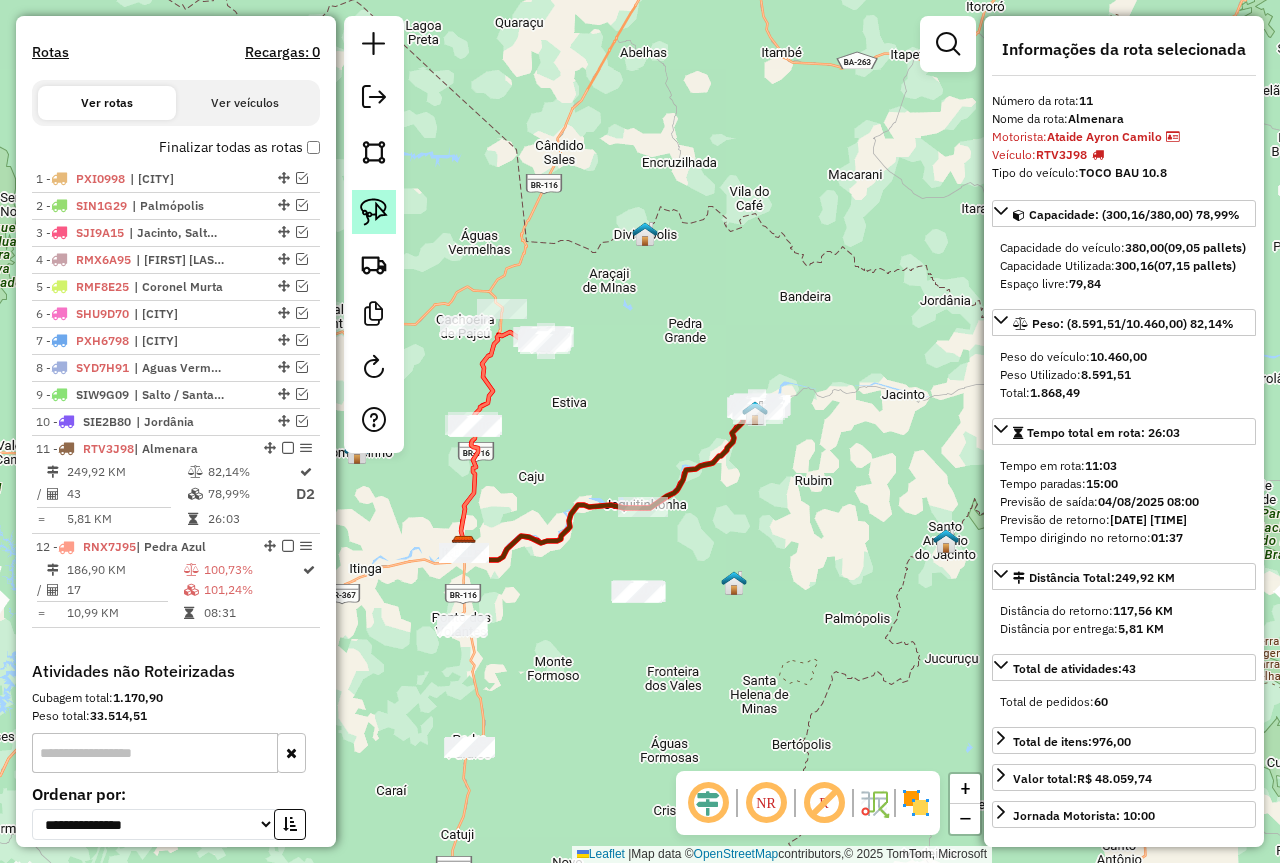 click 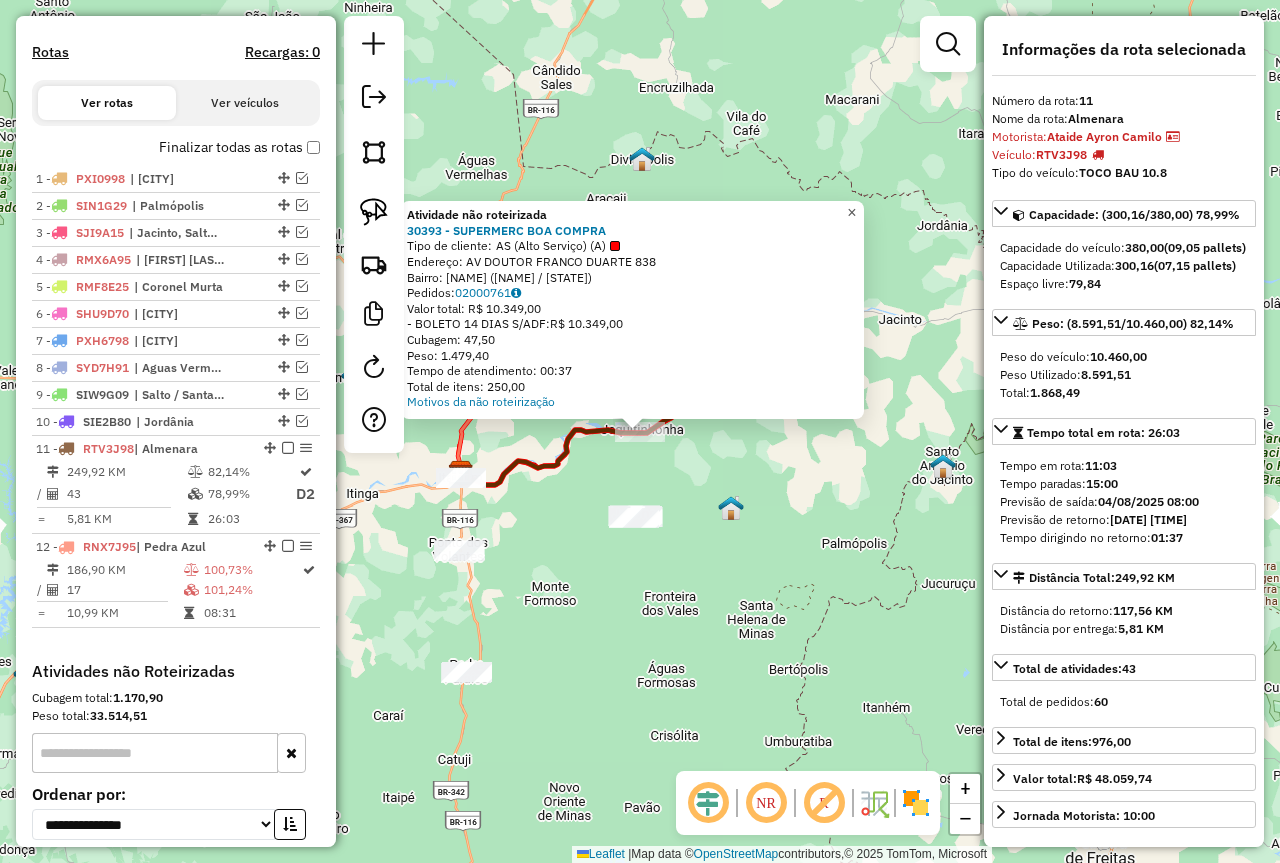 click on "×" 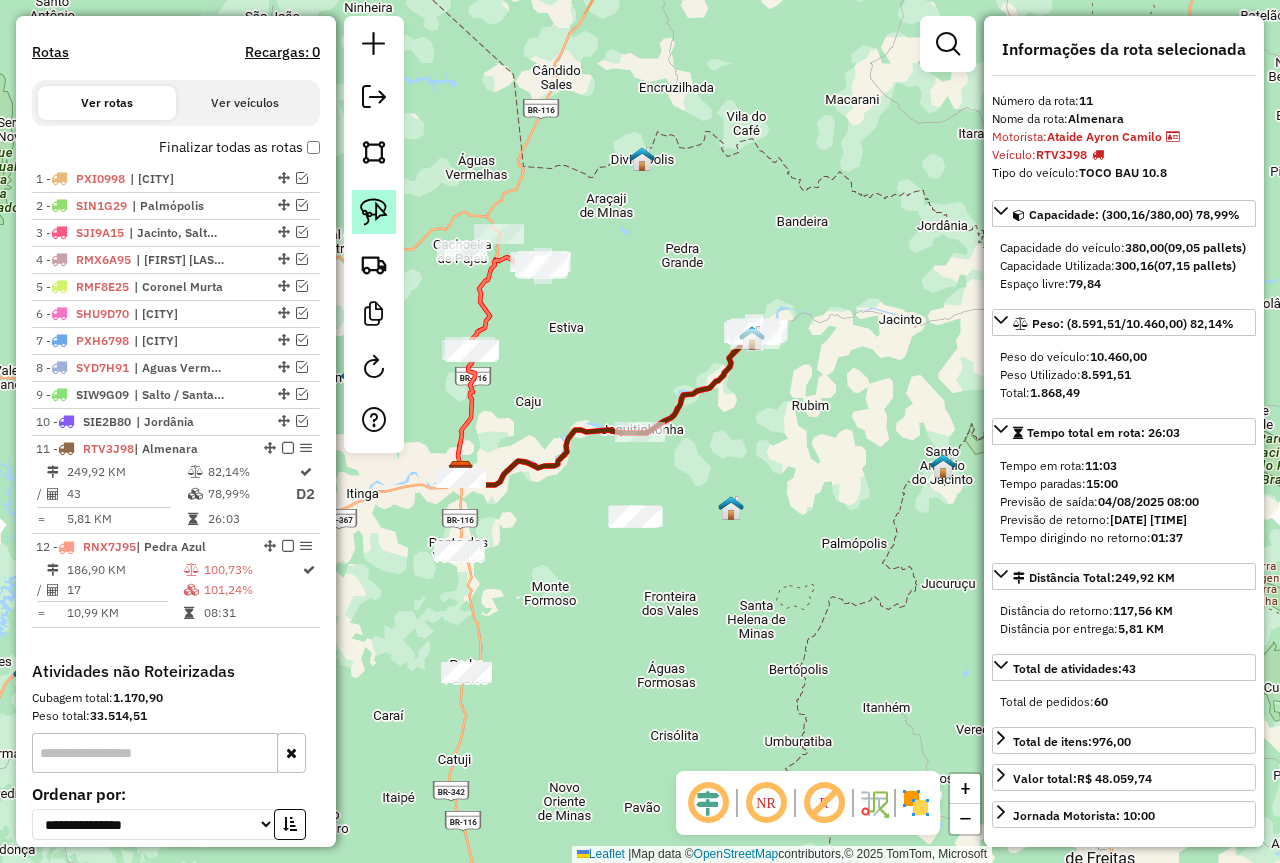 click 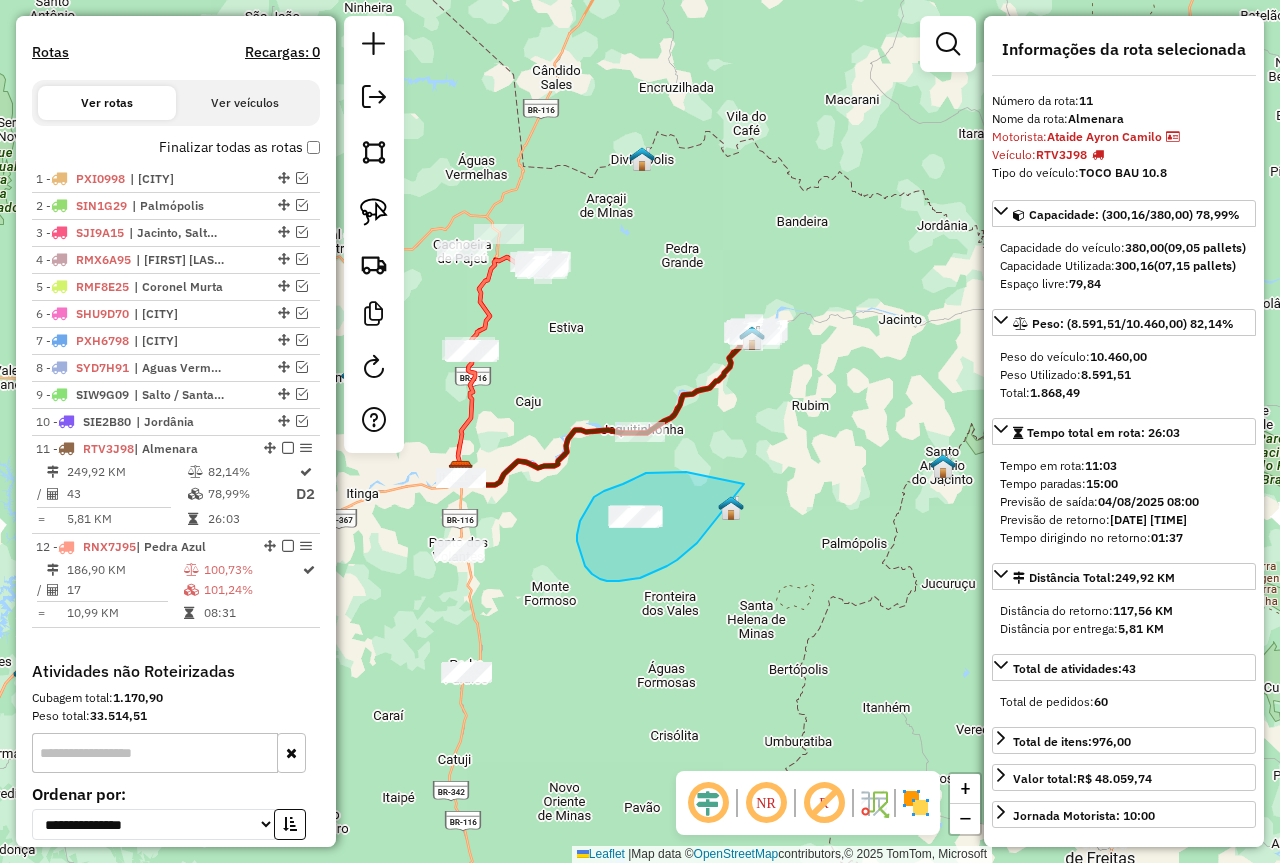 drag, startPoint x: 719, startPoint y: 478, endPoint x: 697, endPoint y: 541, distance: 66.730804 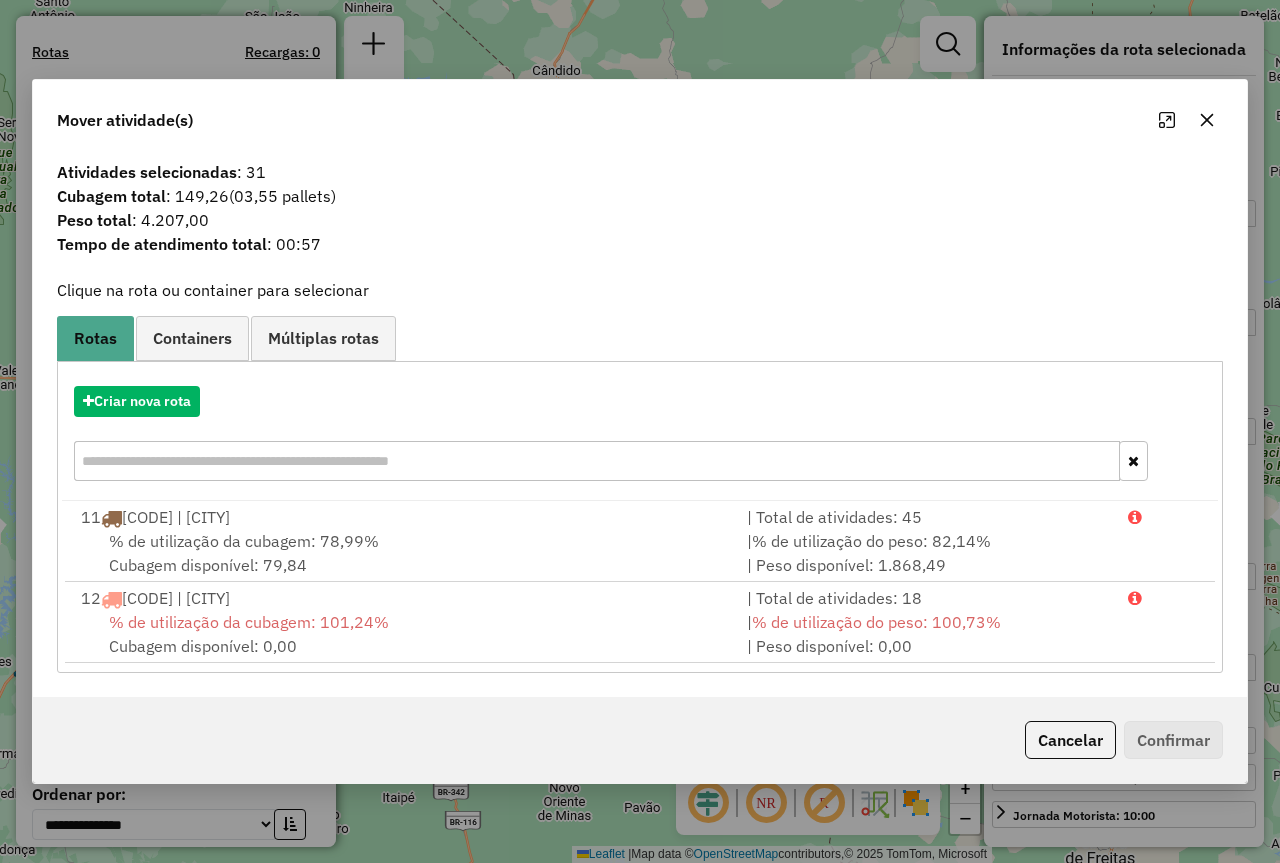click 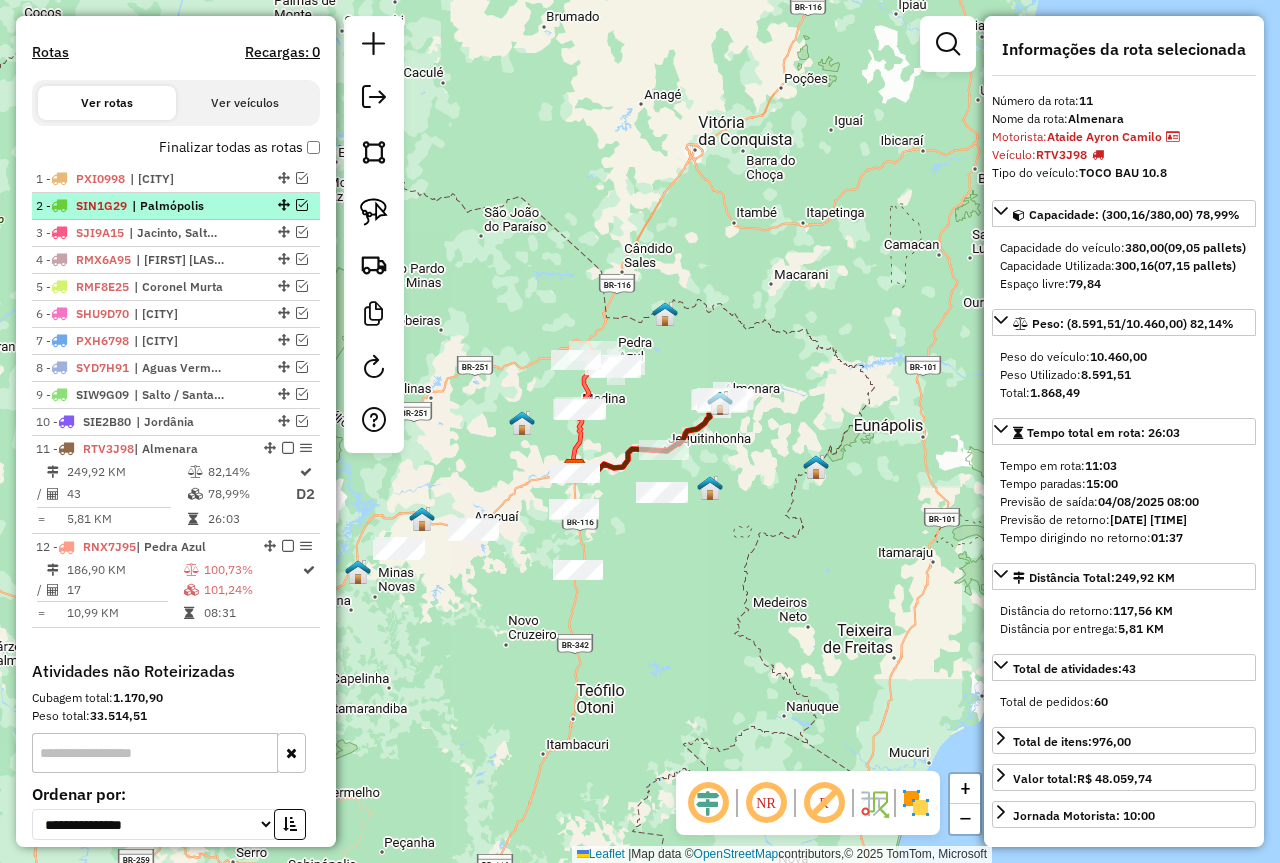 click on "2 -       SIN1G29   | Palmópolis" at bounding box center [176, 206] 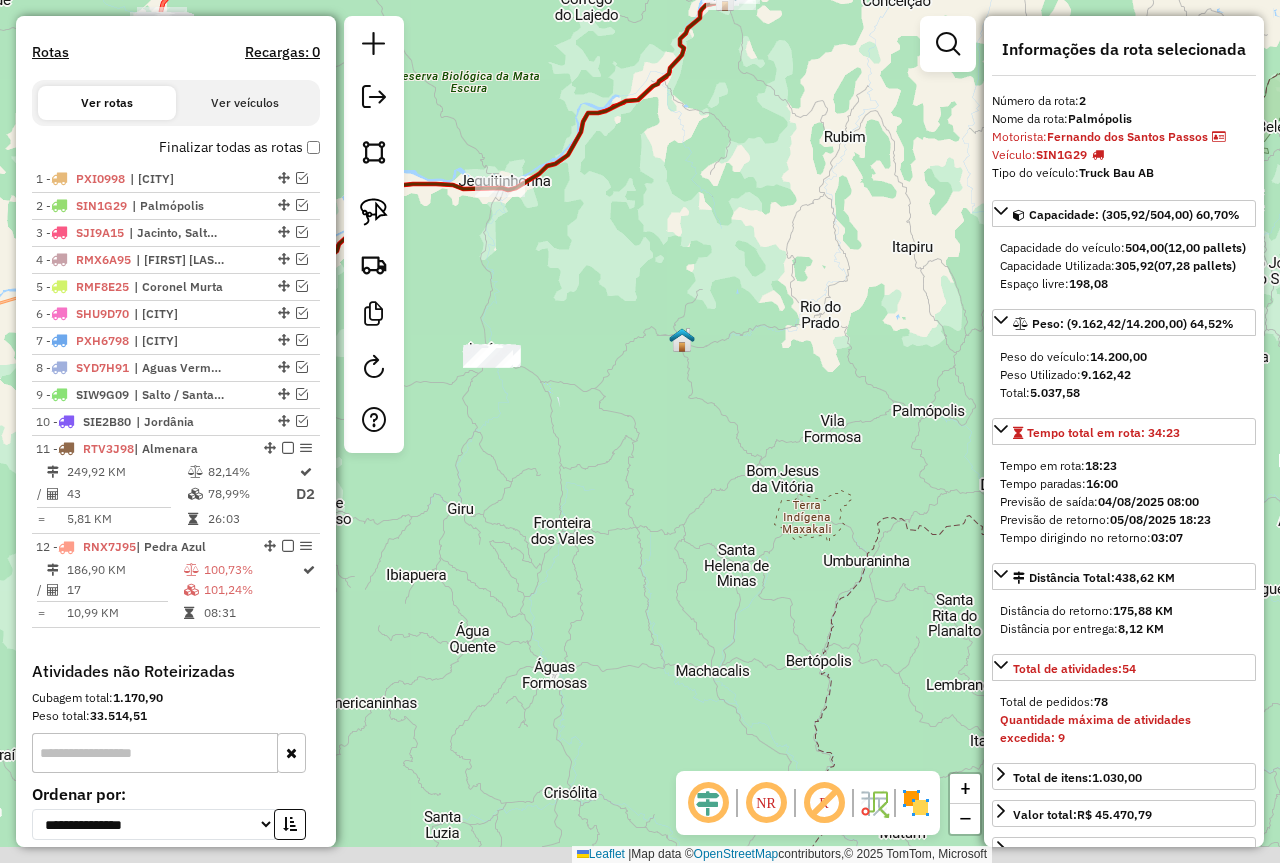 drag, startPoint x: 703, startPoint y: 563, endPoint x: 639, endPoint y: 382, distance: 191.98177 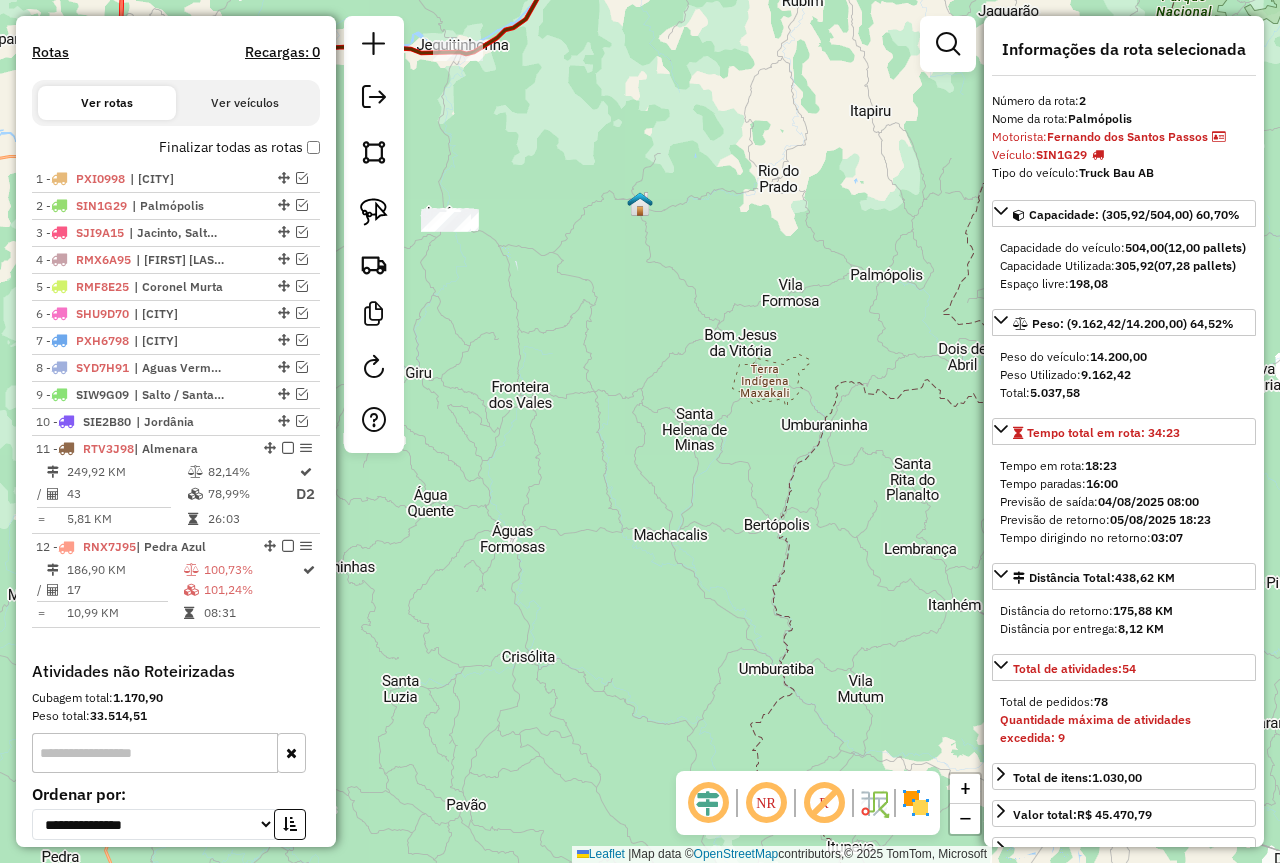 drag, startPoint x: 411, startPoint y: 424, endPoint x: 663, endPoint y: 376, distance: 256.5307 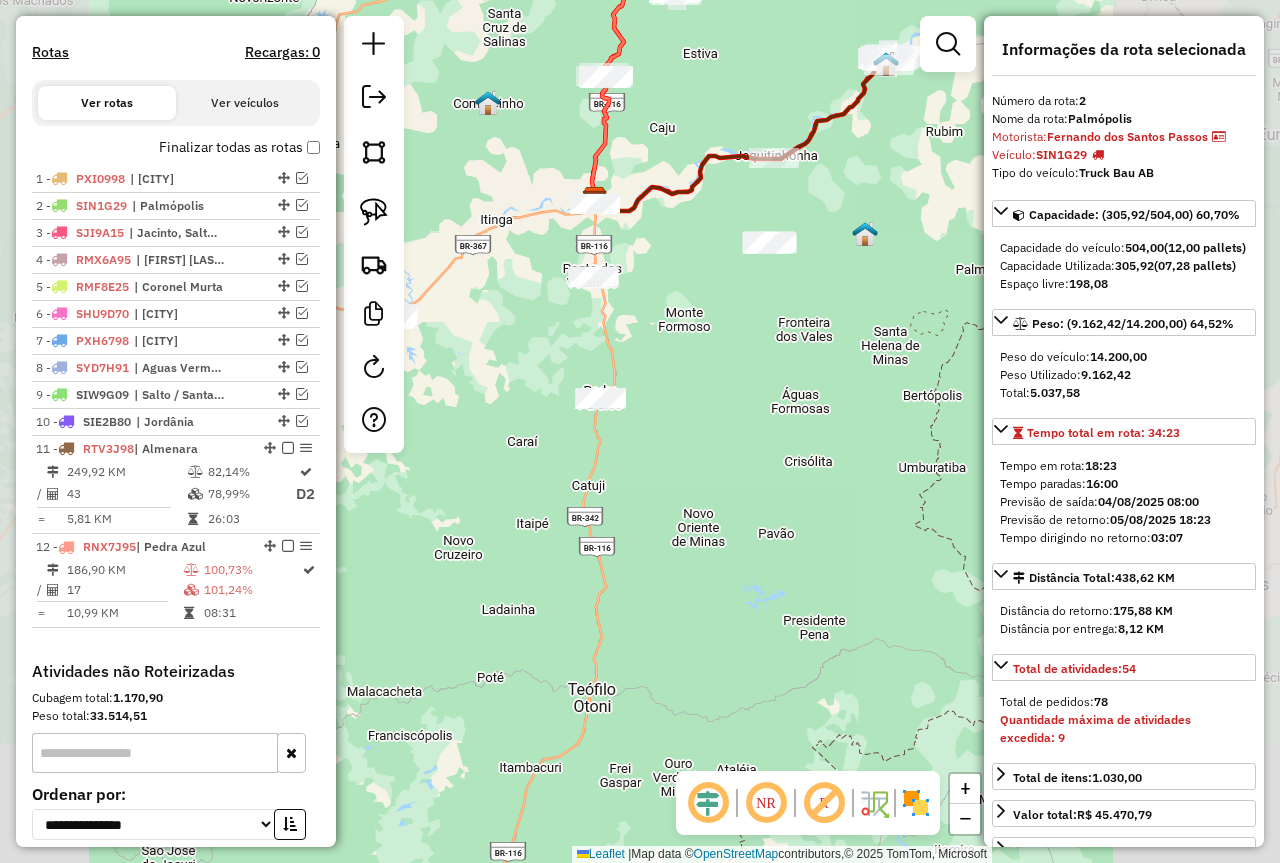 drag, startPoint x: 660, startPoint y: 485, endPoint x: 782, endPoint y: 435, distance: 131.8484 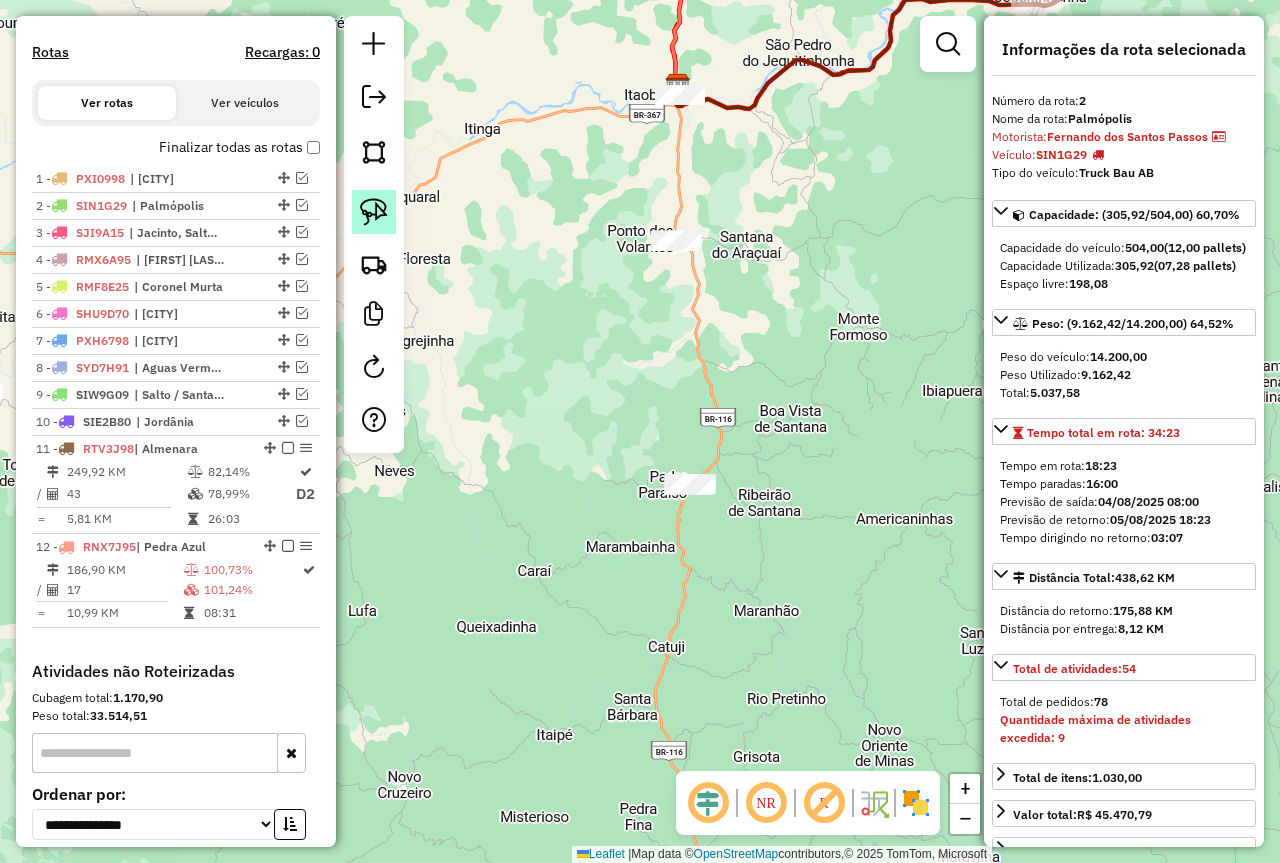click 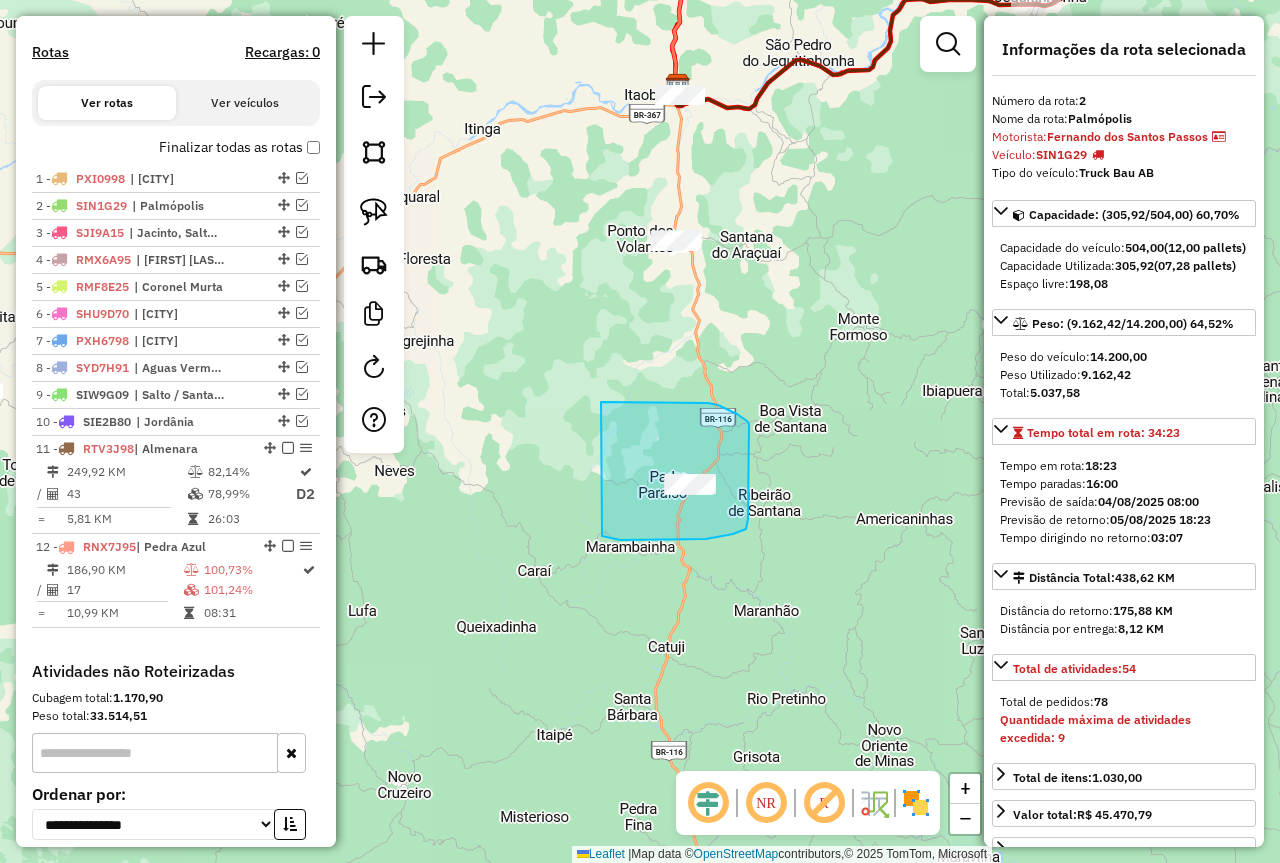 drag, startPoint x: 601, startPoint y: 402, endPoint x: 602, endPoint y: 536, distance: 134.00374 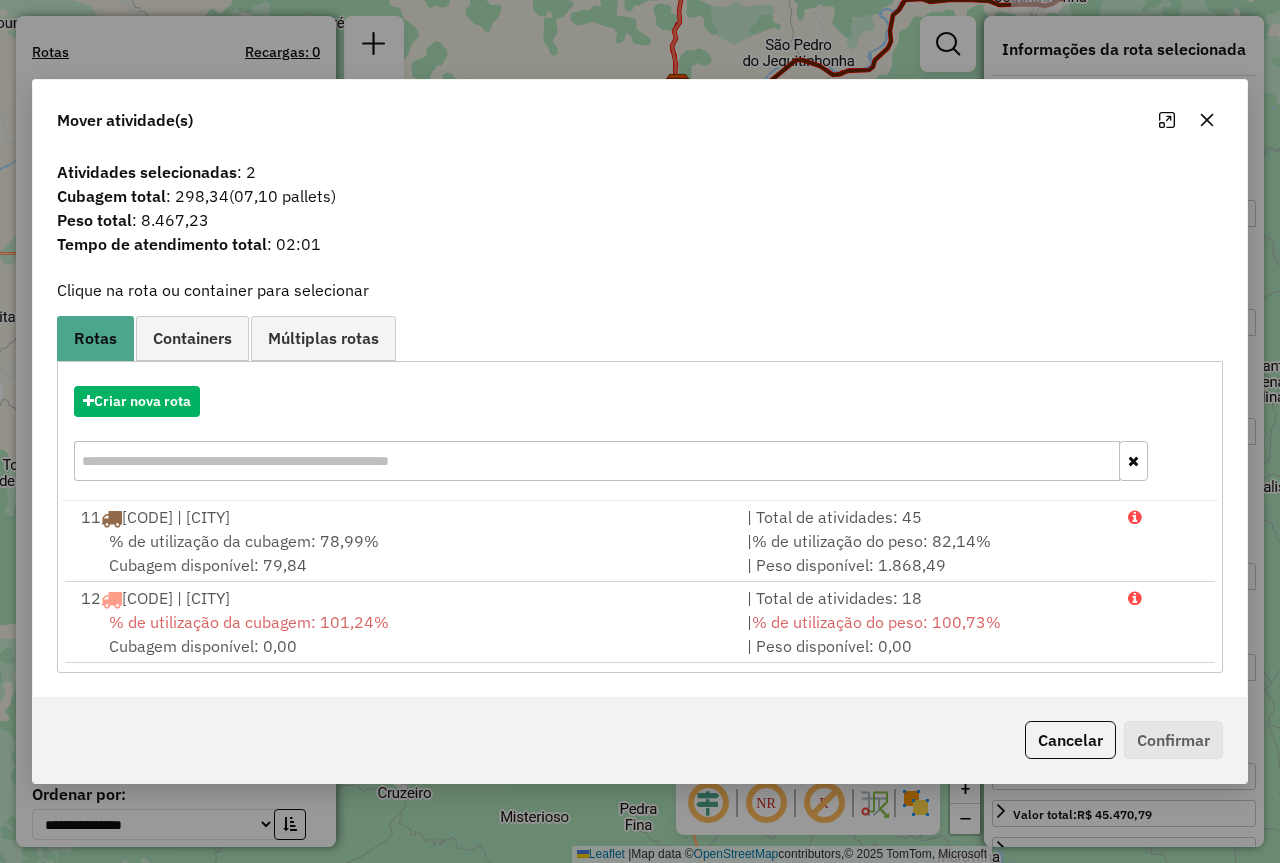 drag, startPoint x: 1208, startPoint y: 121, endPoint x: 831, endPoint y: 174, distance: 380.70724 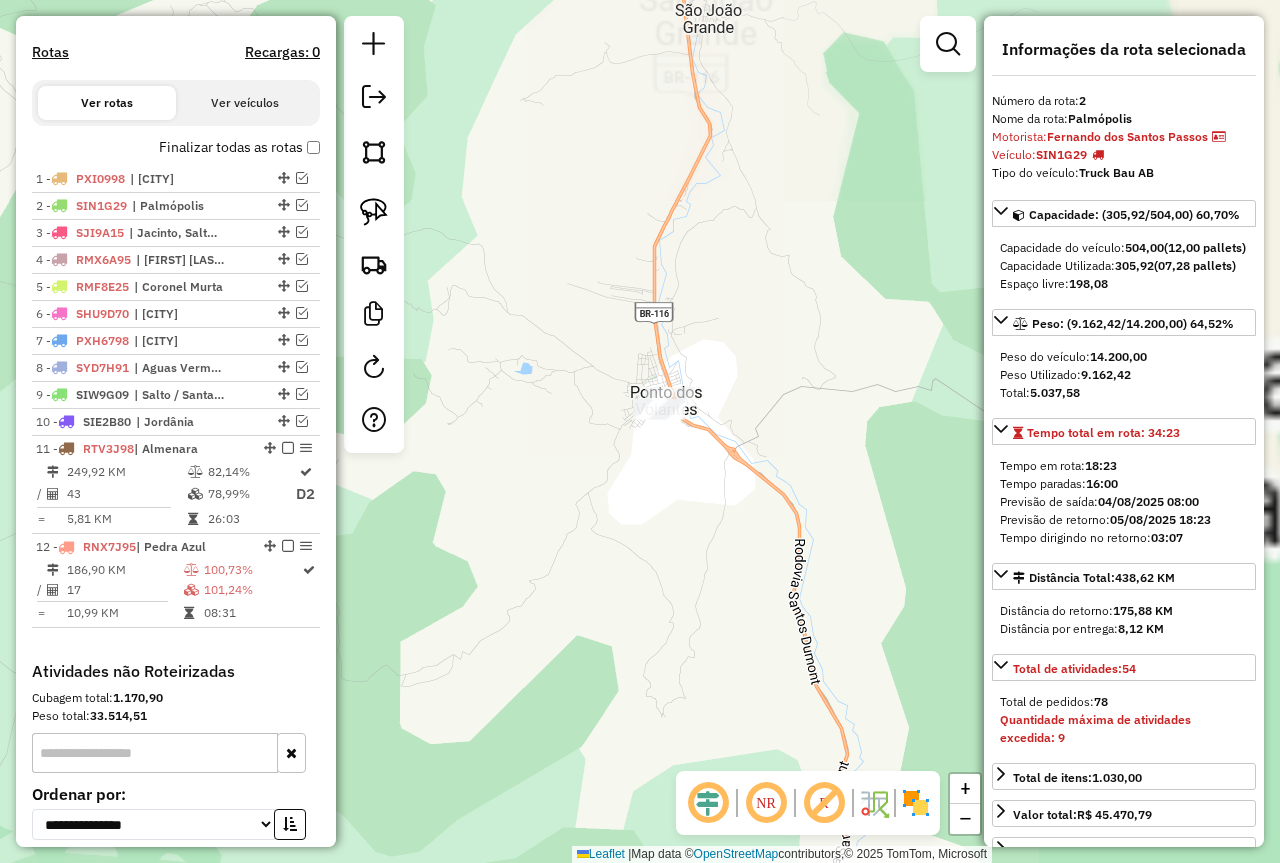 drag, startPoint x: 808, startPoint y: 443, endPoint x: 518, endPoint y: 441, distance: 290.0069 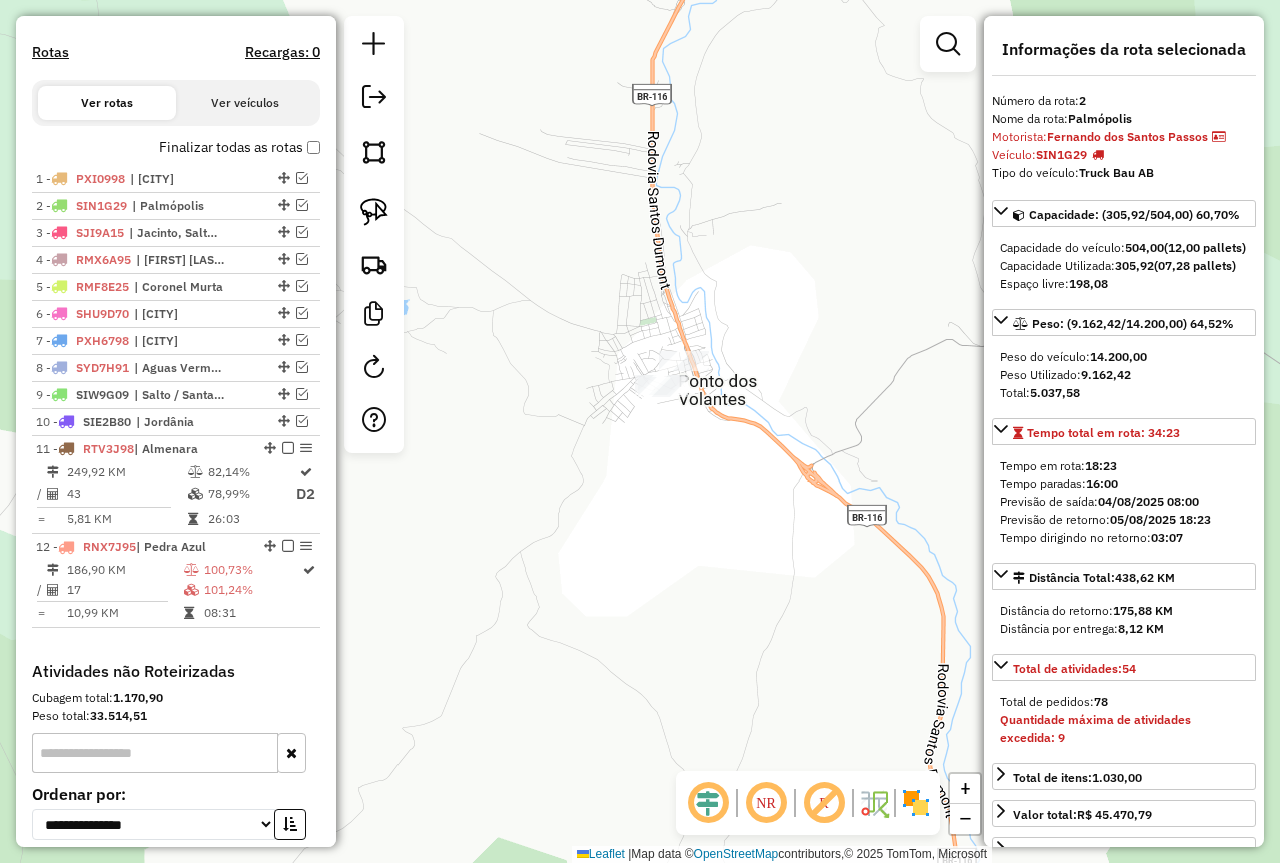 drag, startPoint x: 363, startPoint y: 209, endPoint x: 459, endPoint y: 224, distance: 97.16481 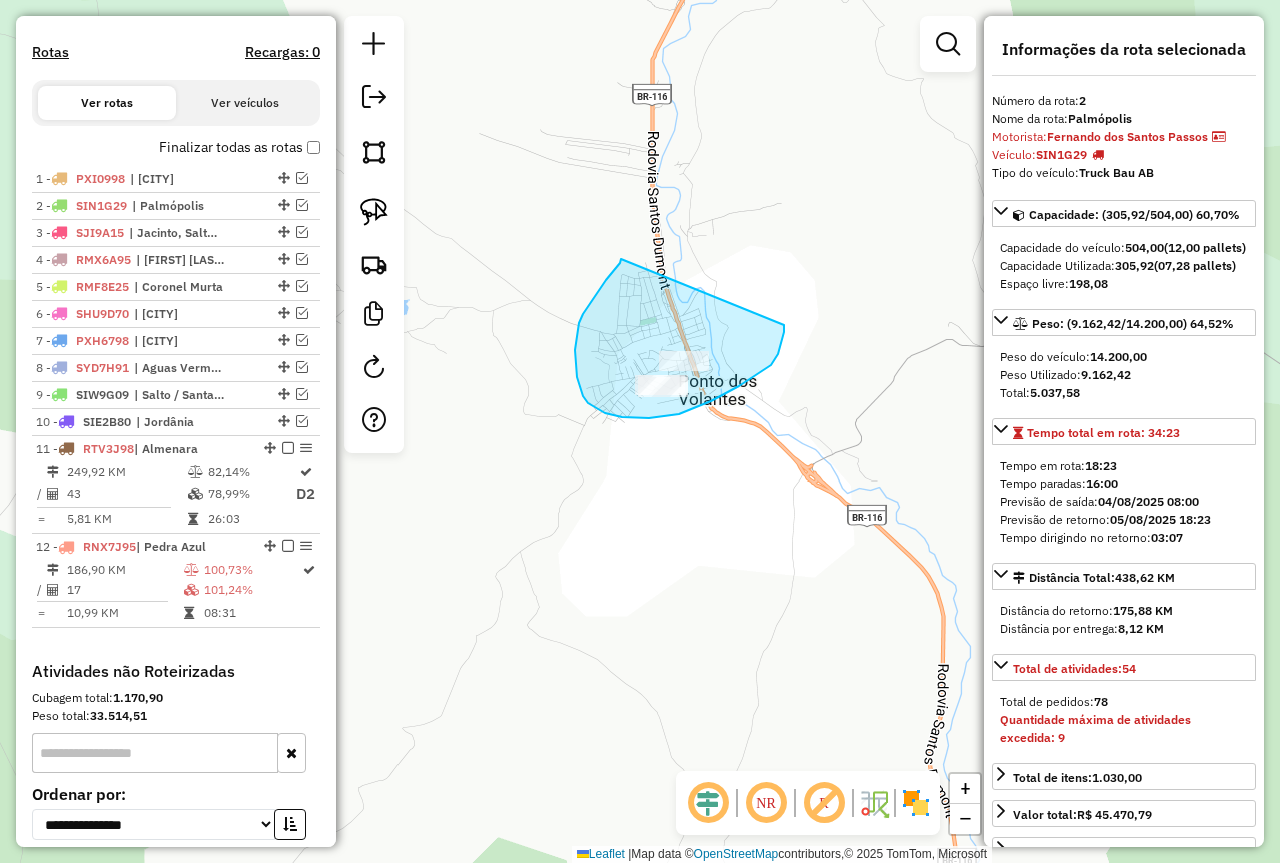 drag, startPoint x: 620, startPoint y: 263, endPoint x: 783, endPoint y: 312, distance: 170.20576 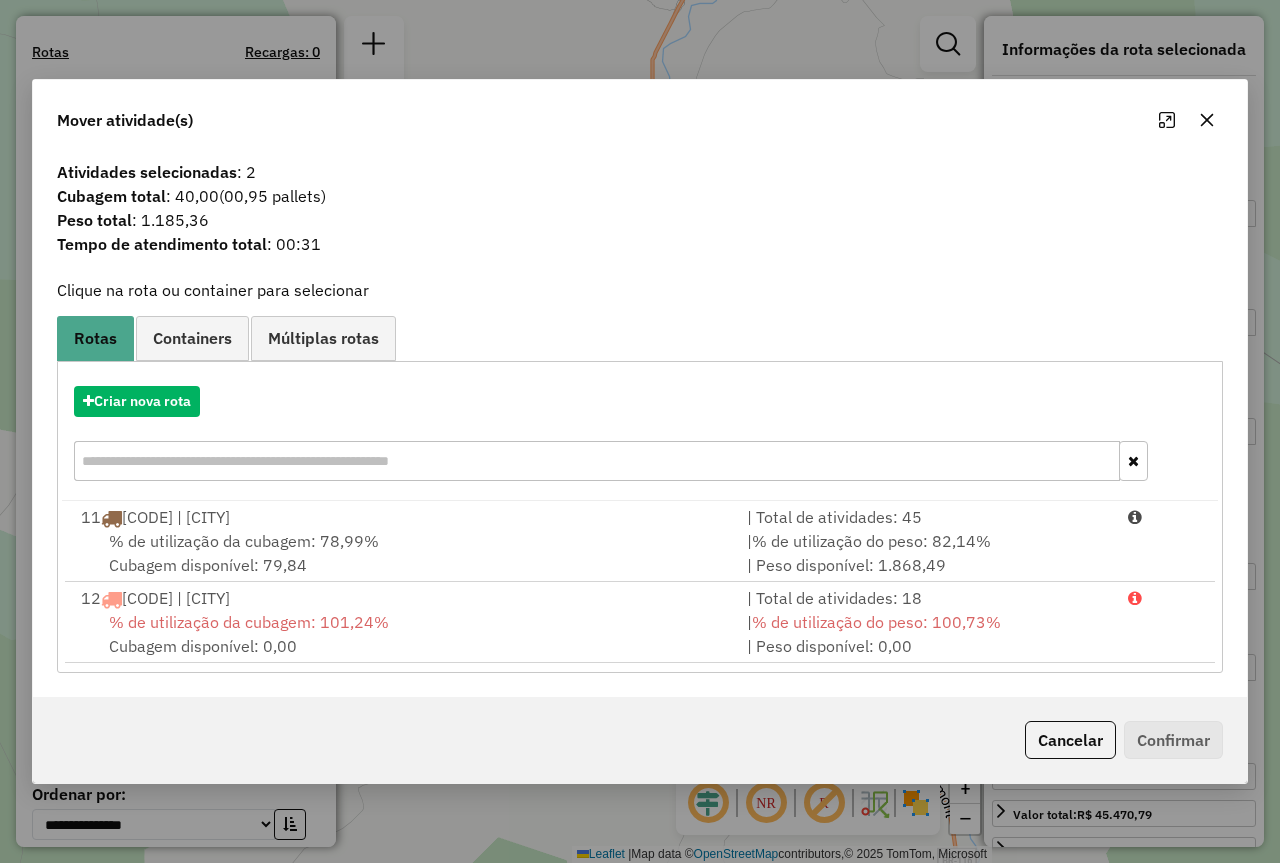 click 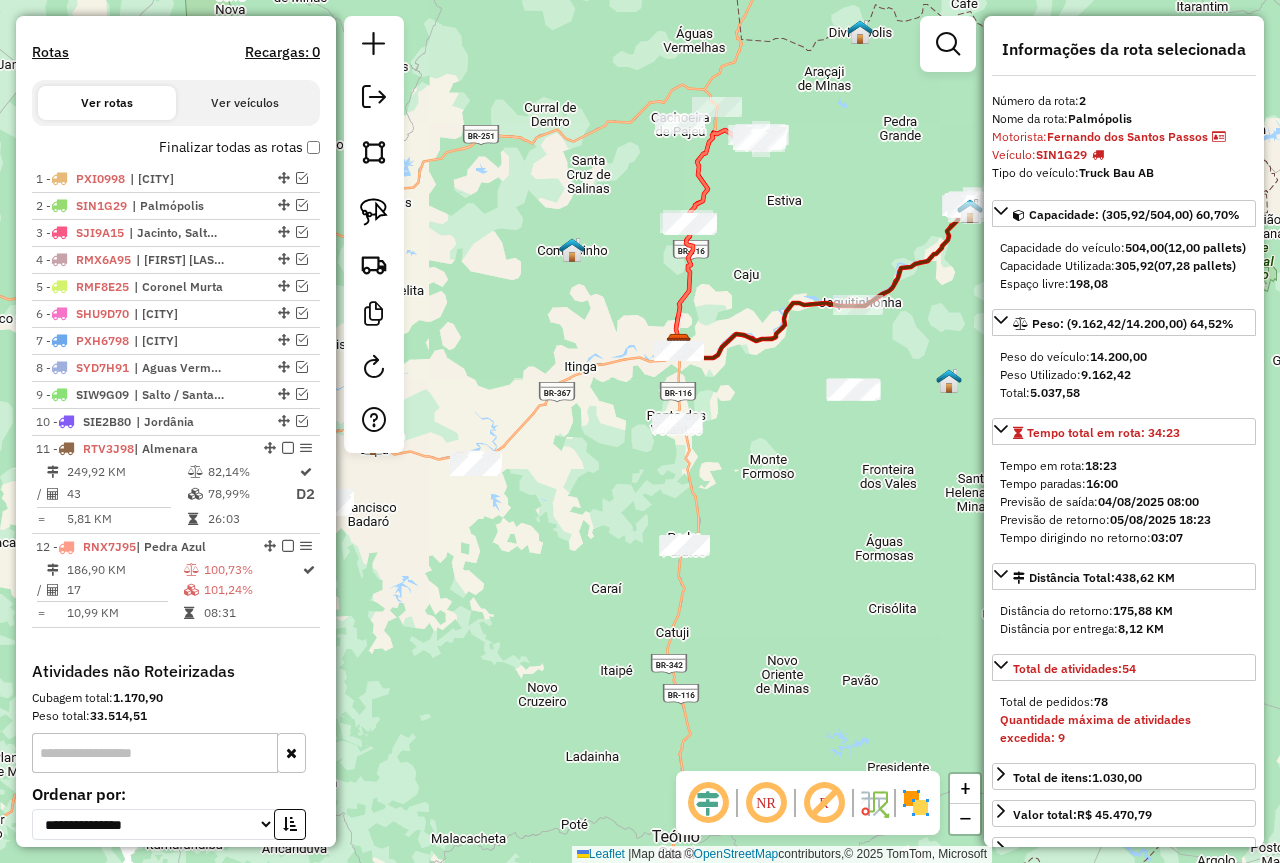 drag, startPoint x: 664, startPoint y: 383, endPoint x: 859, endPoint y: 522, distance: 239.47025 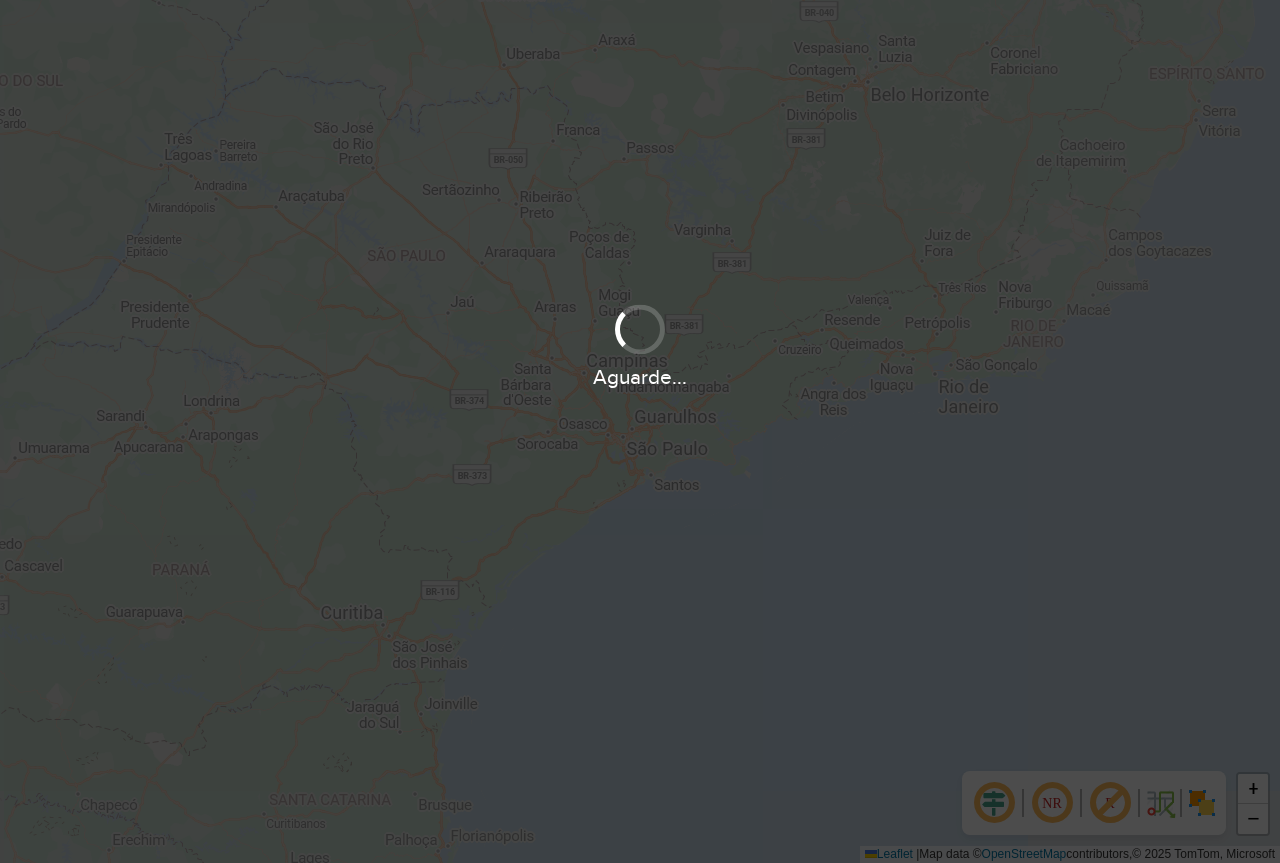 scroll, scrollTop: 0, scrollLeft: 0, axis: both 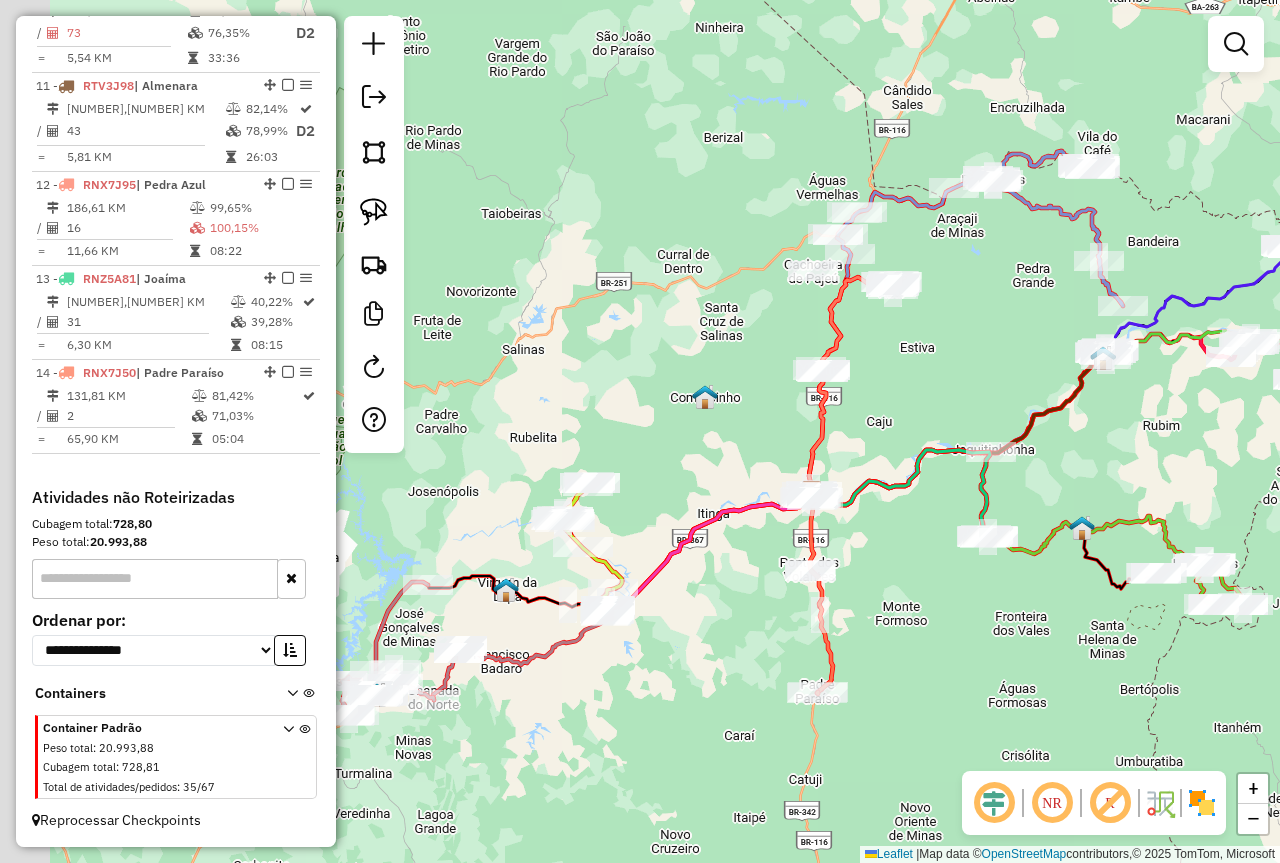drag, startPoint x: 532, startPoint y: 700, endPoint x: 650, endPoint y: 688, distance: 118.6086 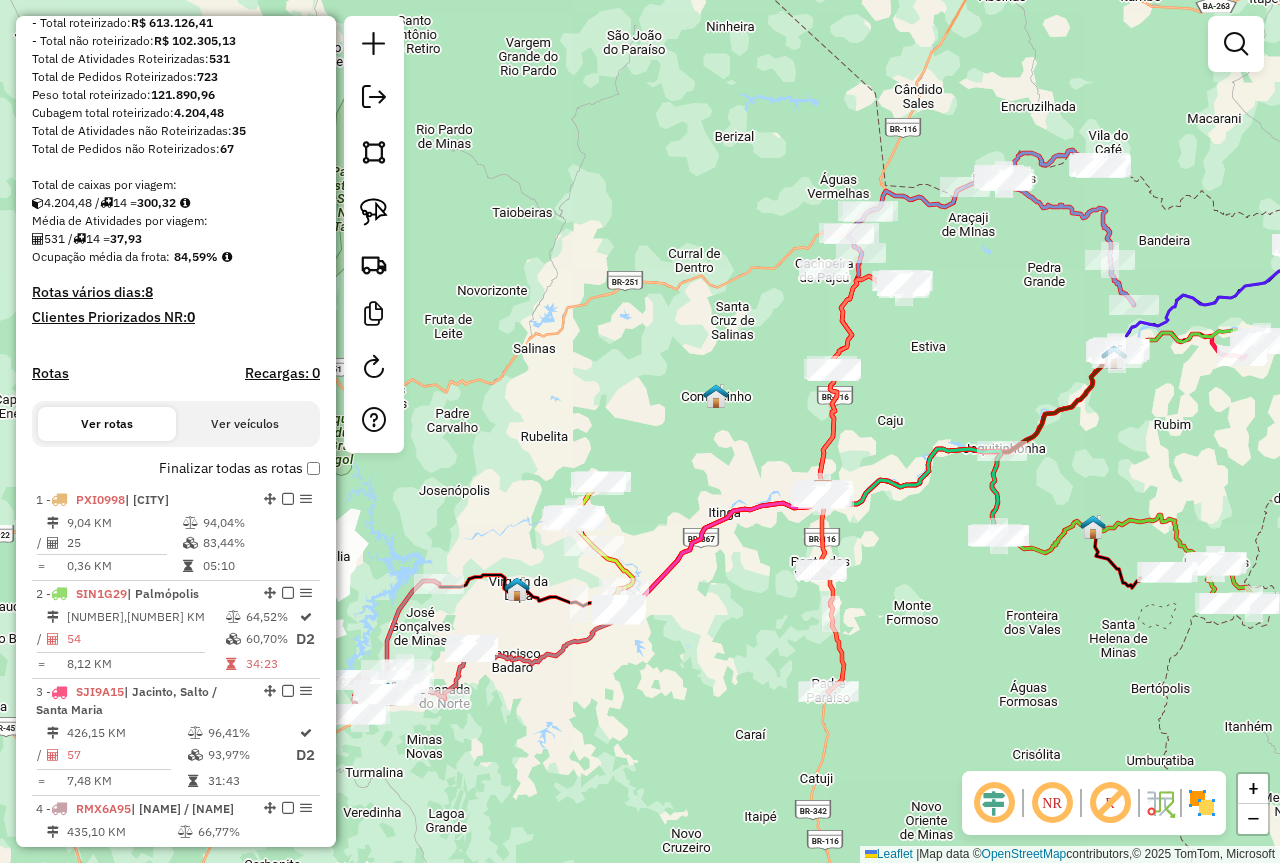 scroll, scrollTop: 254, scrollLeft: 0, axis: vertical 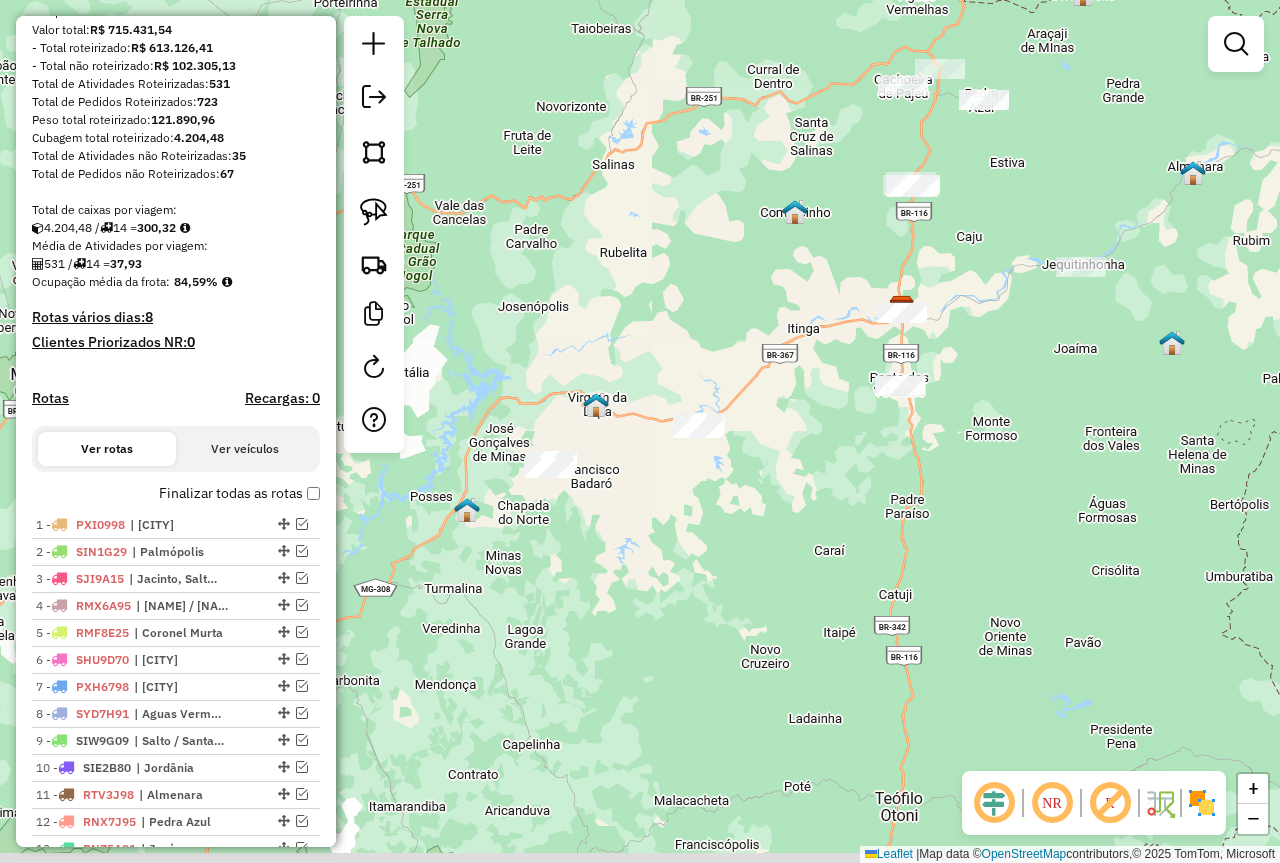 drag, startPoint x: 763, startPoint y: 671, endPoint x: 833, endPoint y: 520, distance: 166.43617 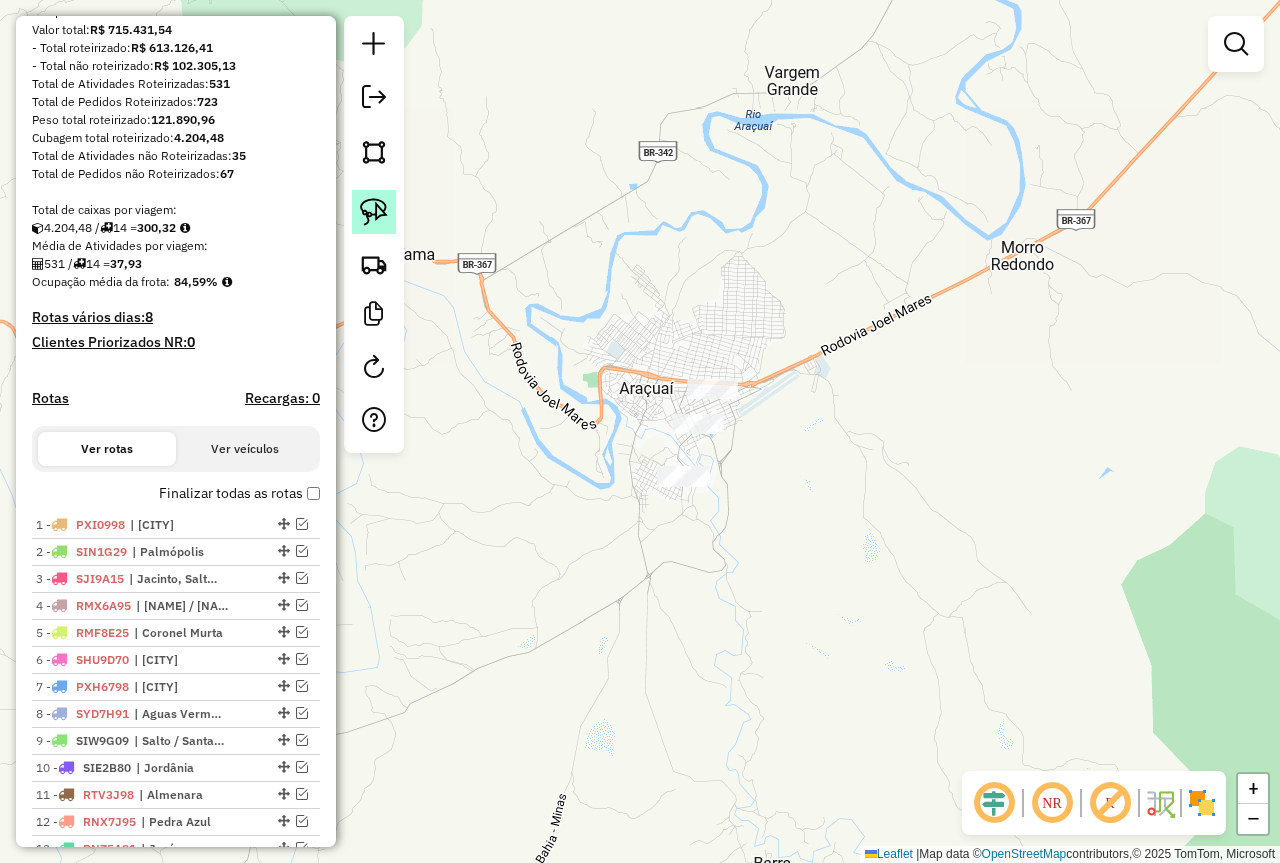 click 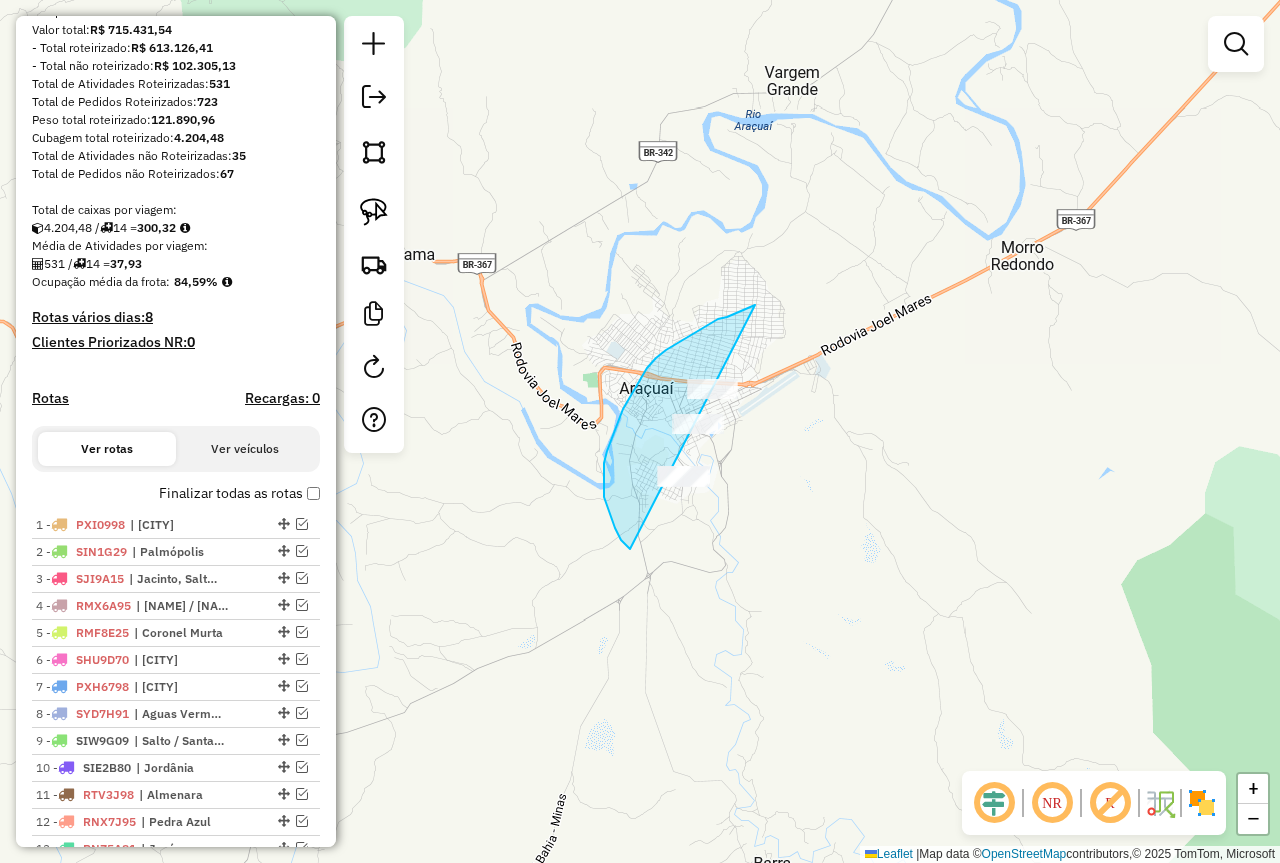 drag, startPoint x: 666, startPoint y: 350, endPoint x: 793, endPoint y: 479, distance: 181.02486 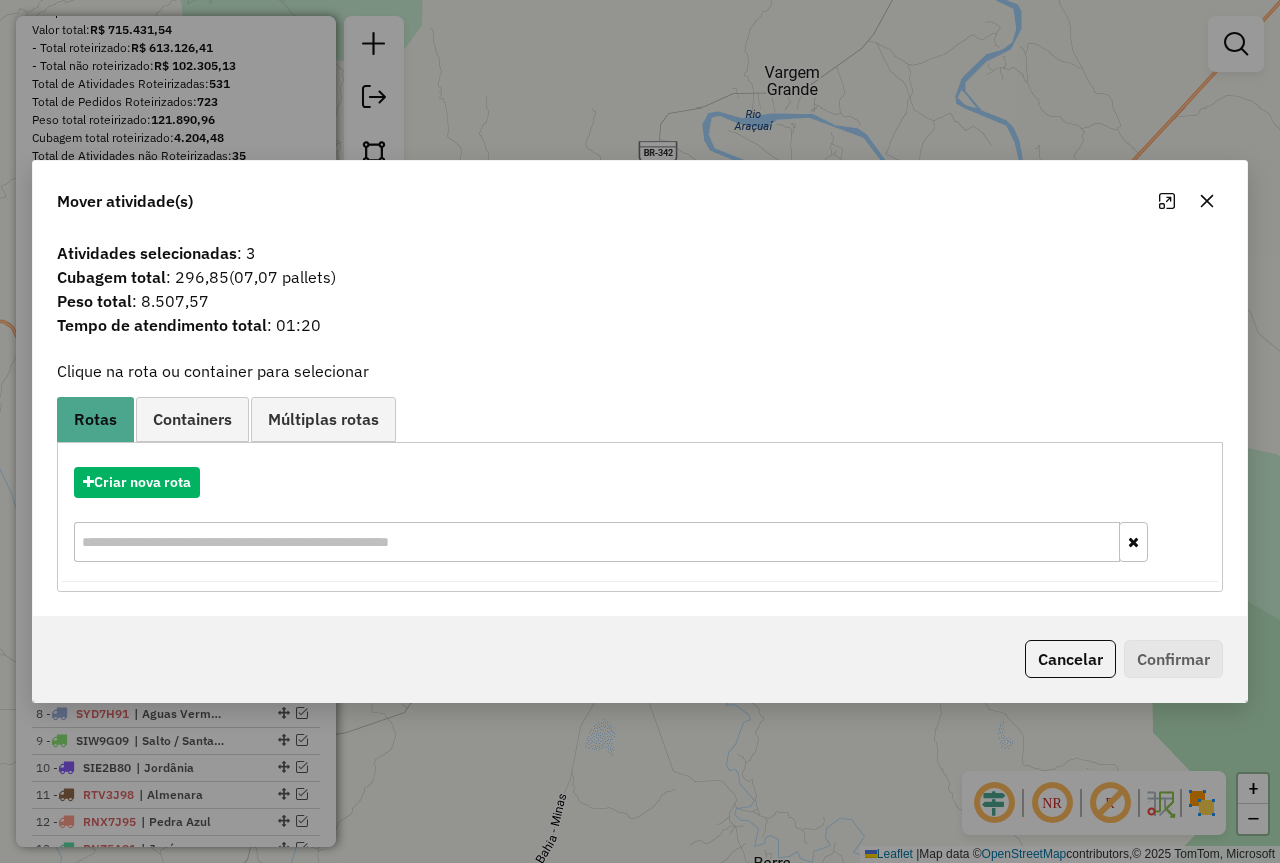 drag, startPoint x: 1214, startPoint y: 203, endPoint x: 1093, endPoint y: 193, distance: 121.41252 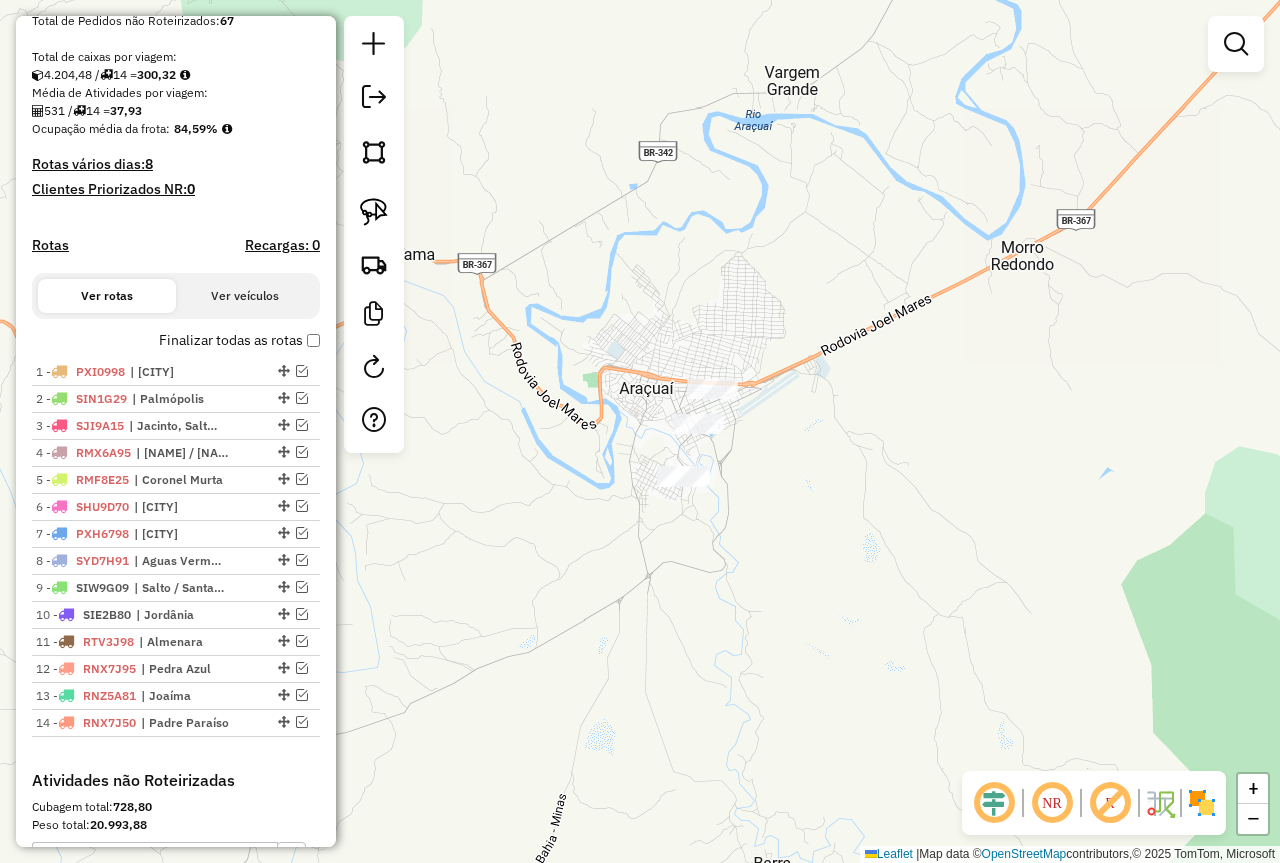 scroll, scrollTop: 454, scrollLeft: 0, axis: vertical 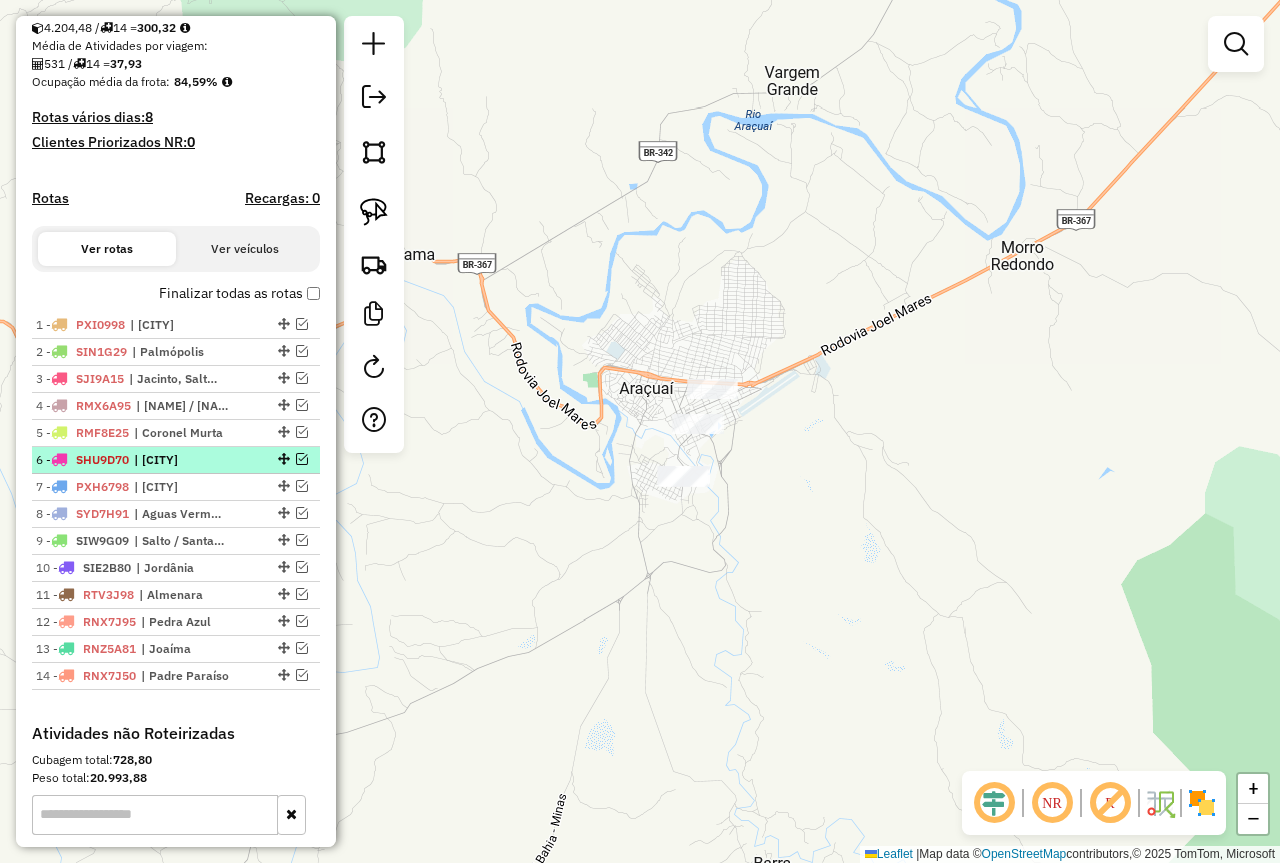click on "[NUMBER] - [ALPHANUMERIC] | [CITY]" at bounding box center [142, 460] 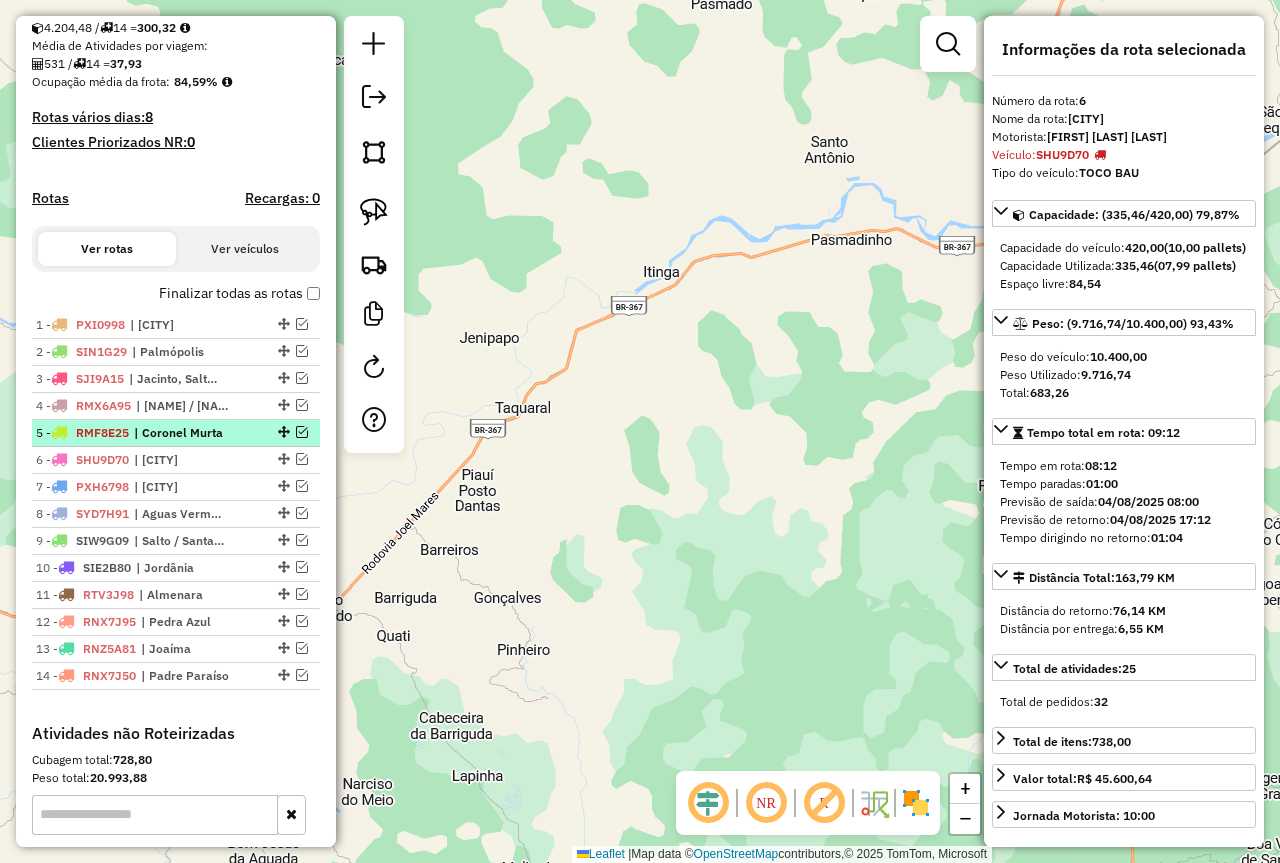 click on "| Coronel Murta" at bounding box center [180, 433] 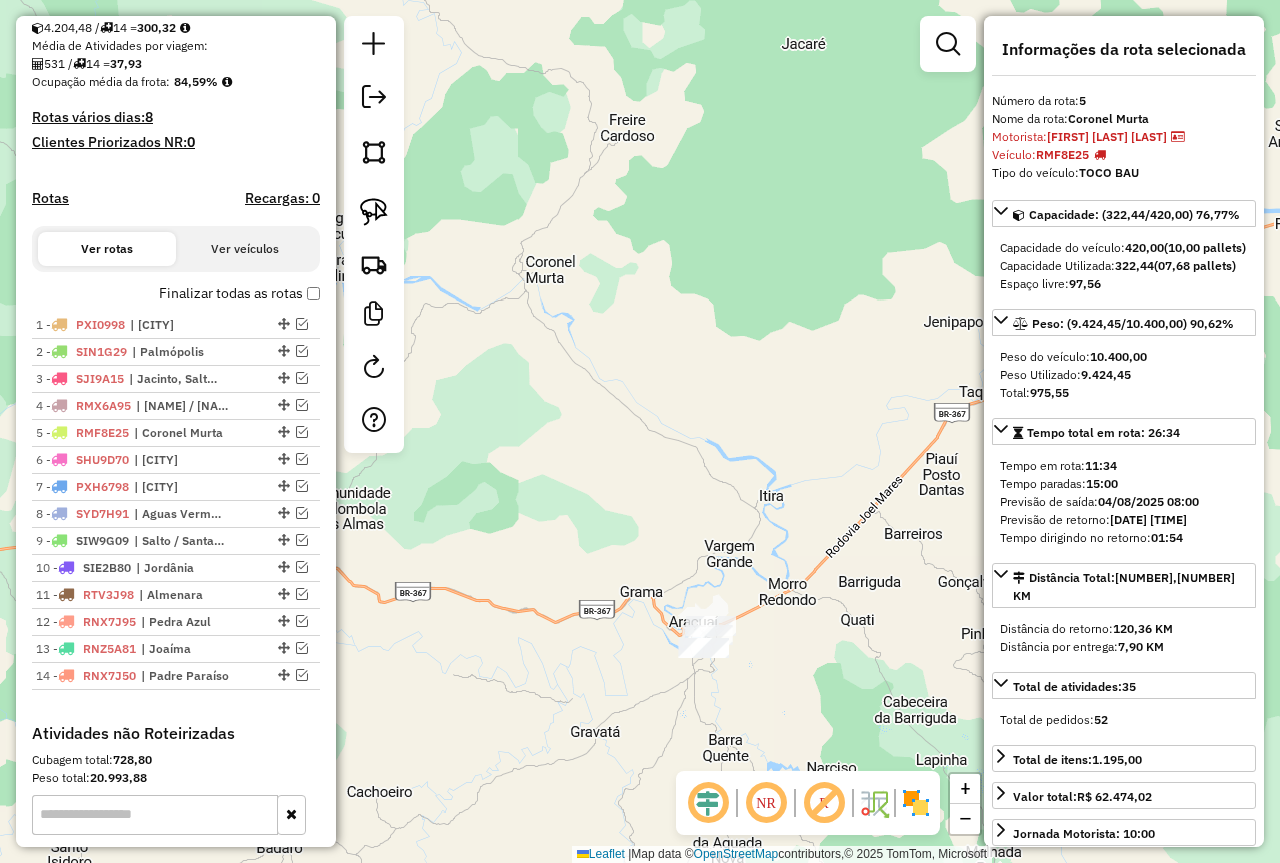 drag, startPoint x: 450, startPoint y: 522, endPoint x: 824, endPoint y: 471, distance: 377.46124 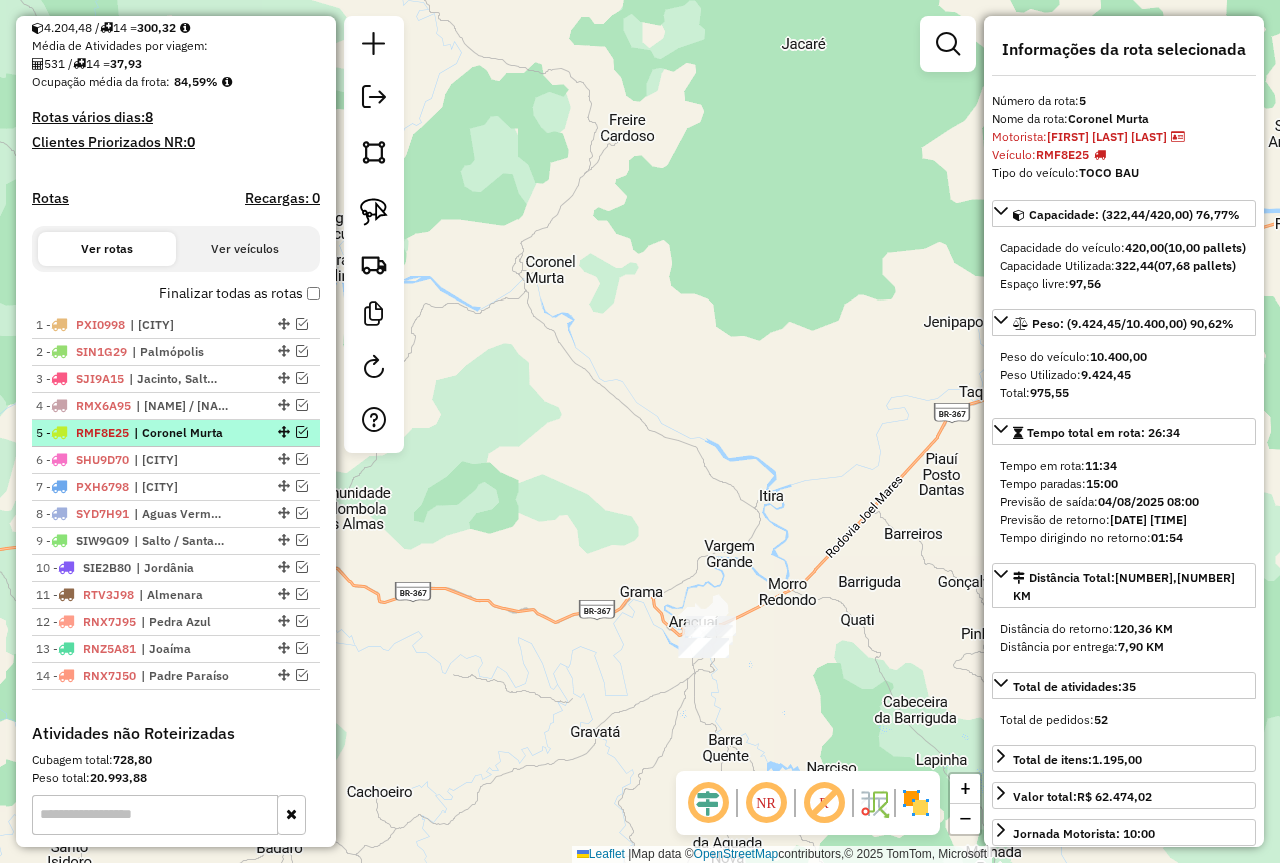 click at bounding box center (302, 432) 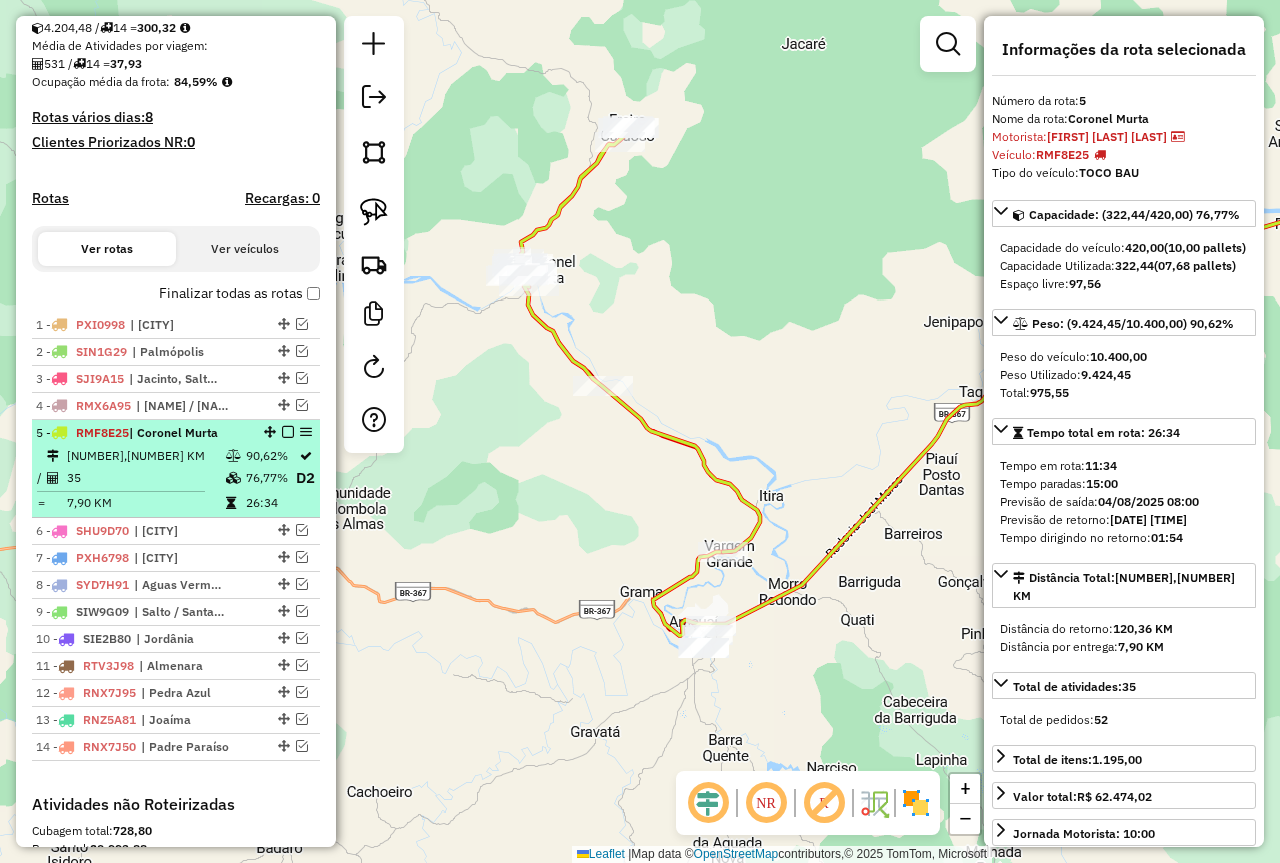click at bounding box center [233, 478] 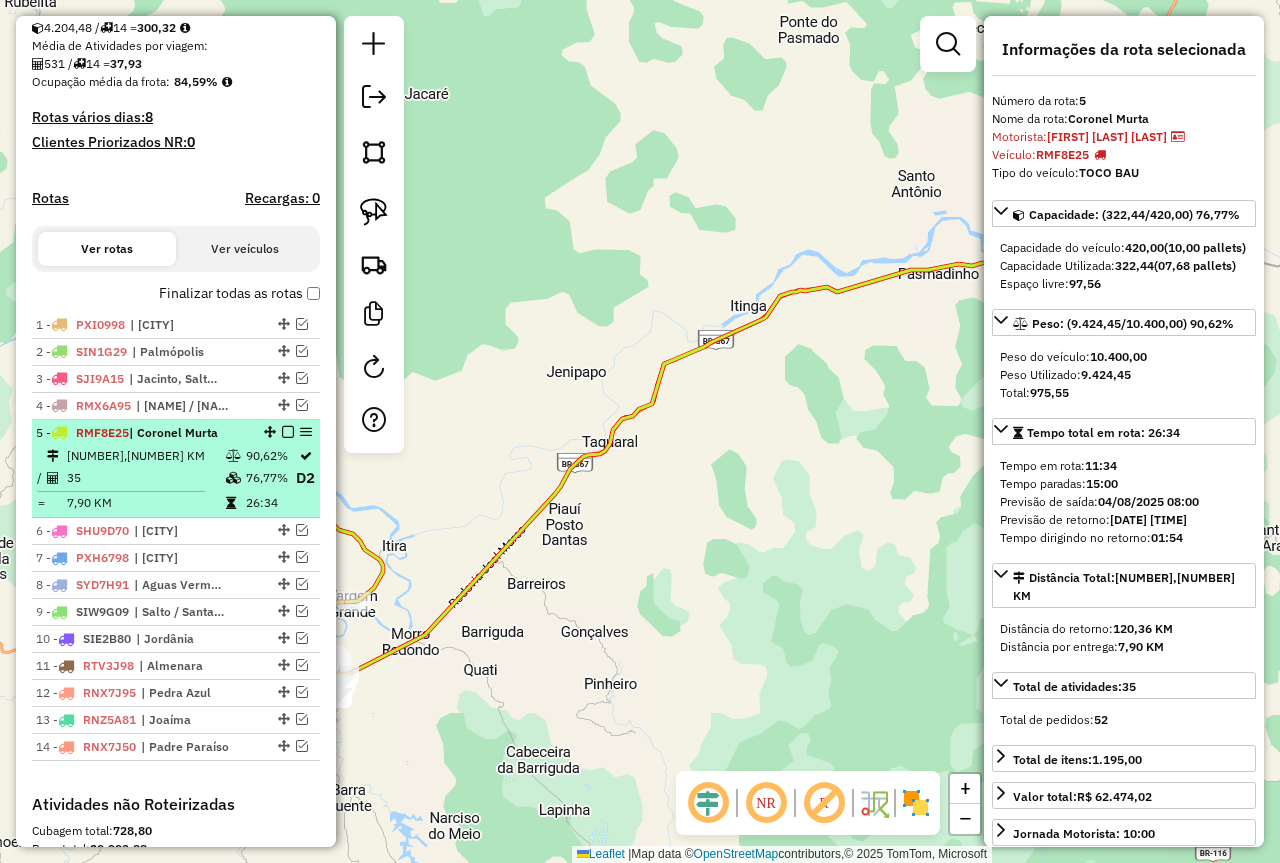 click at bounding box center (288, 432) 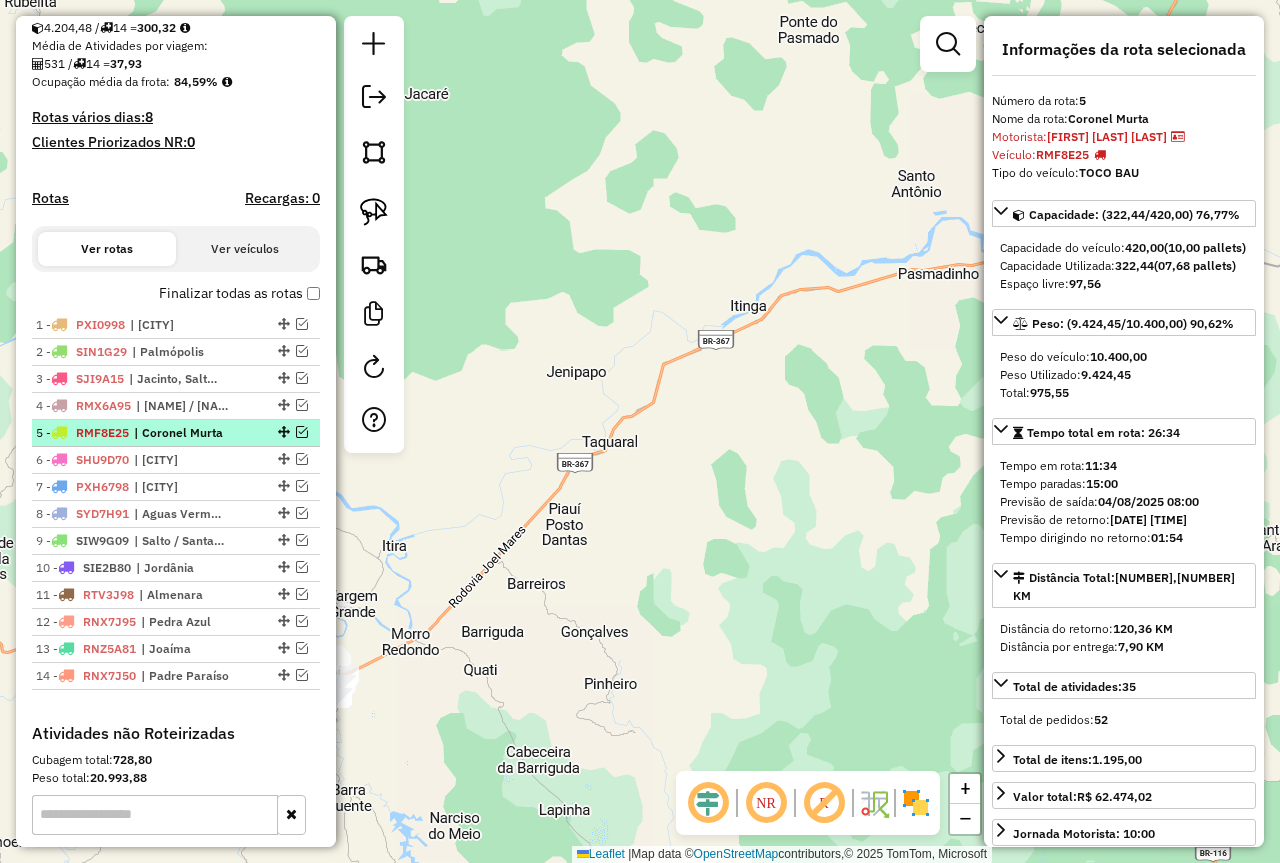 click on "[NUMBER] - [ALPHANUMERIC] | [CITY]" at bounding box center [176, 433] 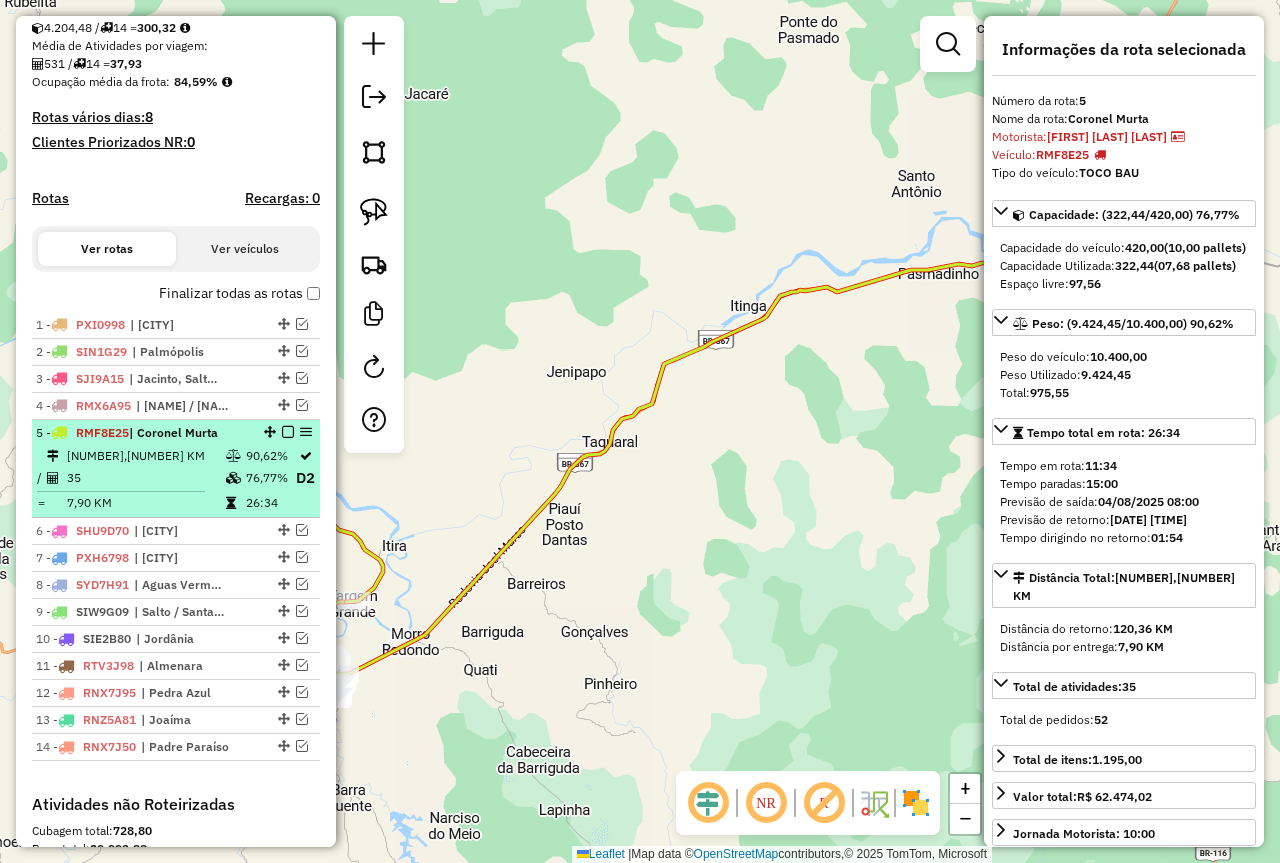 click on "90,62%" at bounding box center [270, 456] 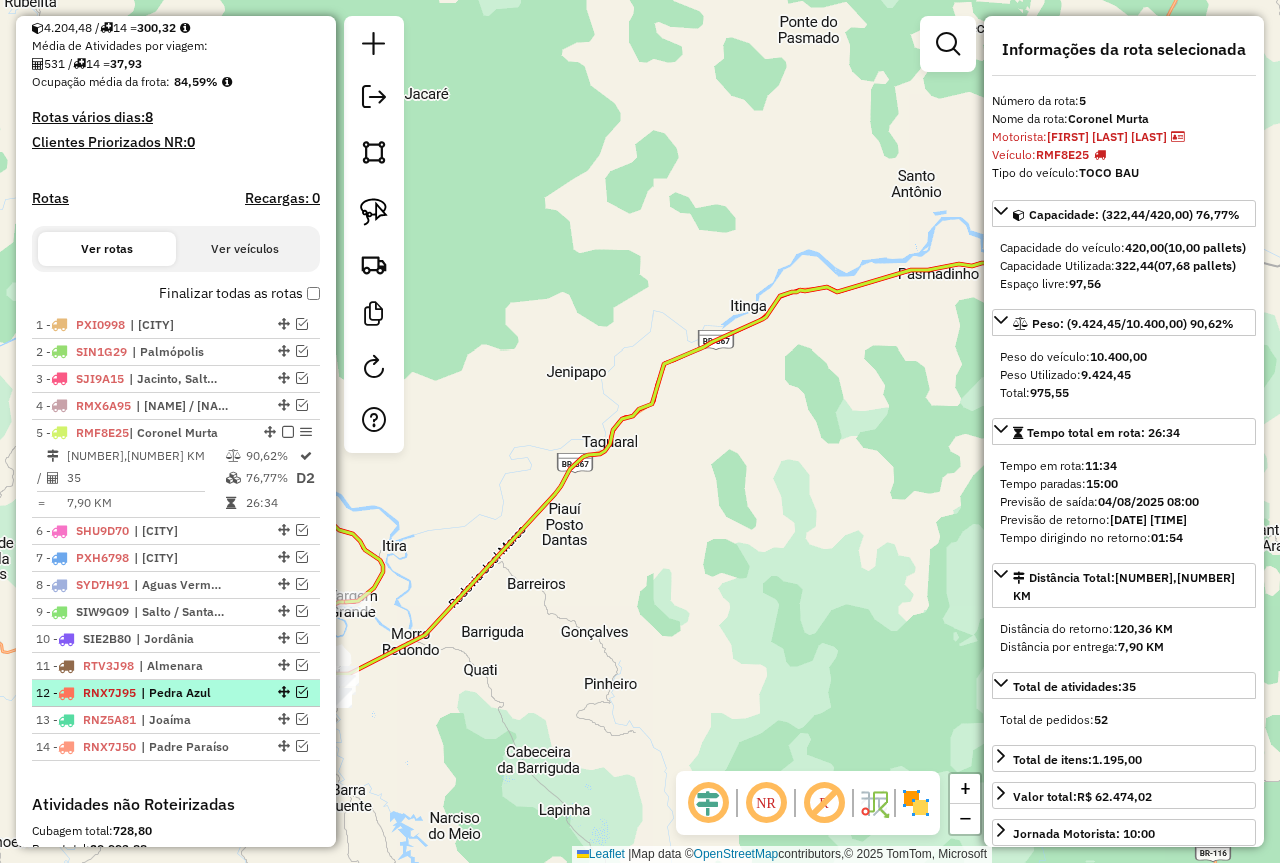 click at bounding box center [302, 692] 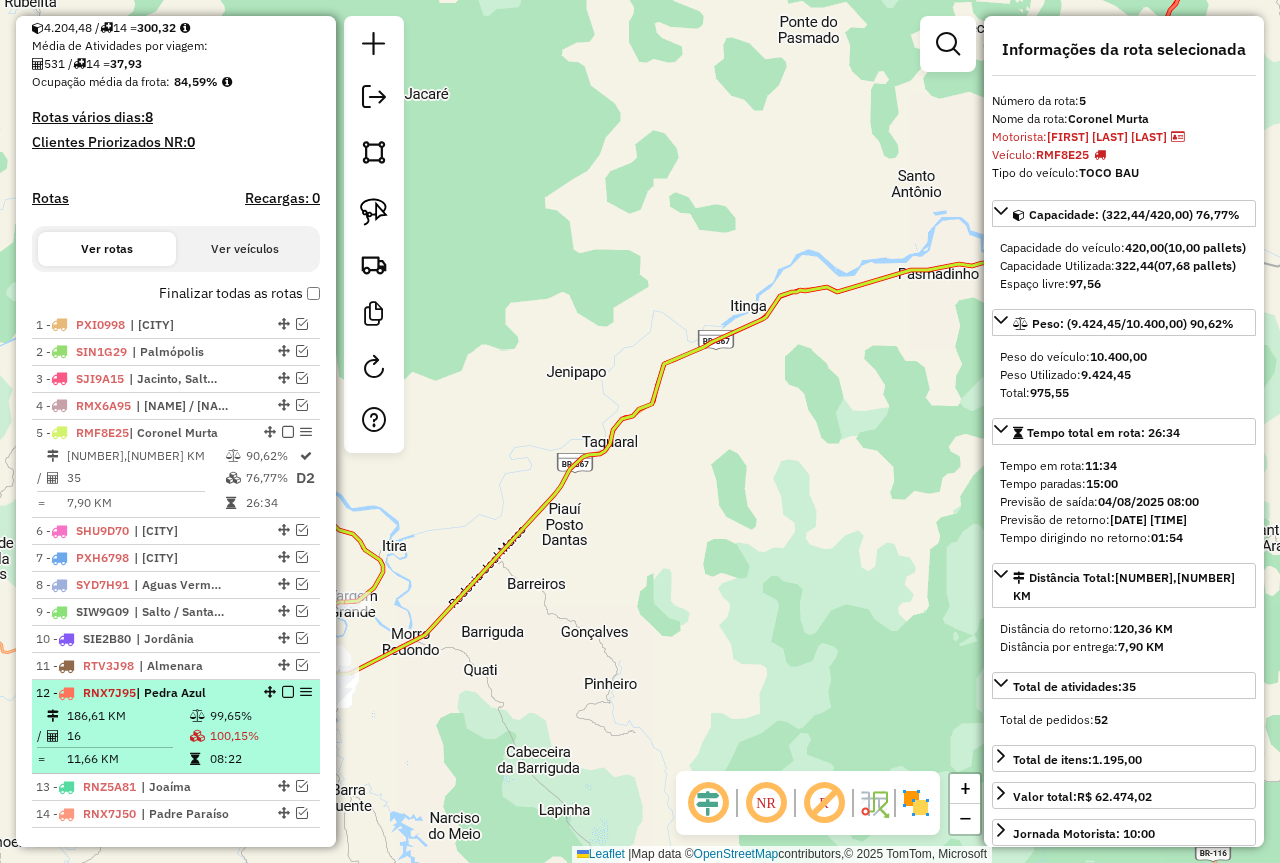 click on "100,15%" at bounding box center [260, 736] 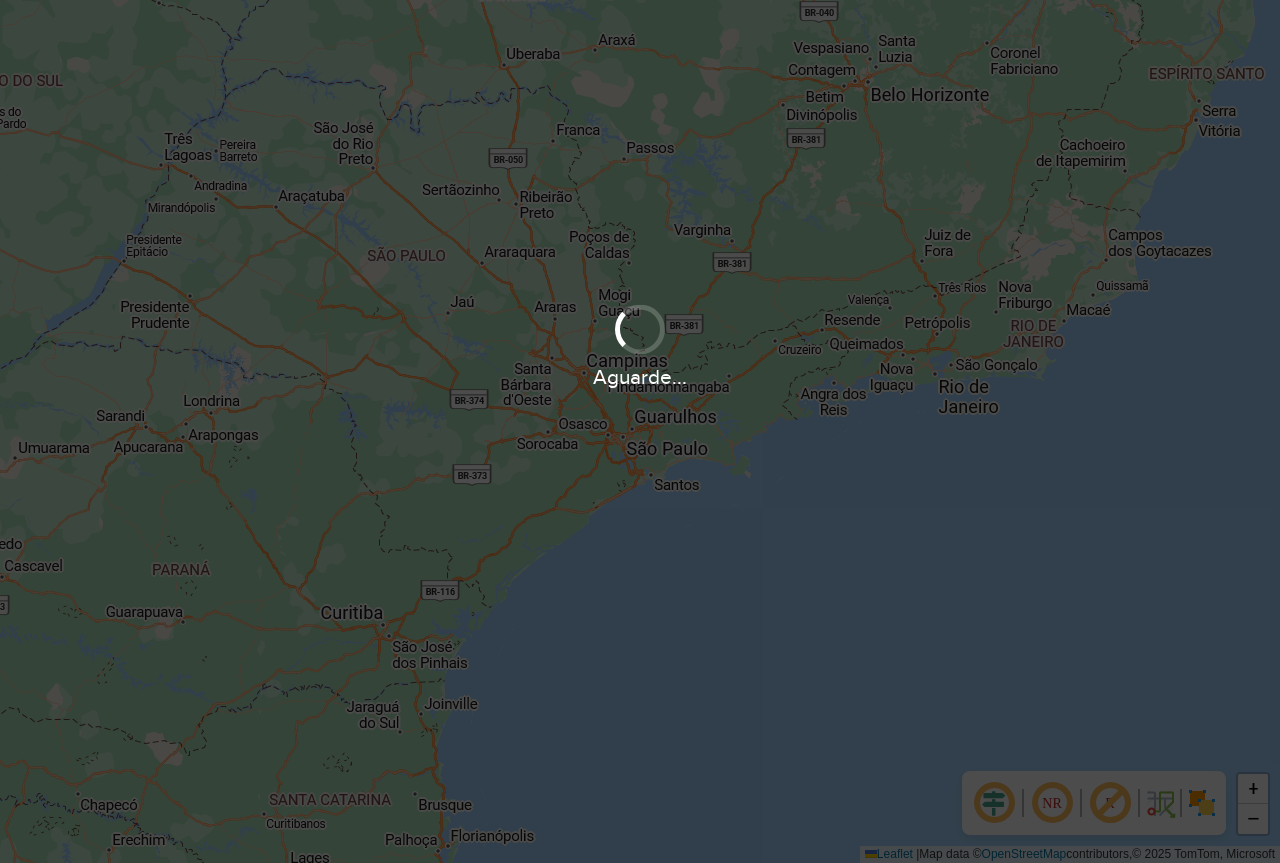 scroll, scrollTop: 0, scrollLeft: 0, axis: both 